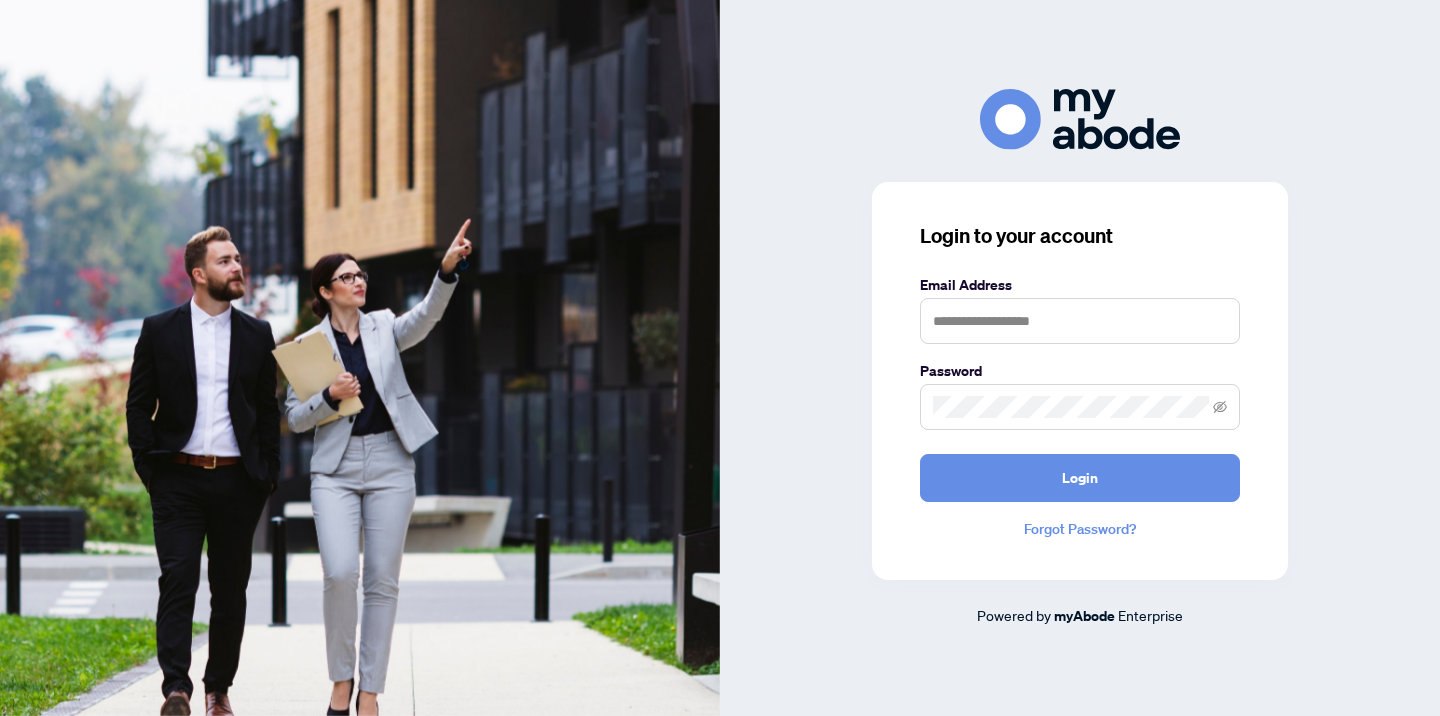 scroll, scrollTop: 0, scrollLeft: 0, axis: both 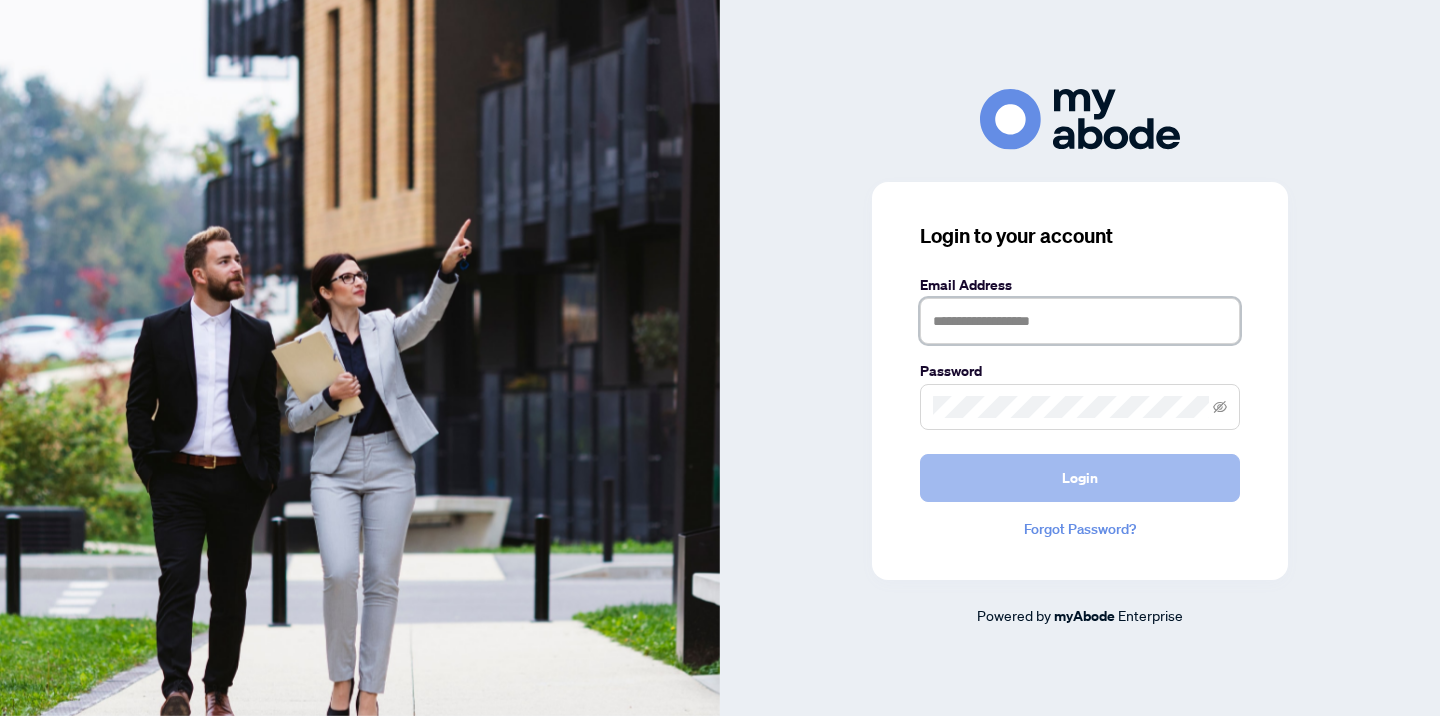 type on "**********" 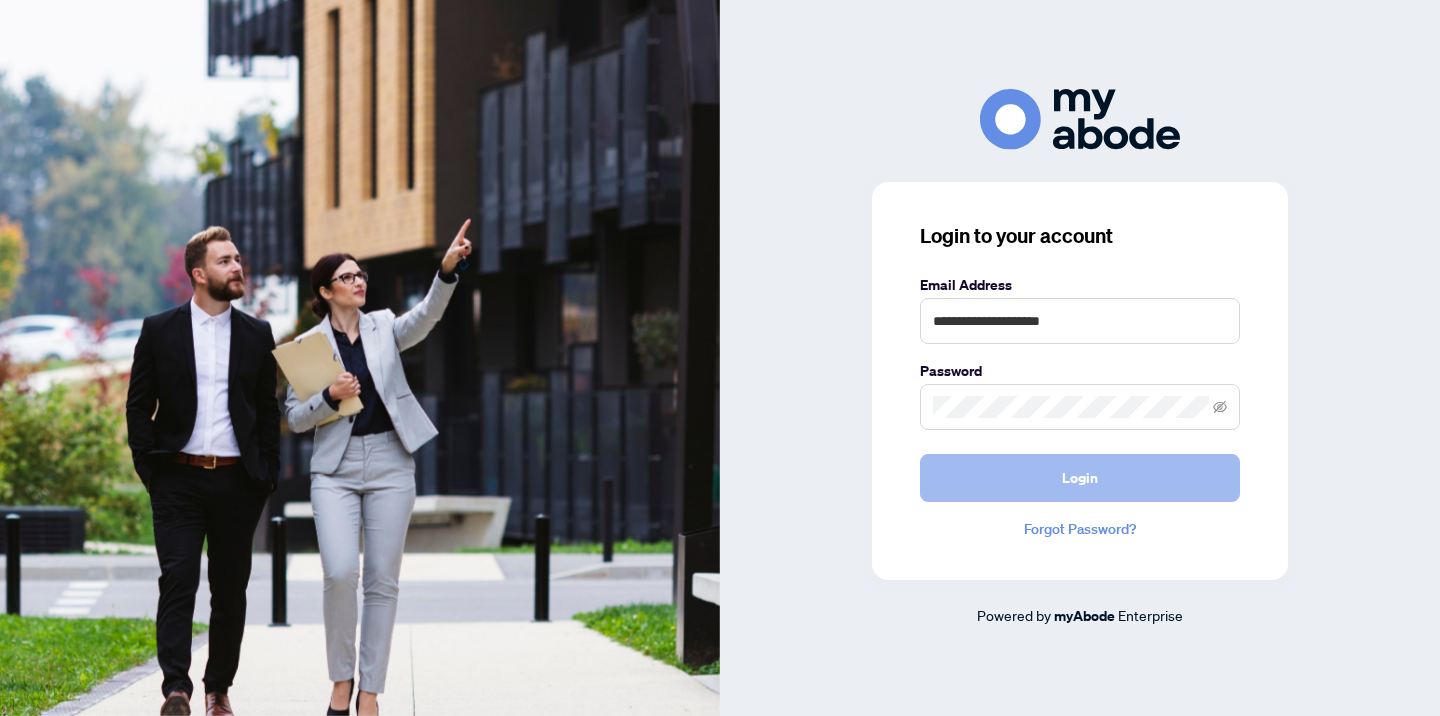 click on "Login" at bounding box center [1080, 478] 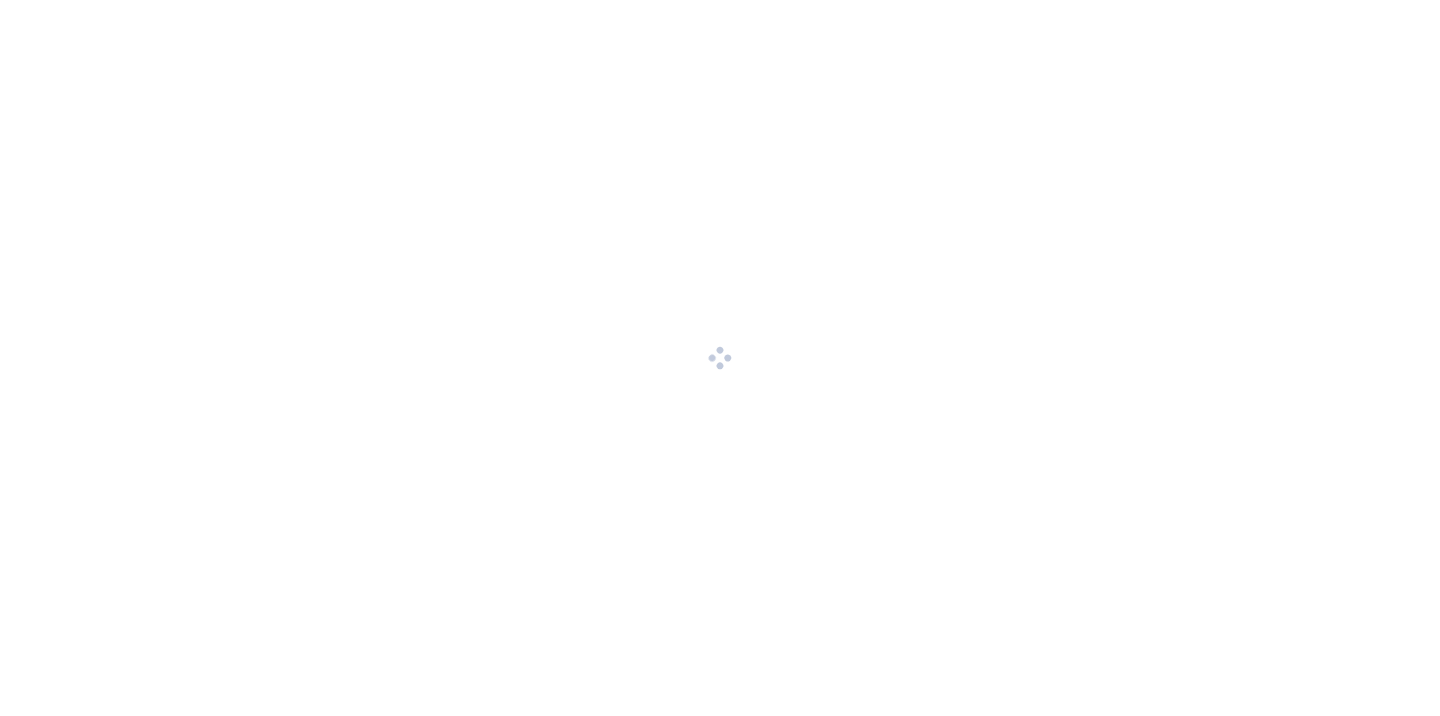 scroll, scrollTop: 0, scrollLeft: 0, axis: both 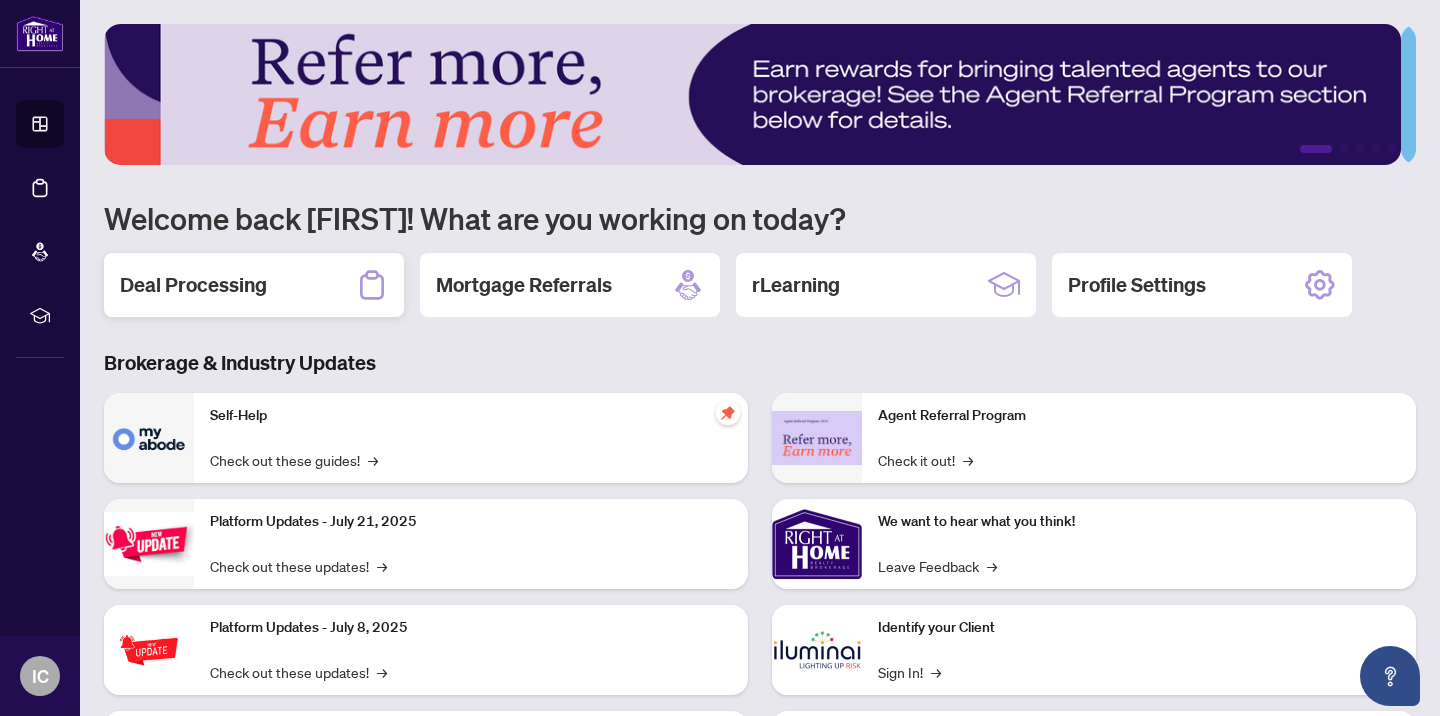 click on "Deal Processing" at bounding box center [193, 285] 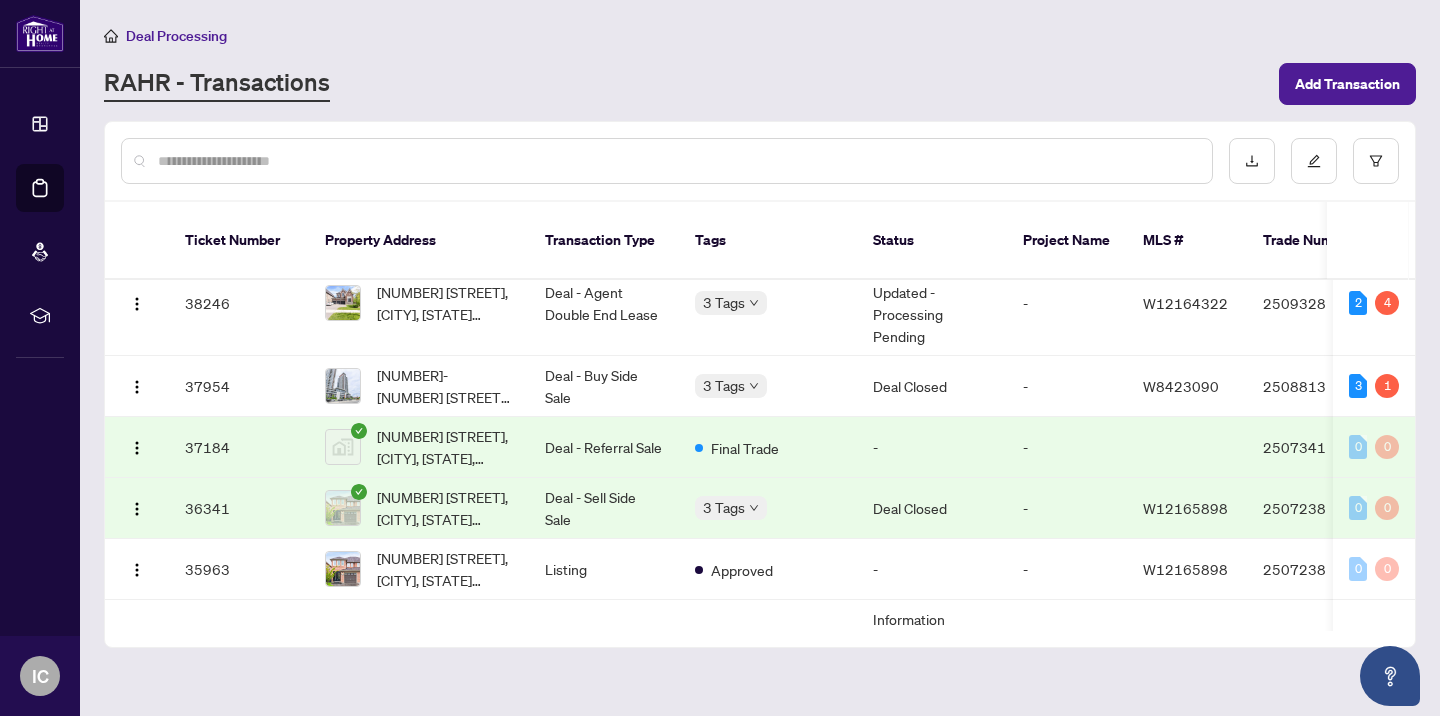 scroll, scrollTop: 1097, scrollLeft: 0, axis: vertical 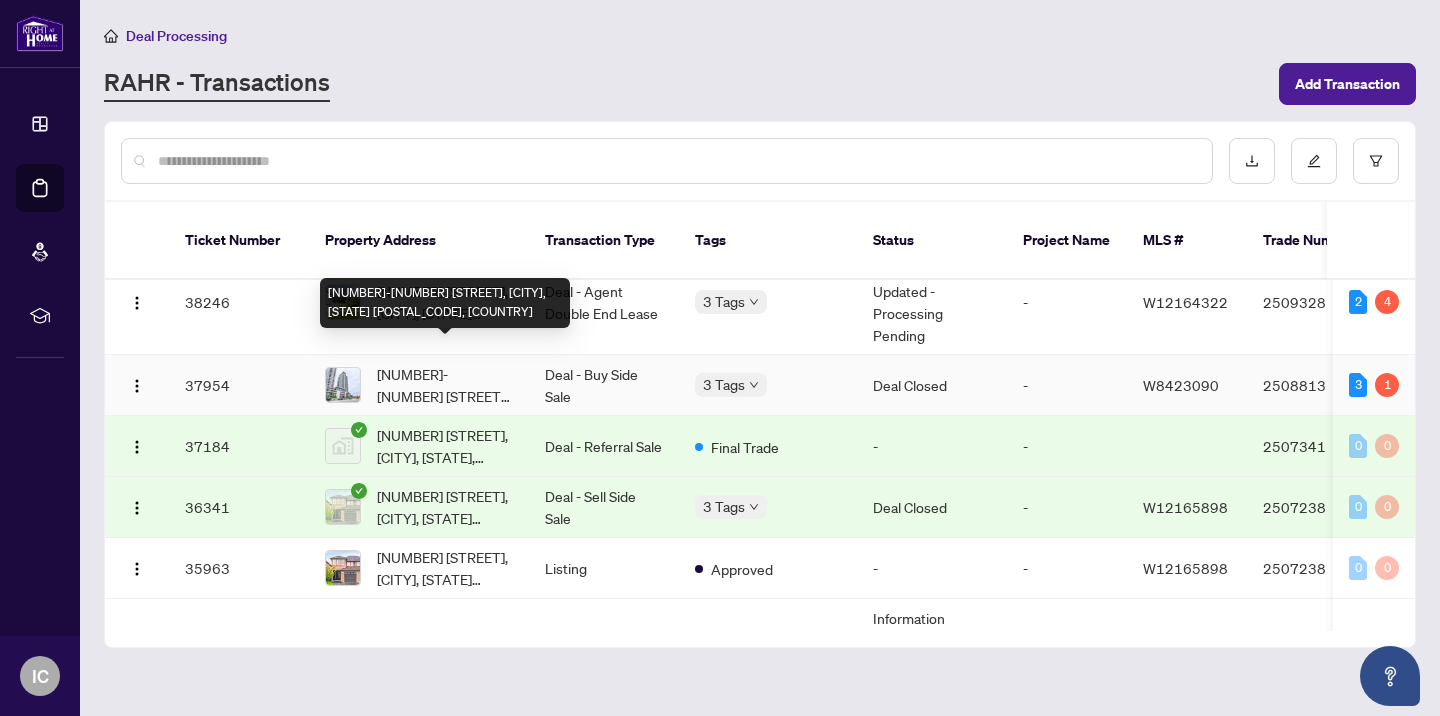 click on "[NUMBER]-[NUMBER] [STREET], [CITY], [STATE] [POSTAL_CODE], [COUNTRY]" at bounding box center [445, 385] 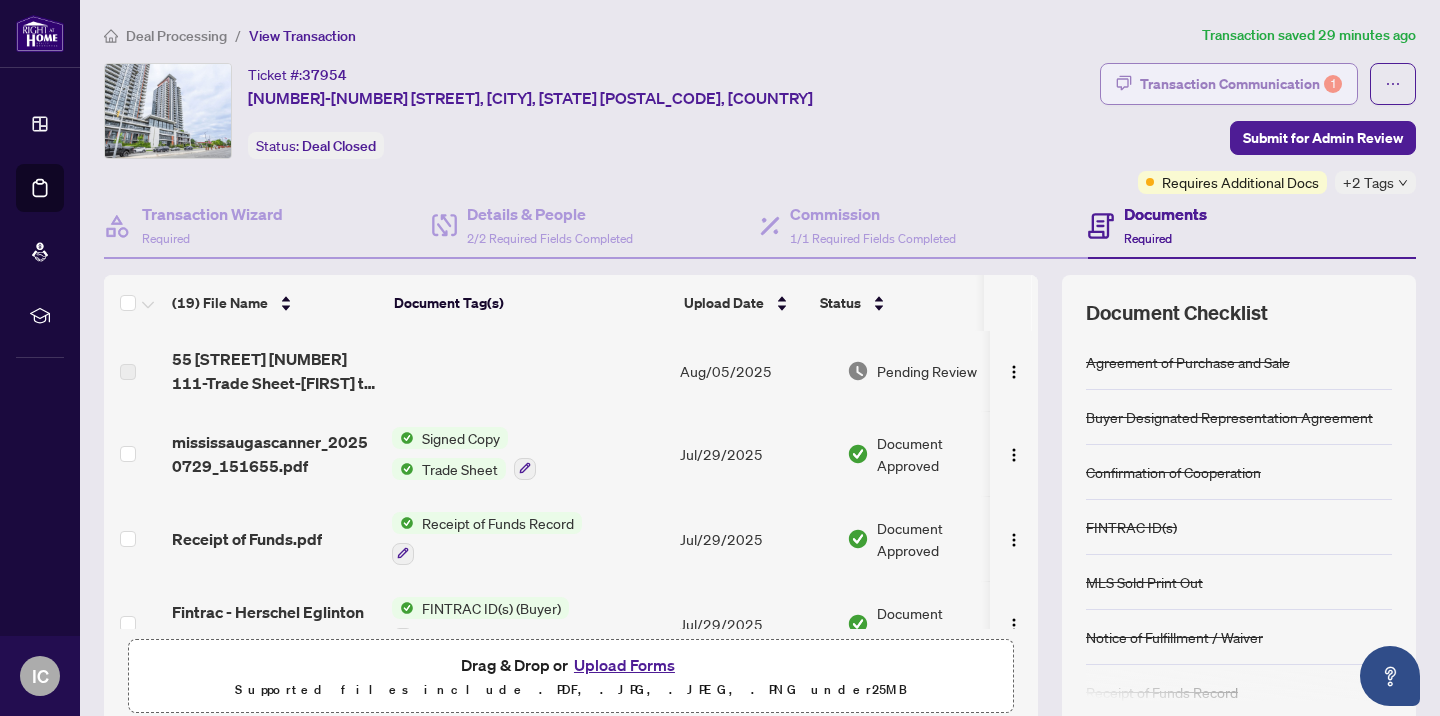 click on "Transaction Communication 1" at bounding box center (1241, 84) 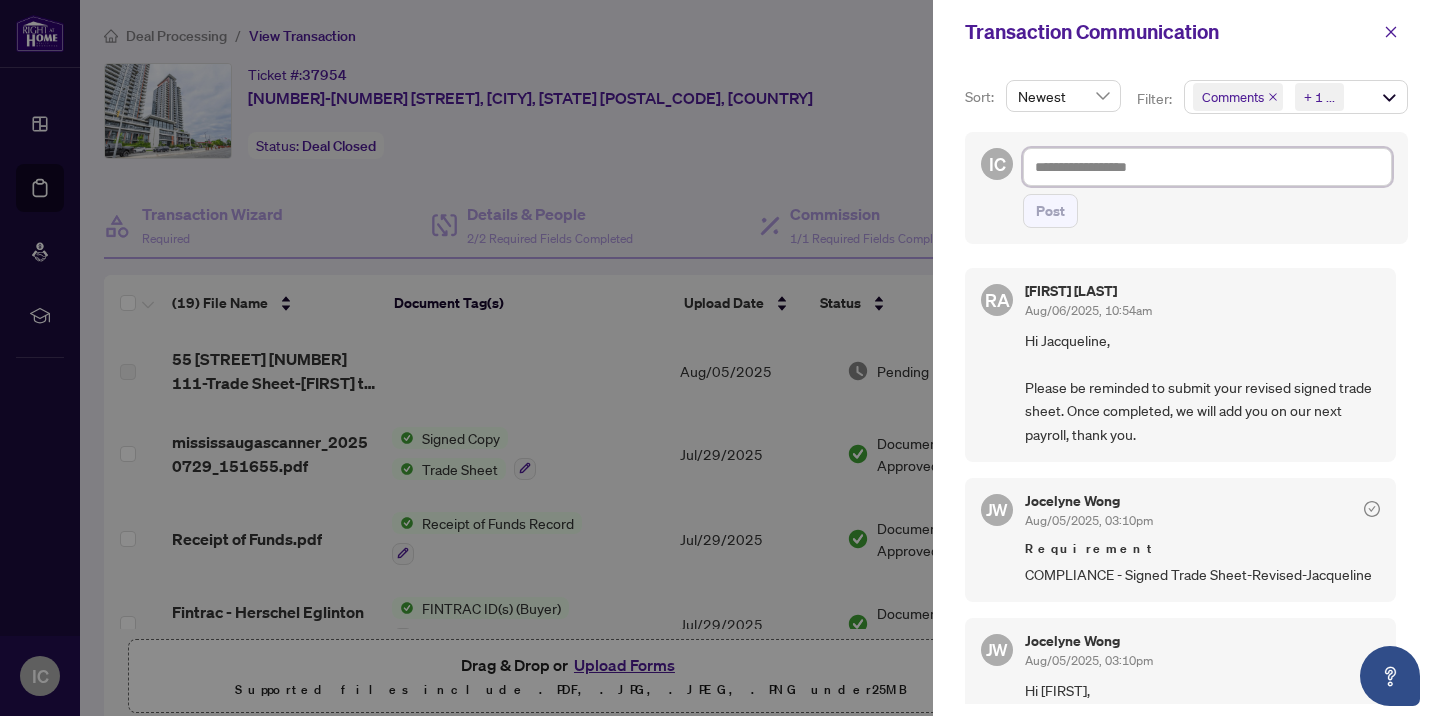 click at bounding box center (1207, 167) 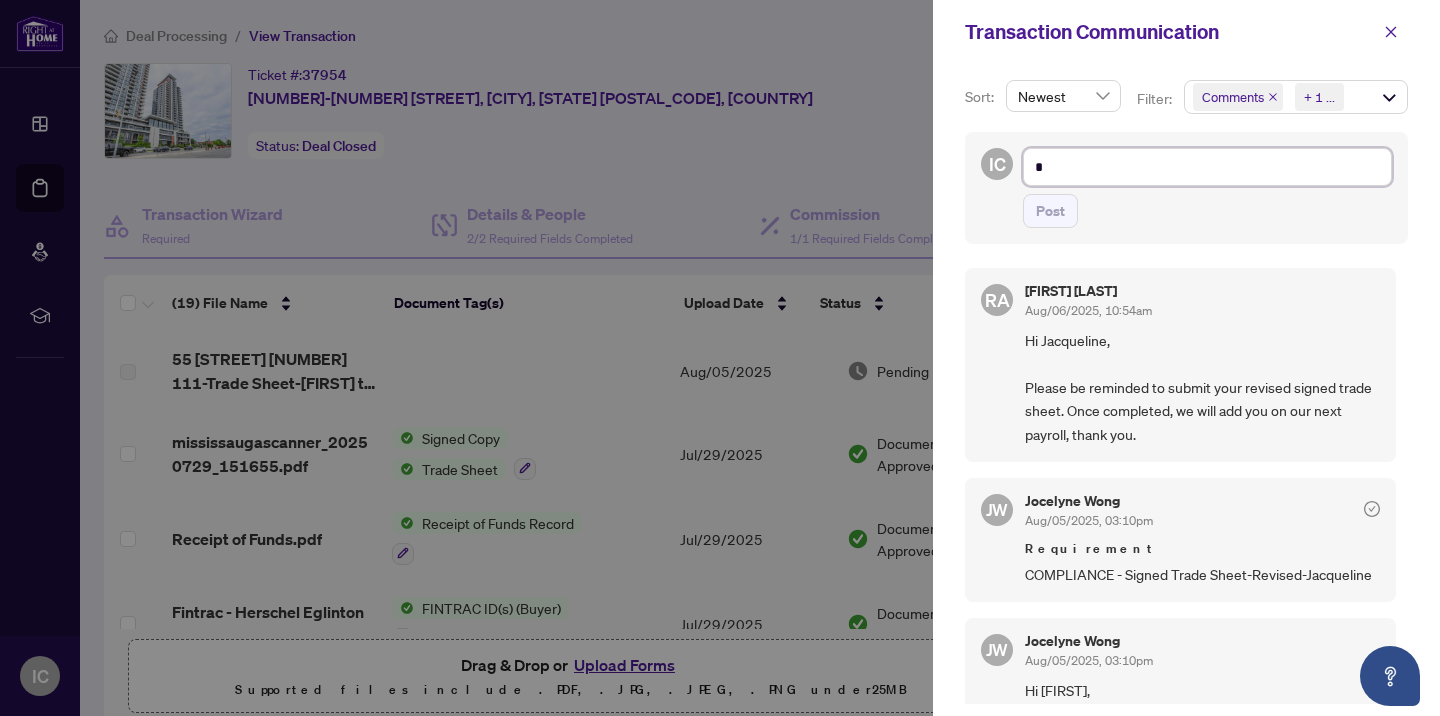 type on "**" 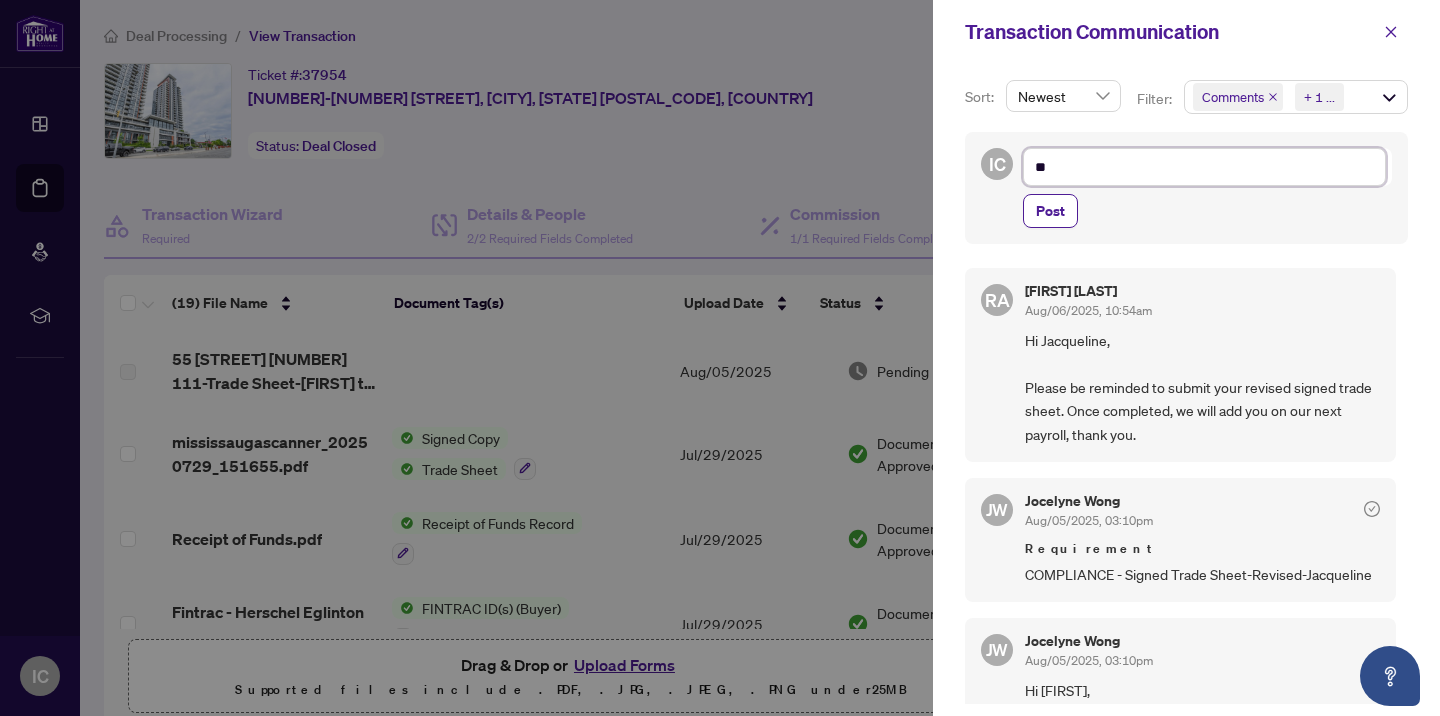 type on "**" 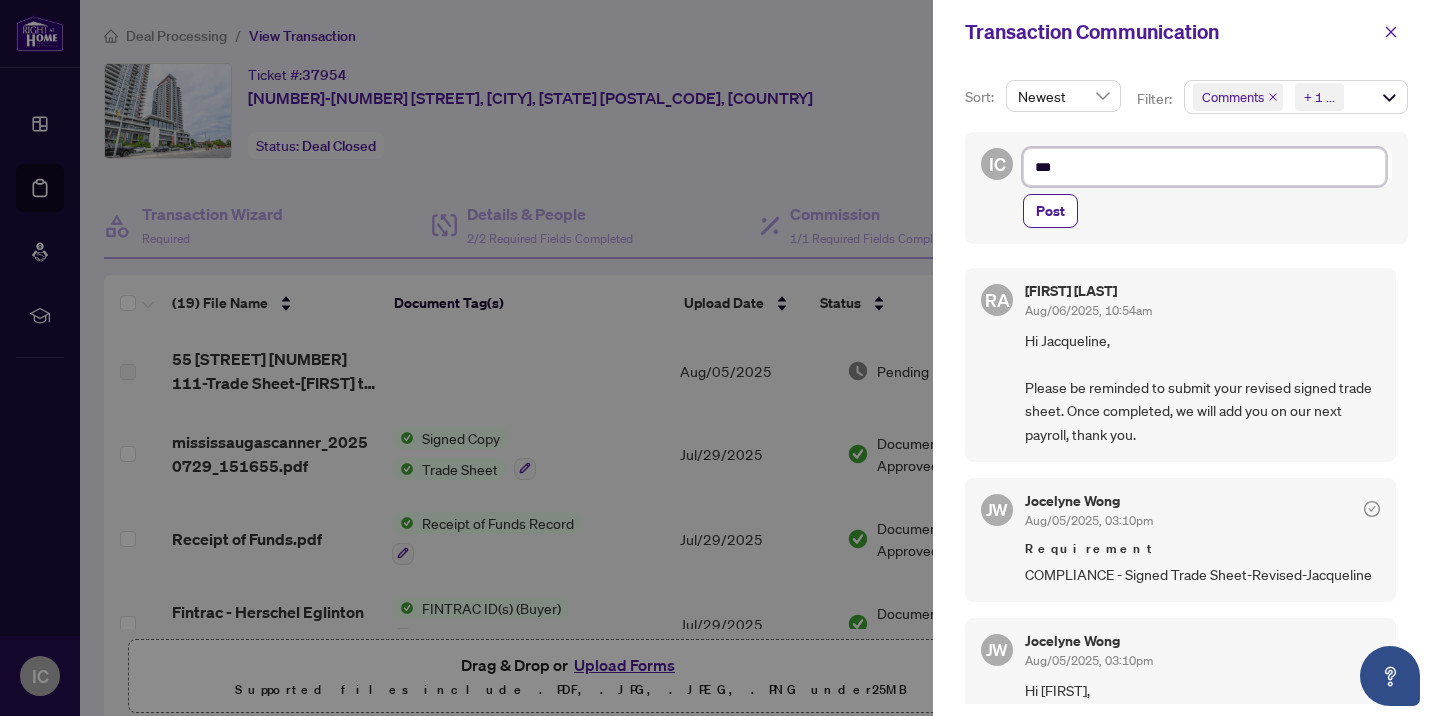 type on "**" 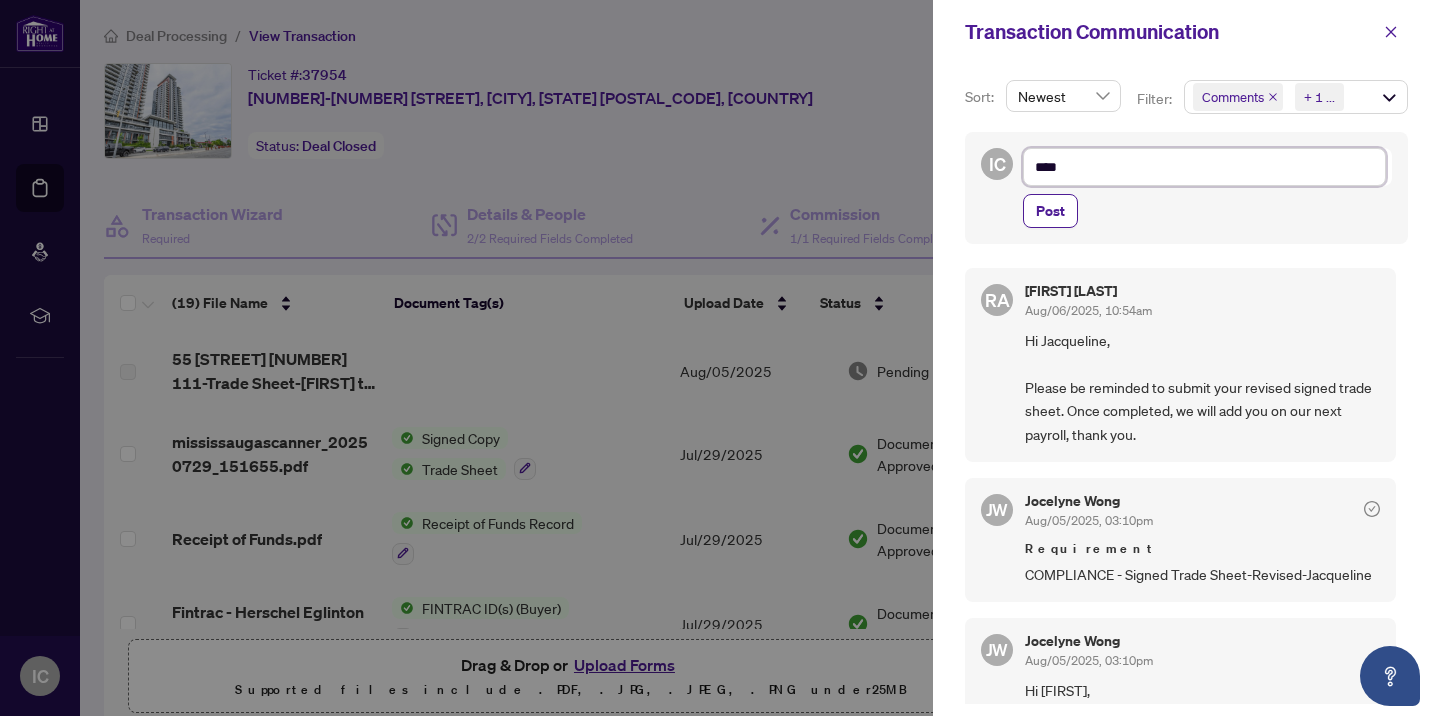 type on "*****" 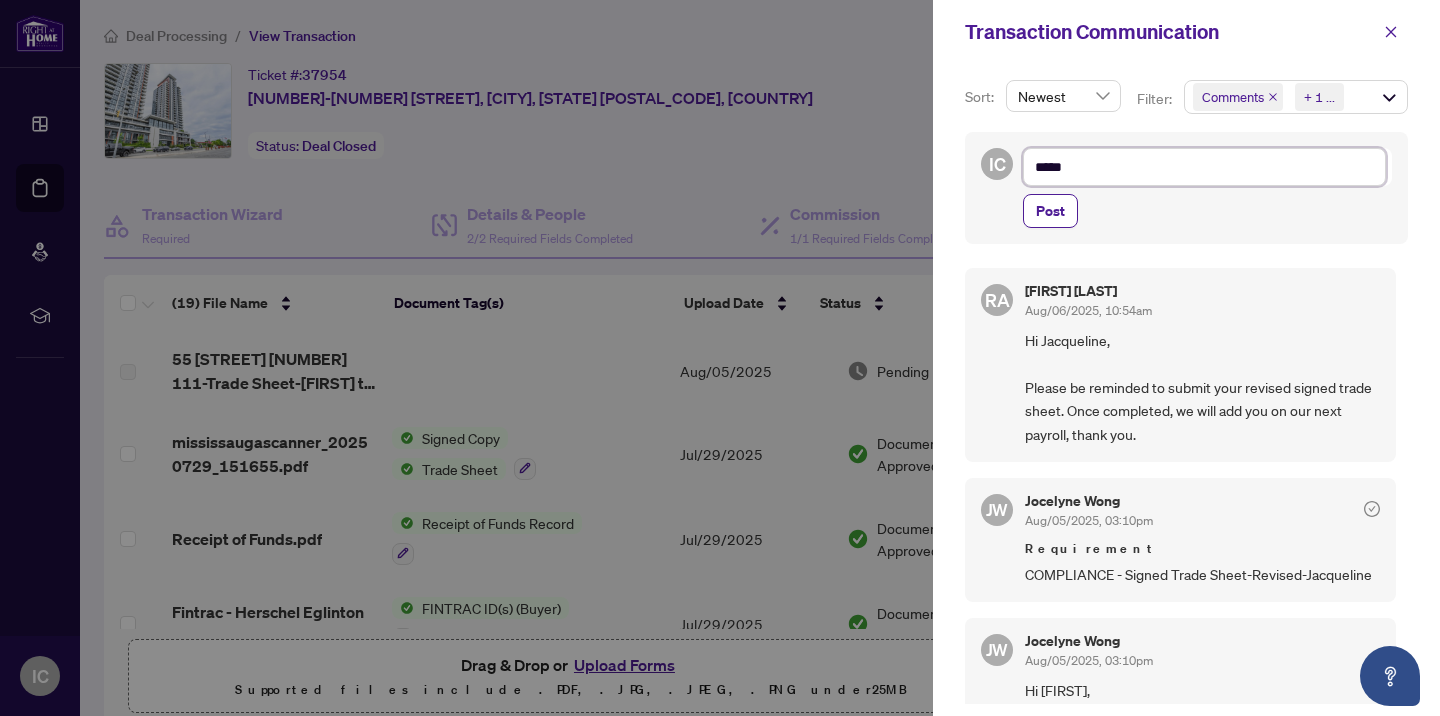 type on "******" 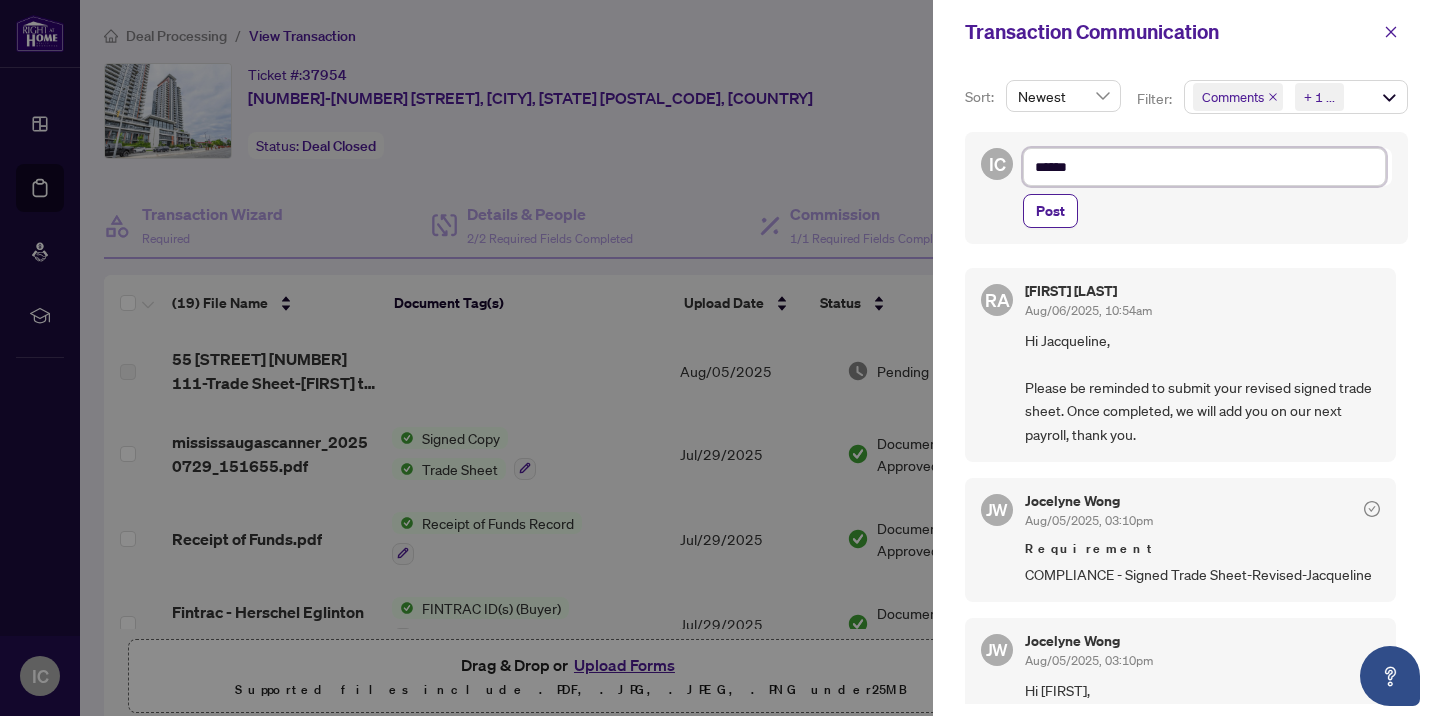 type on "*******" 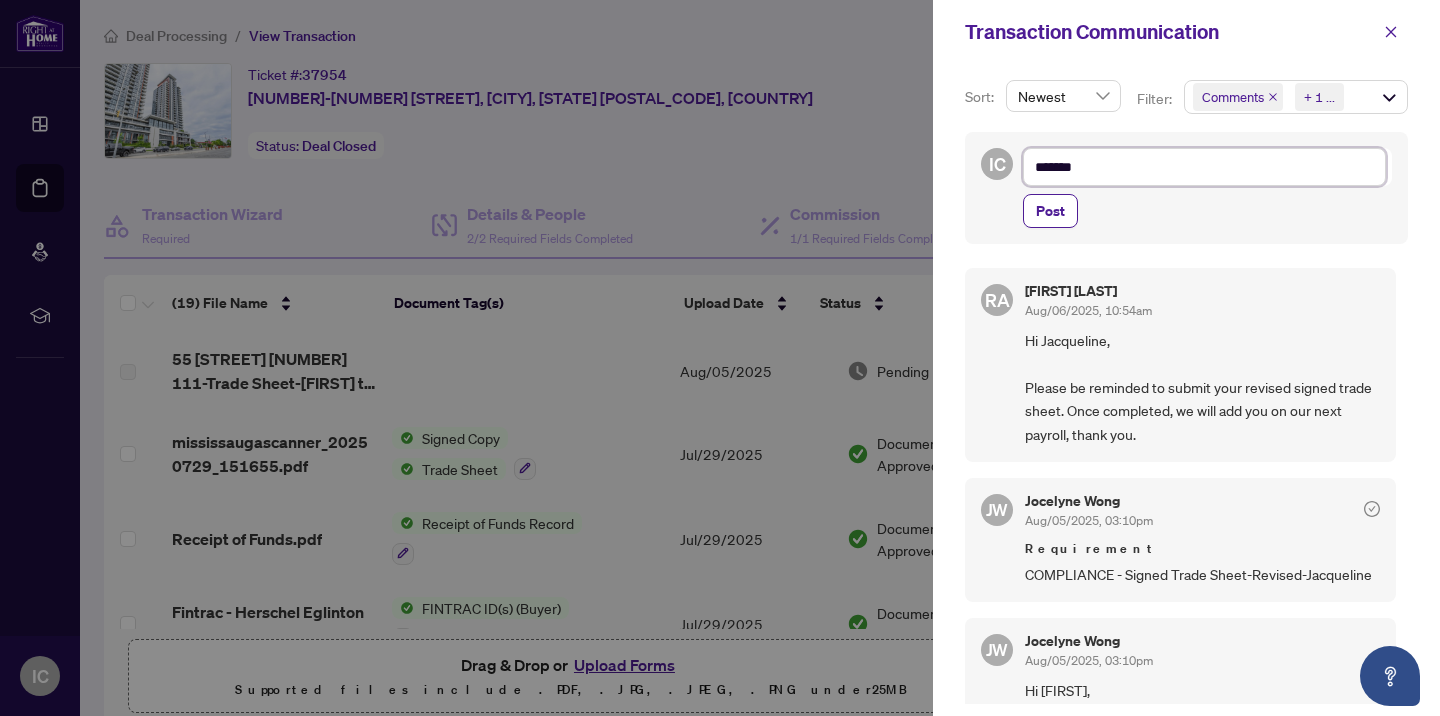 type on "********" 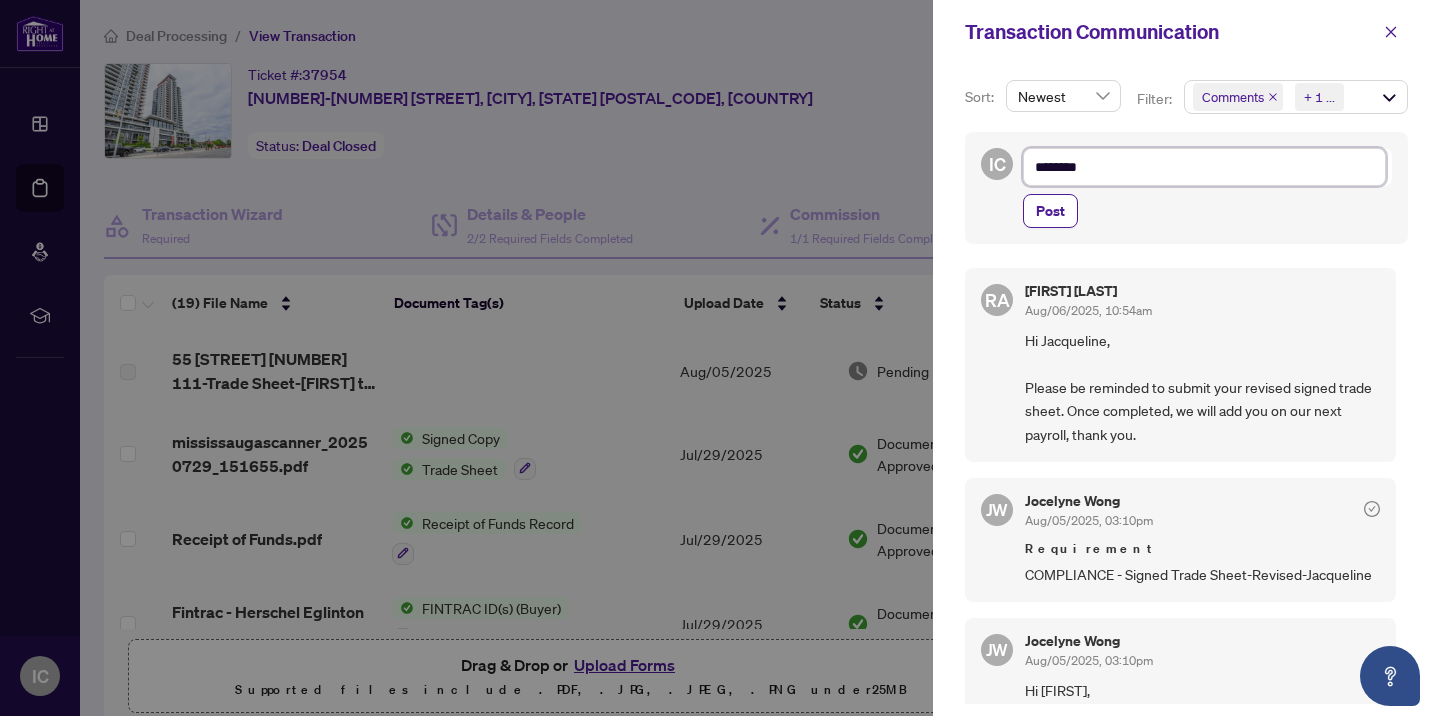 type on "********" 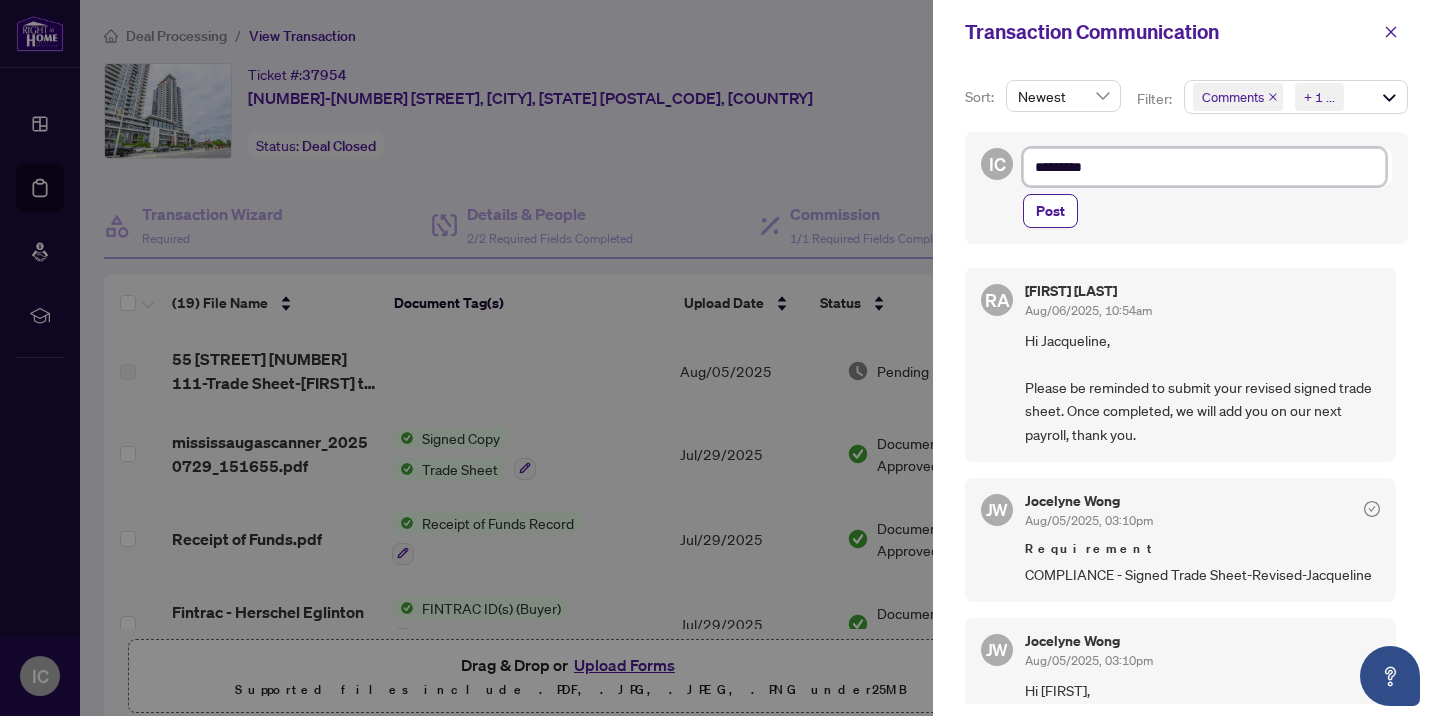 type on "********" 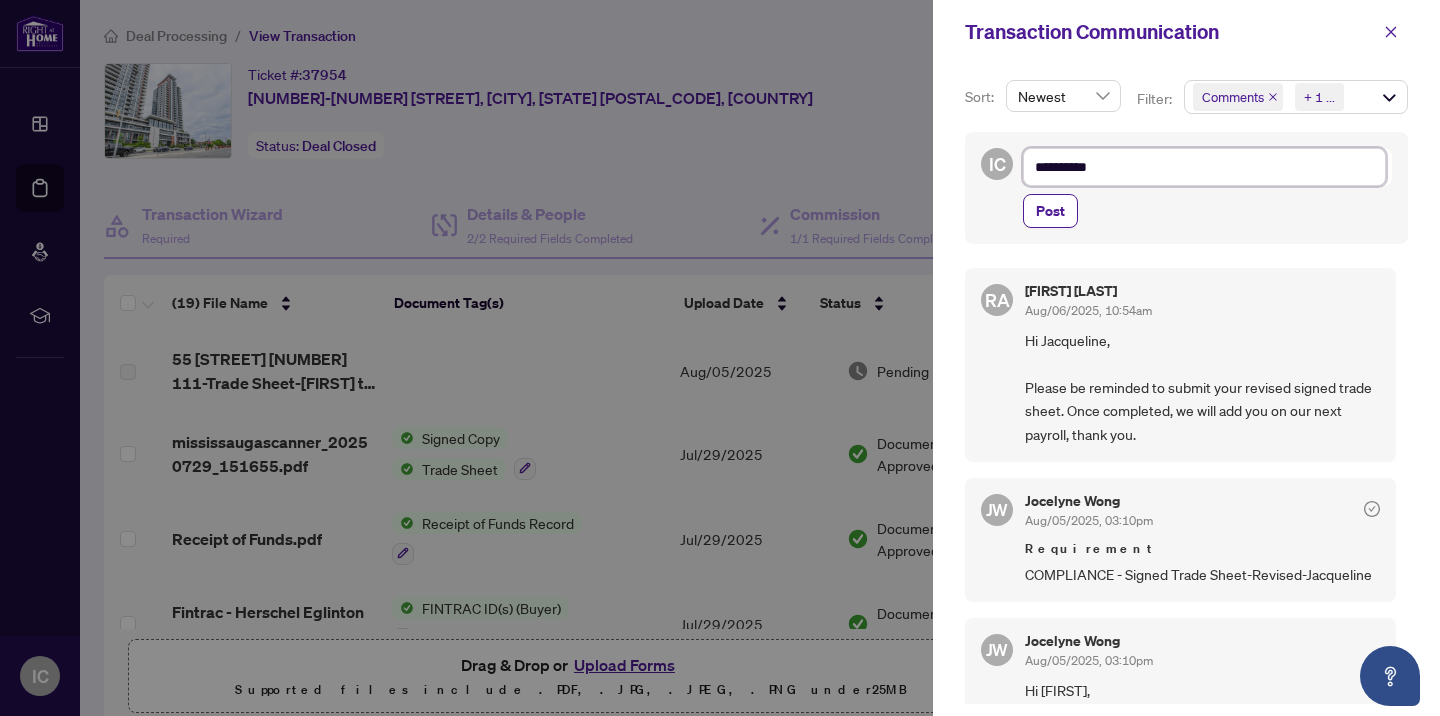 type on "**********" 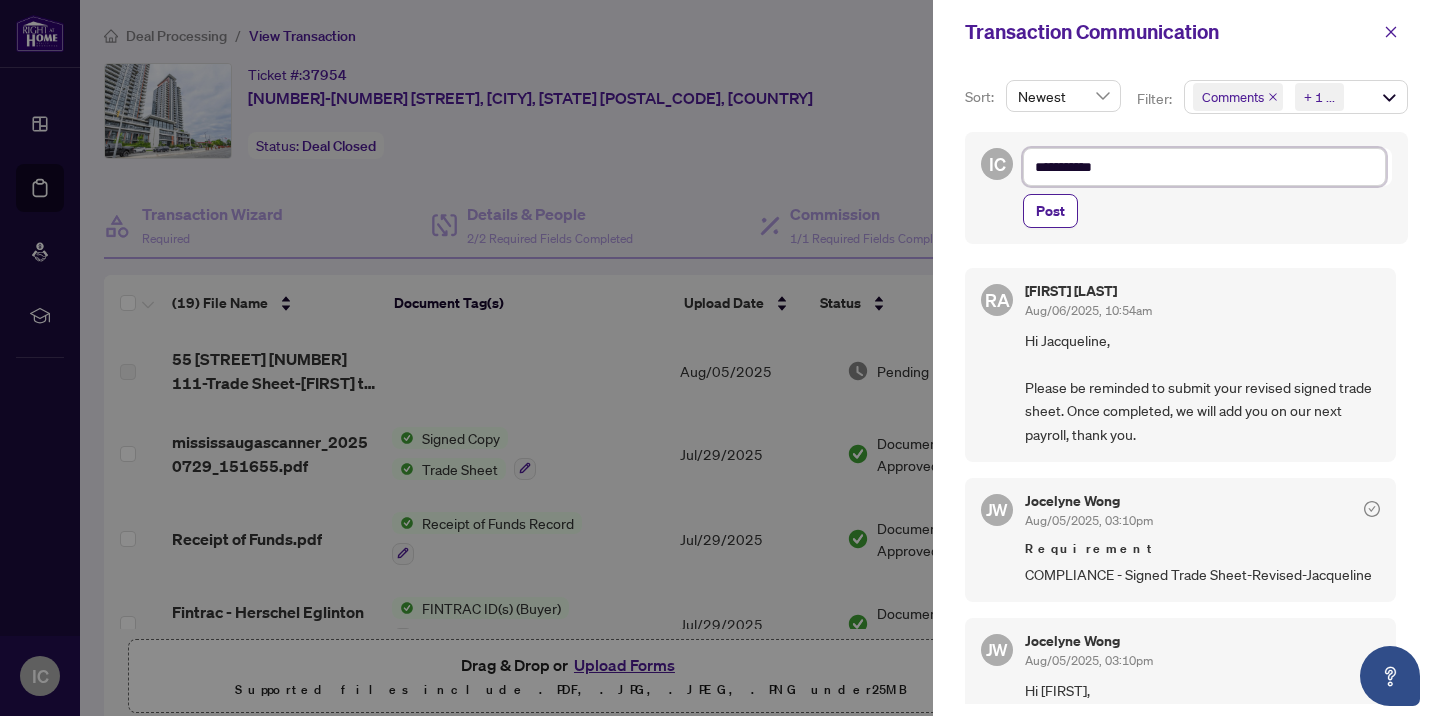 type on "**********" 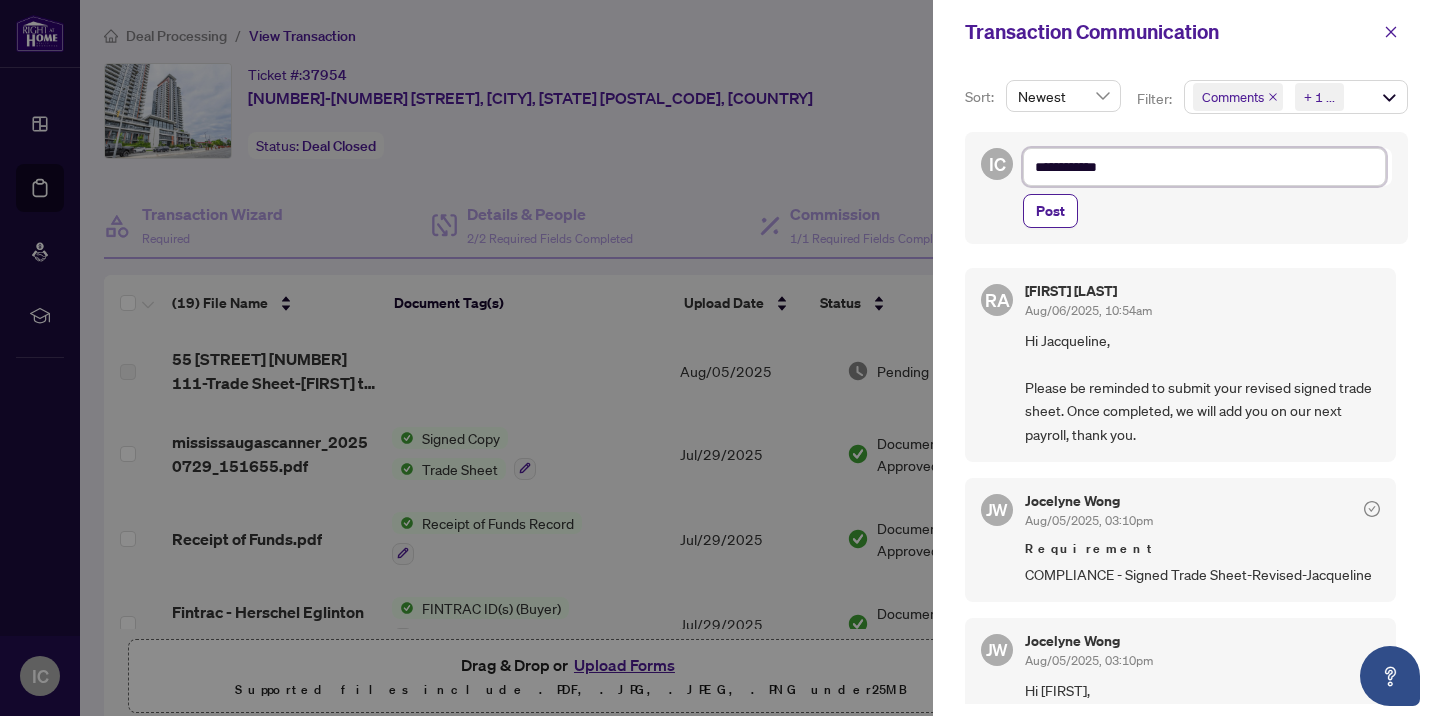 type on "**********" 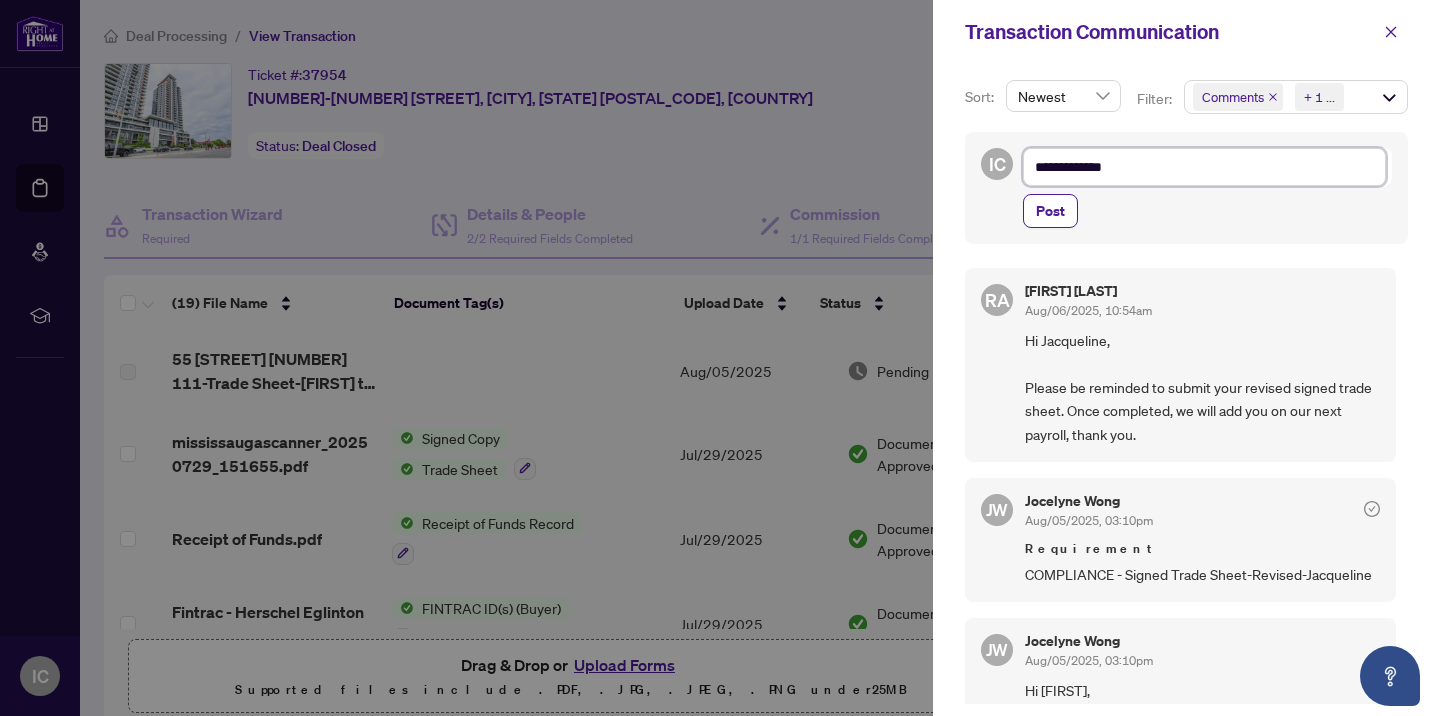 type on "**********" 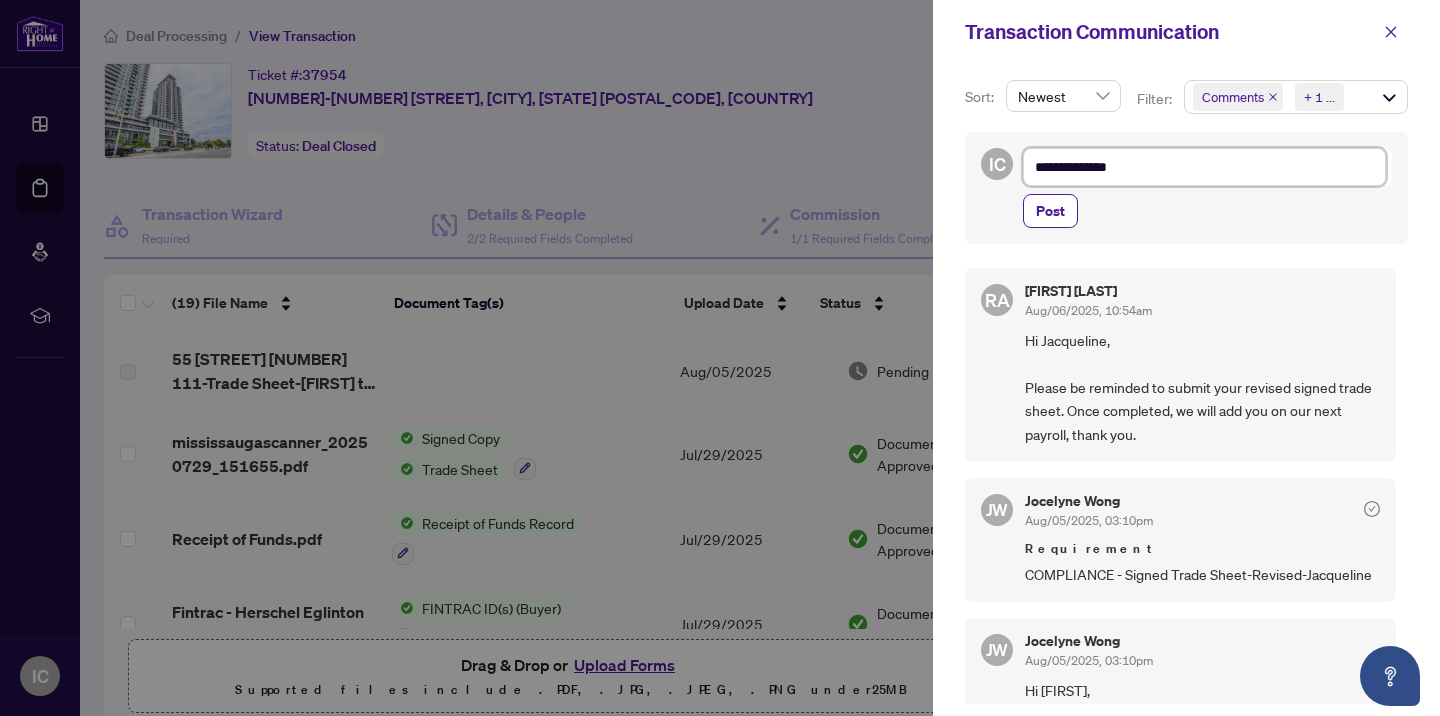 type on "**********" 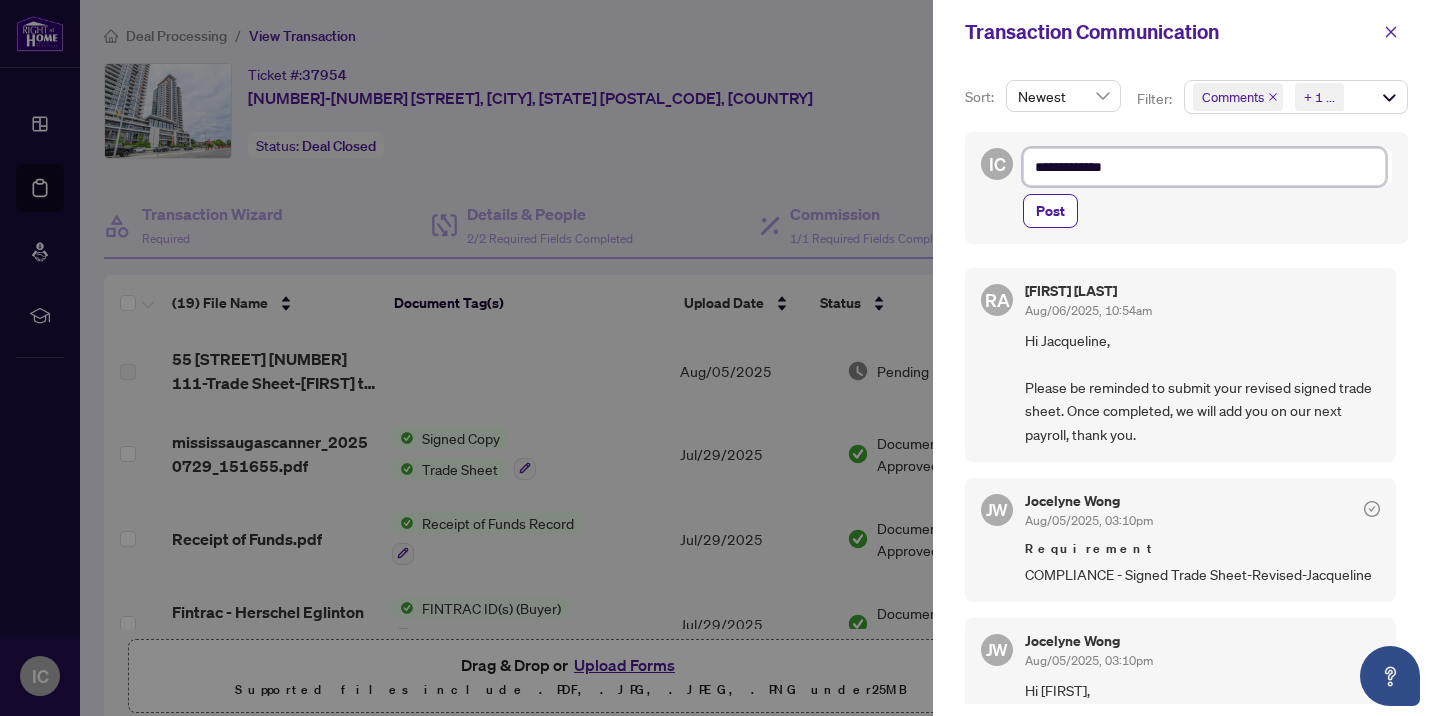type on "**********" 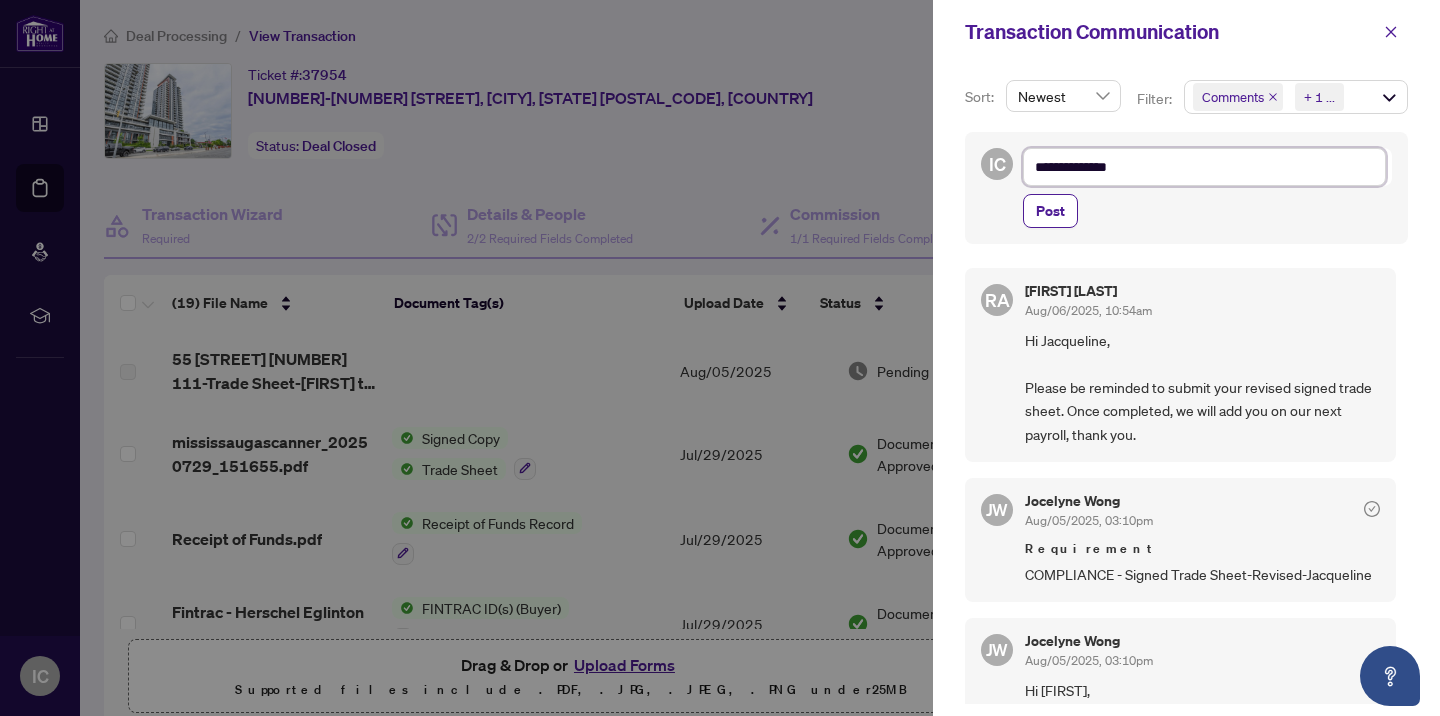 type on "**********" 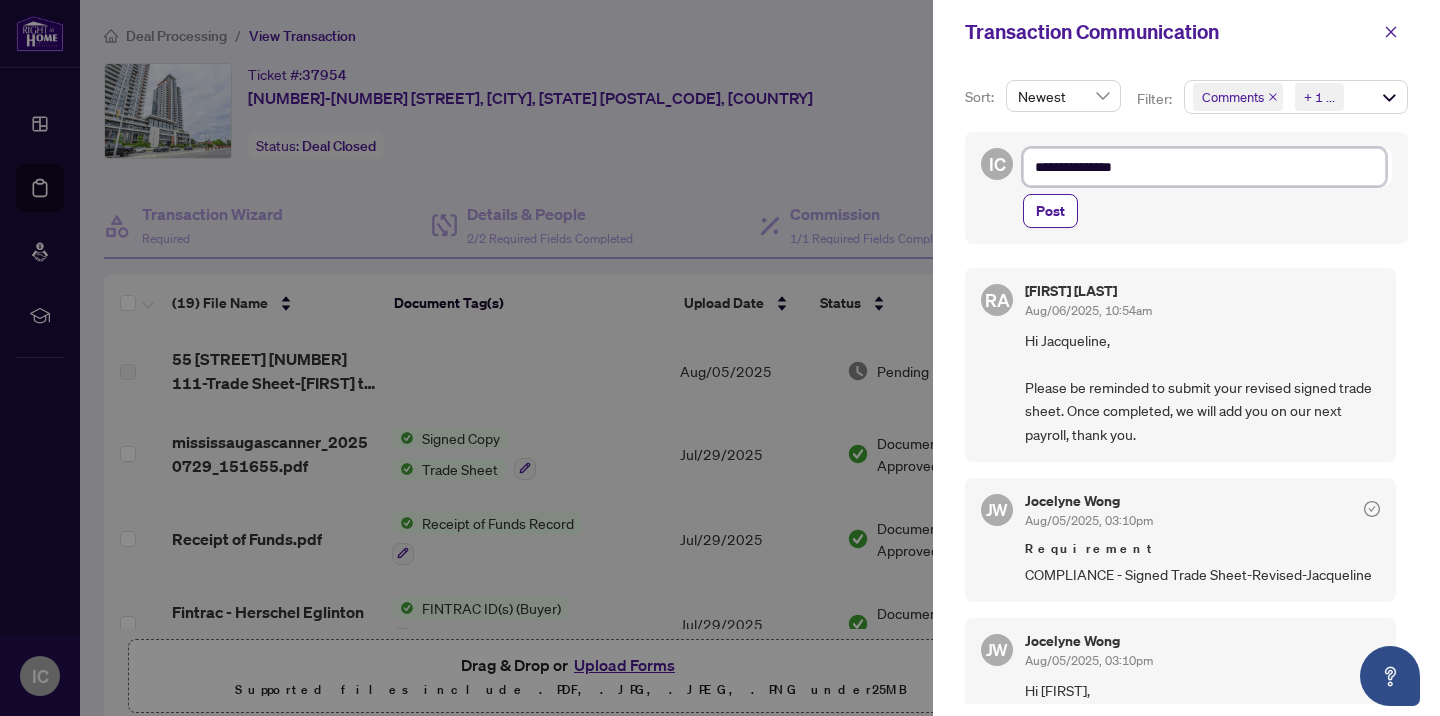 type on "**********" 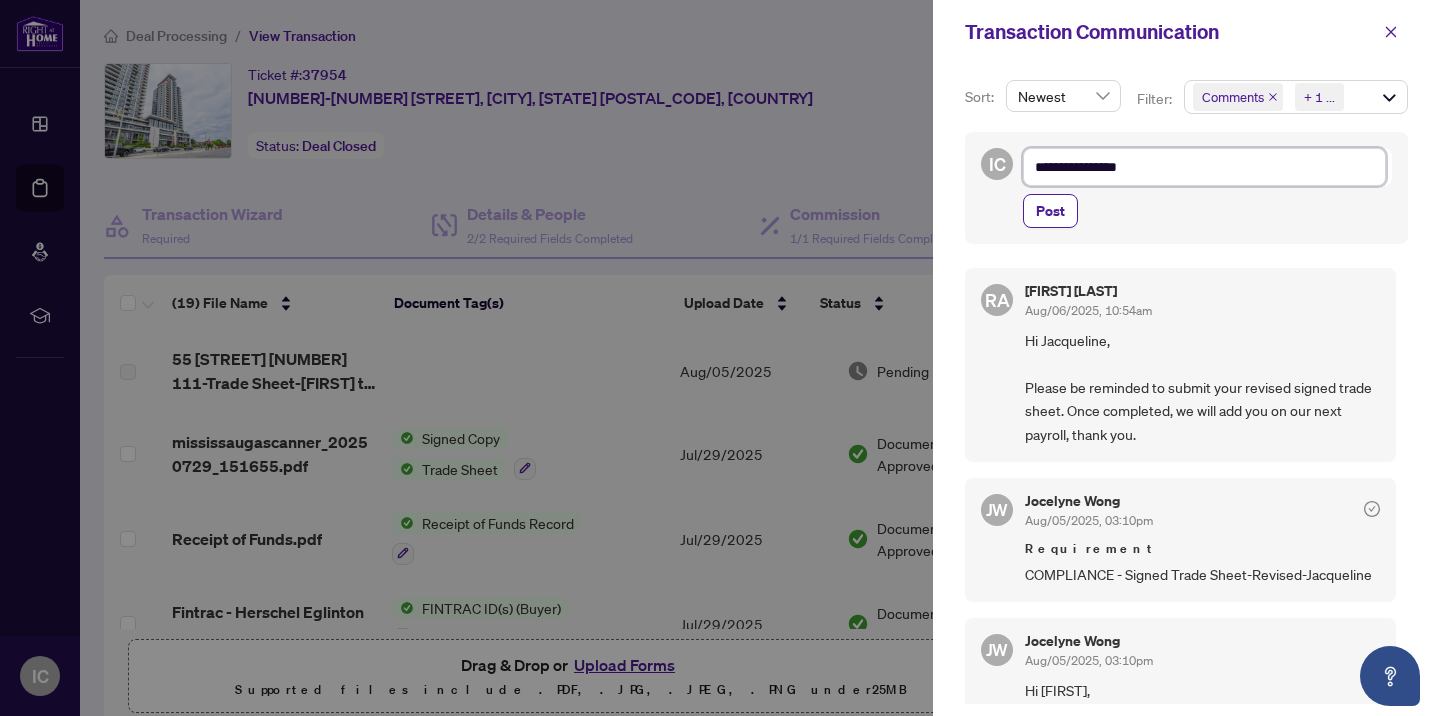 type on "**********" 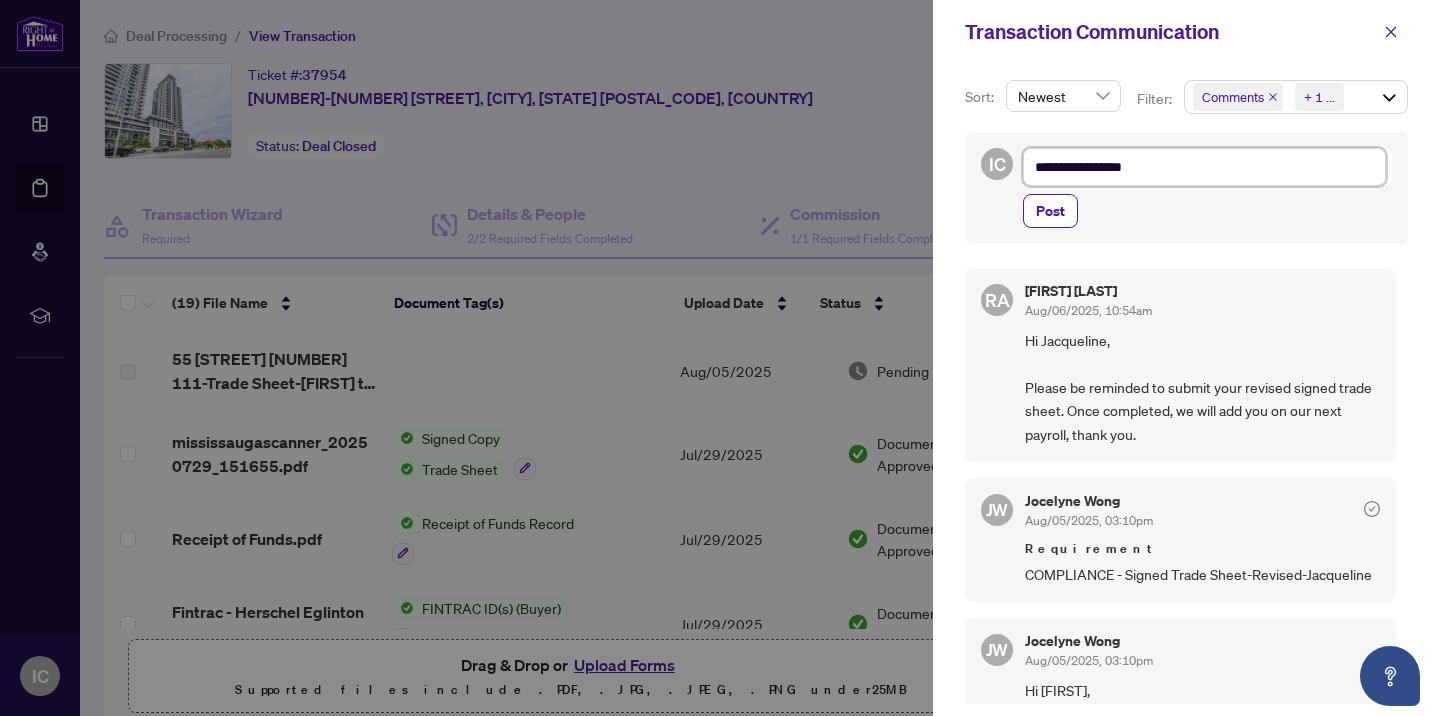 type on "**********" 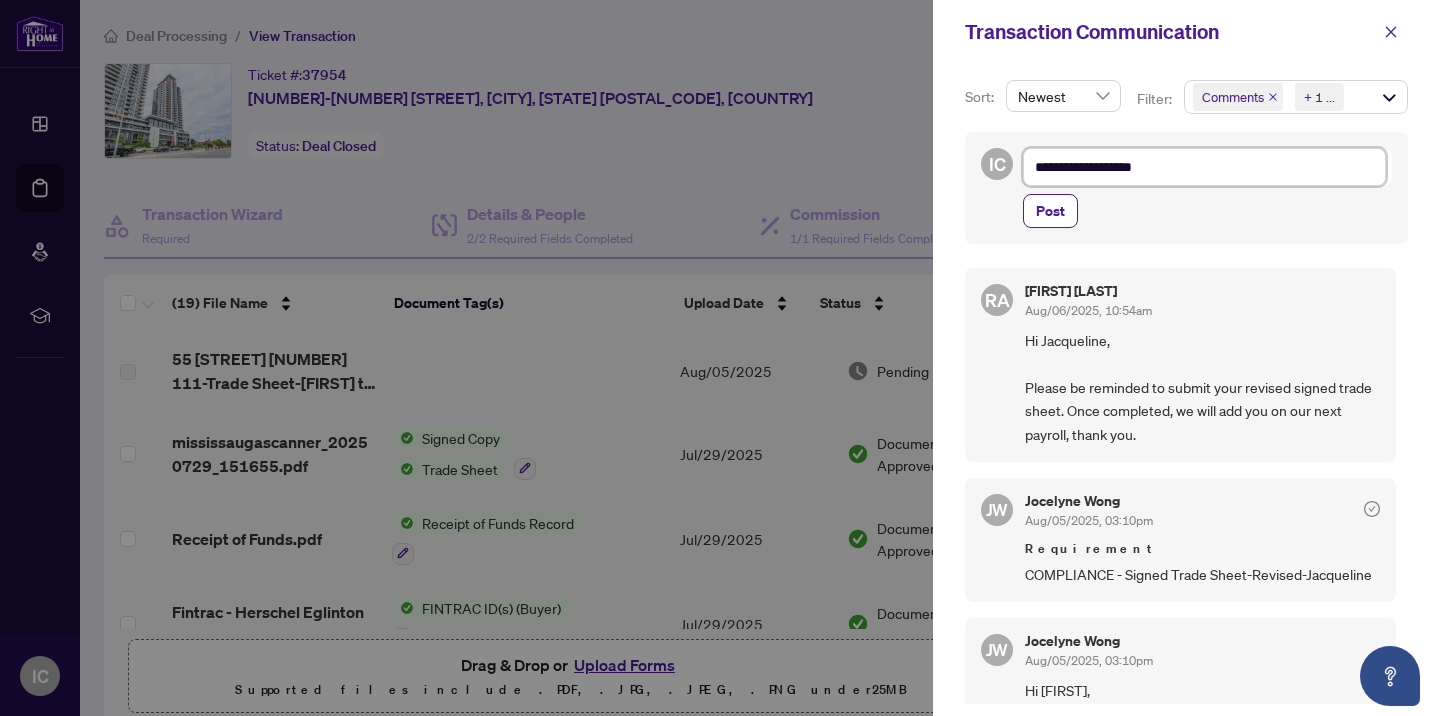 type on "**********" 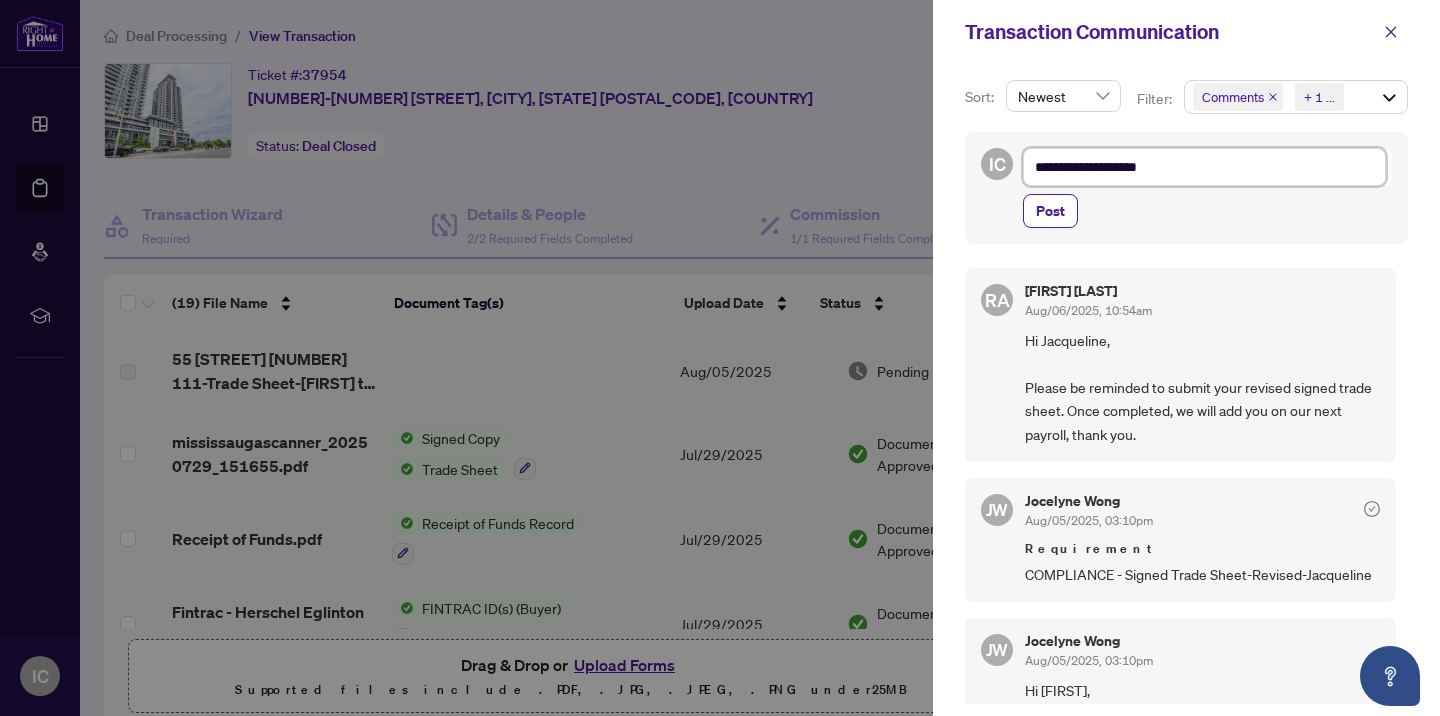 type on "**********" 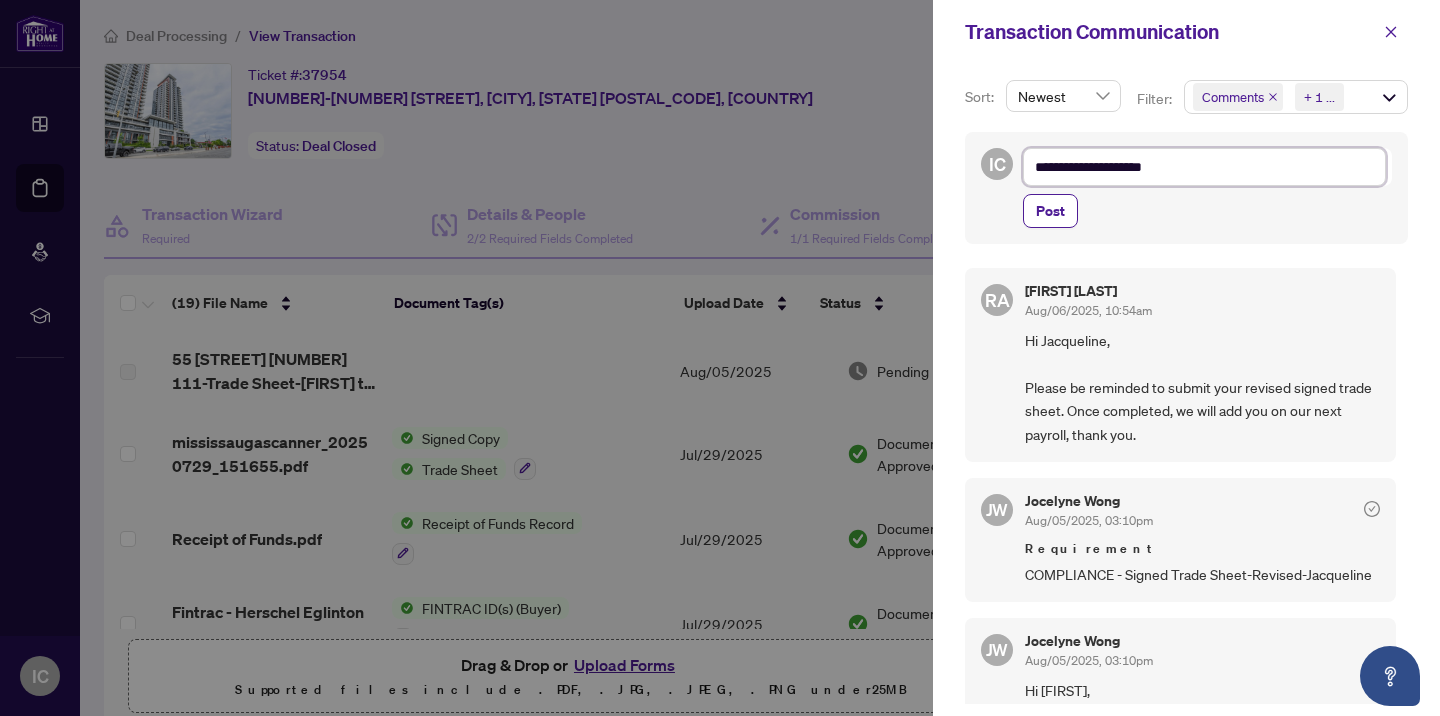 type on "**********" 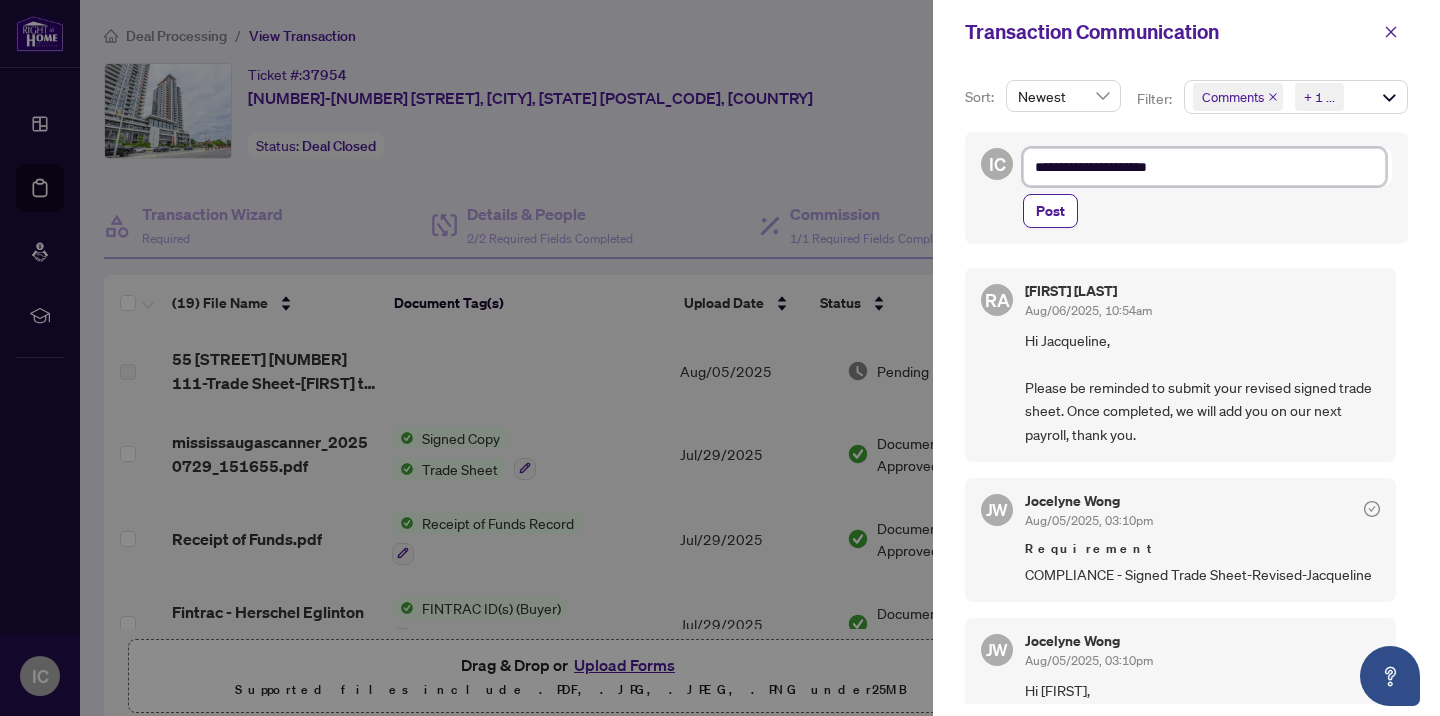 type on "**********" 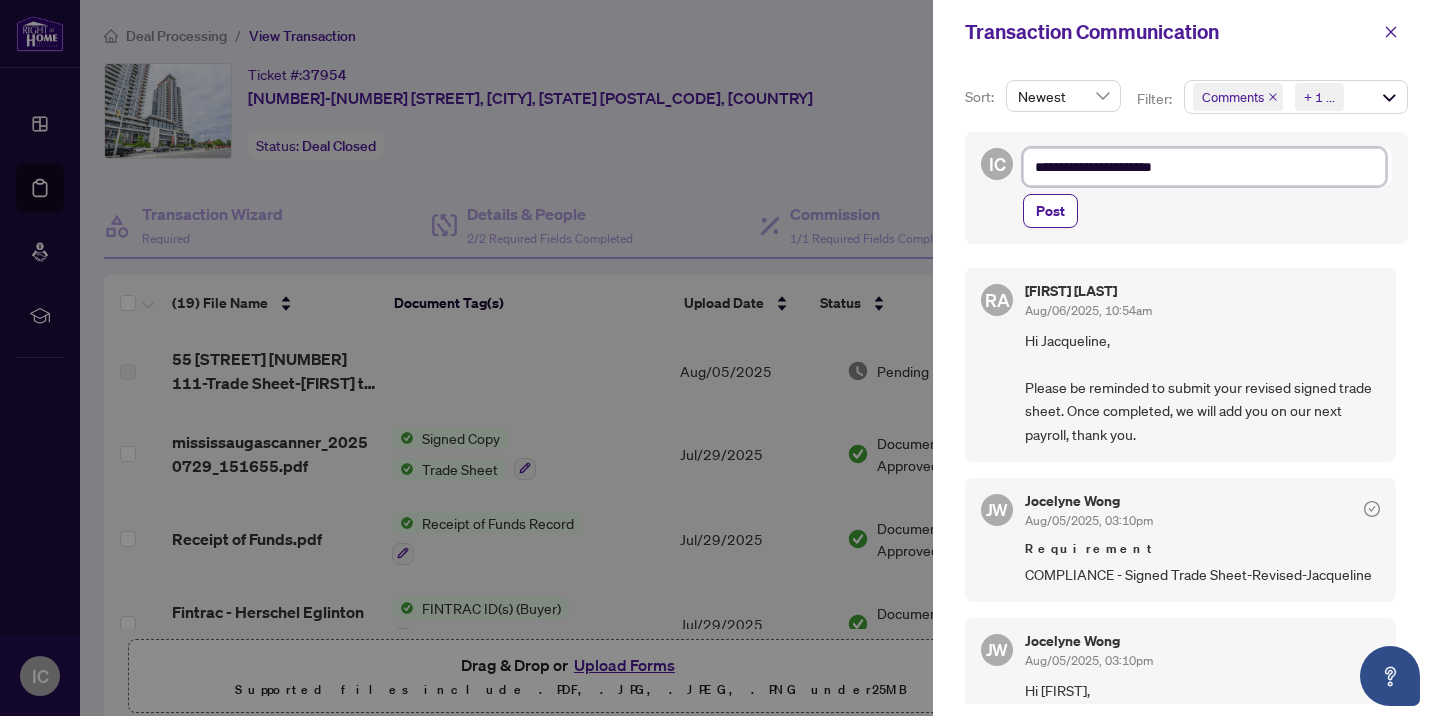 type on "**********" 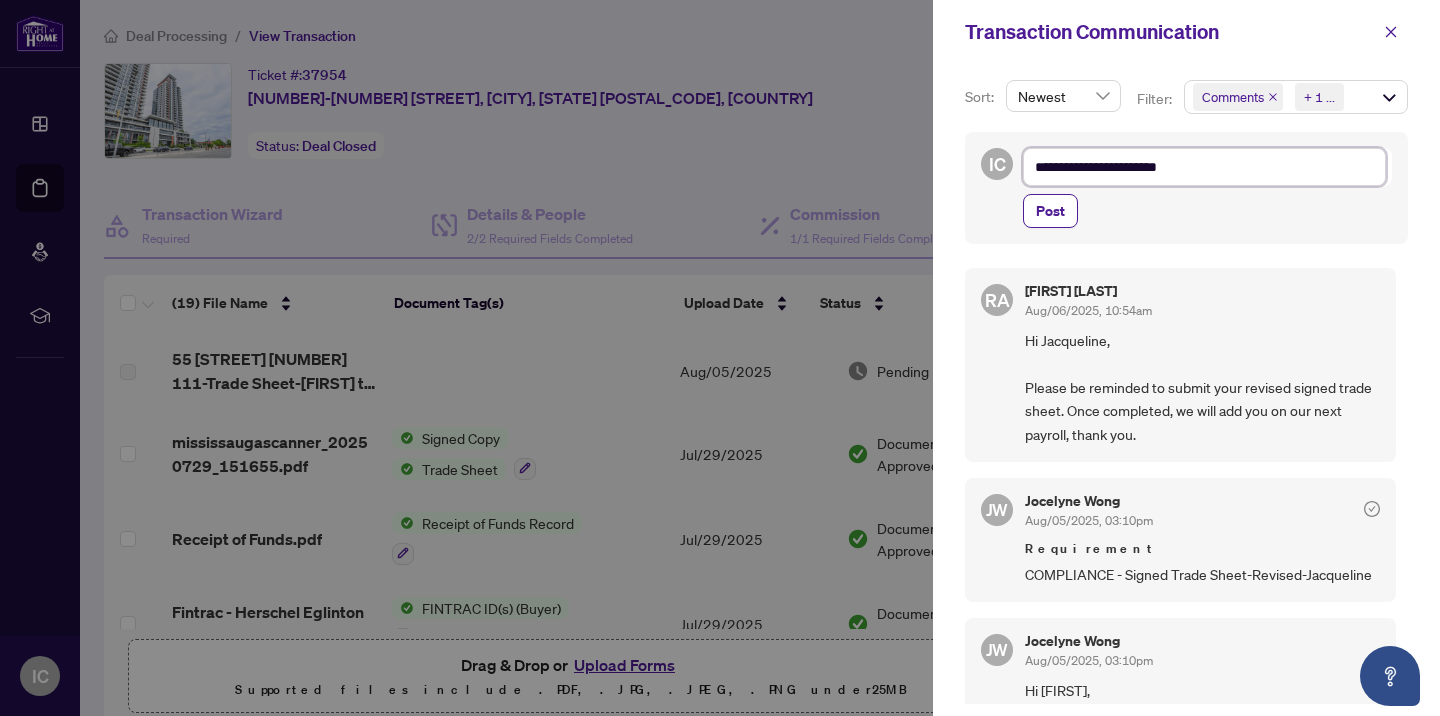 type on "**********" 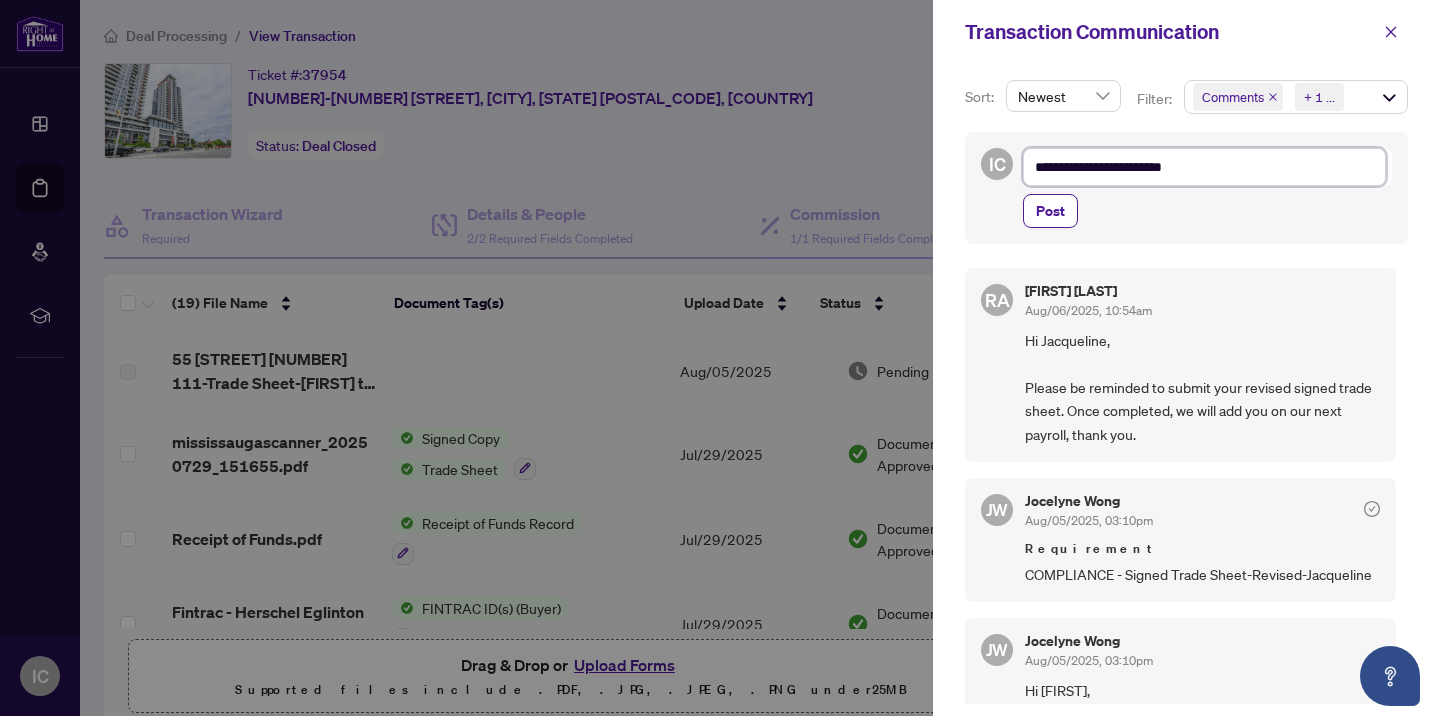 type on "**********" 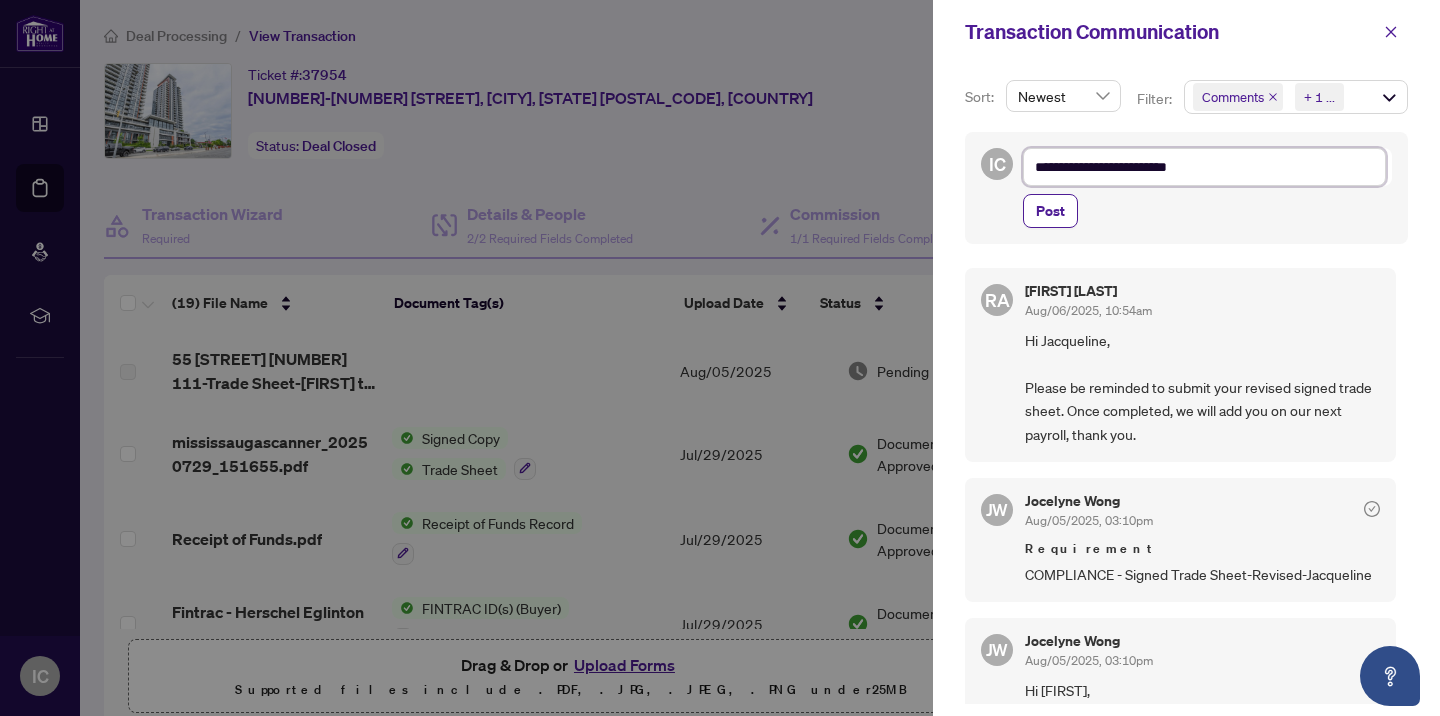 type on "**********" 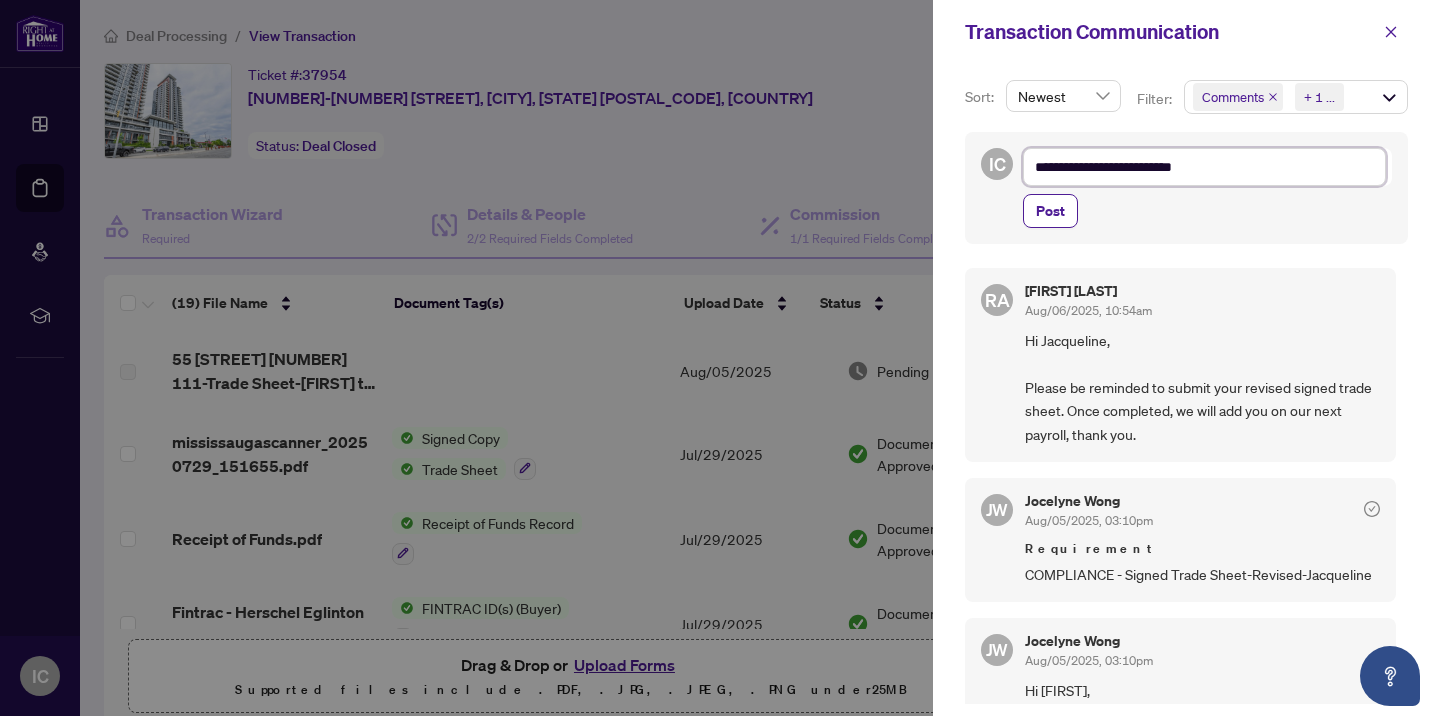 type on "**********" 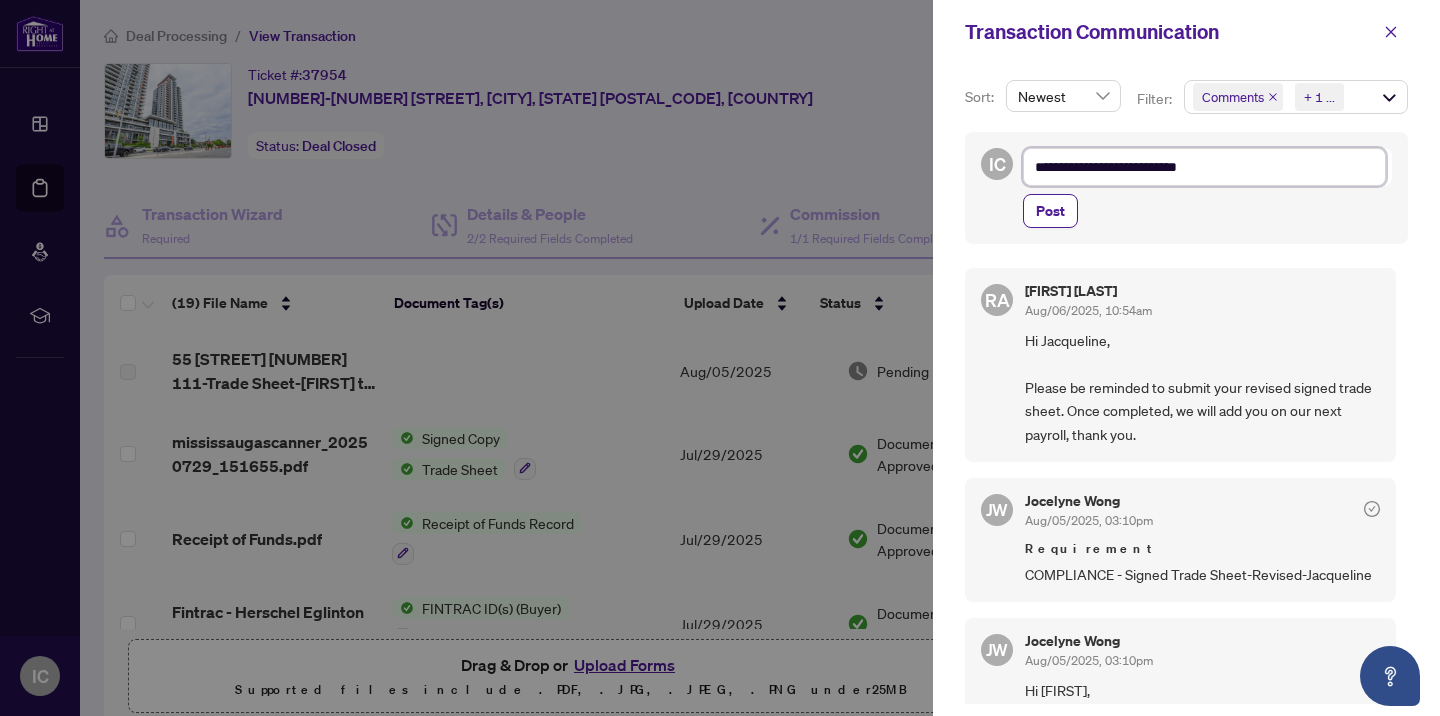 type on "**********" 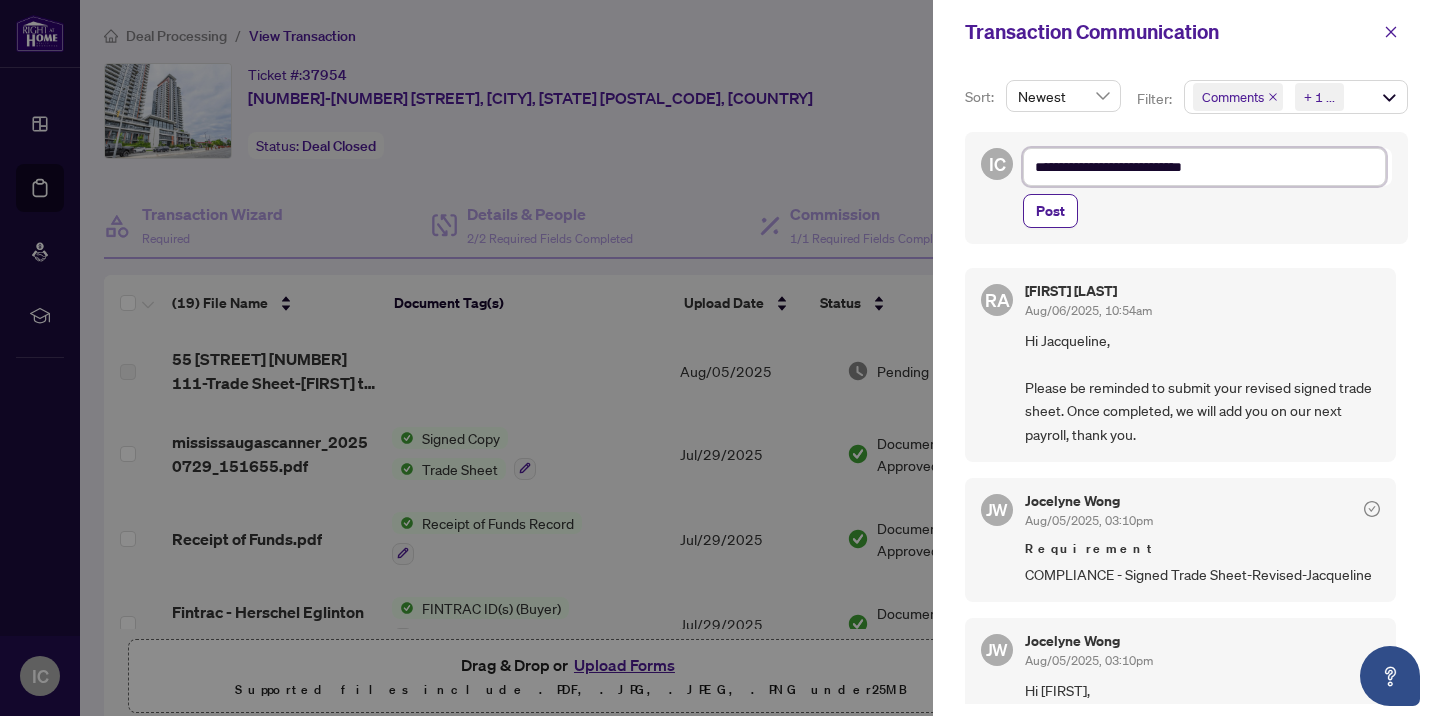 type on "**********" 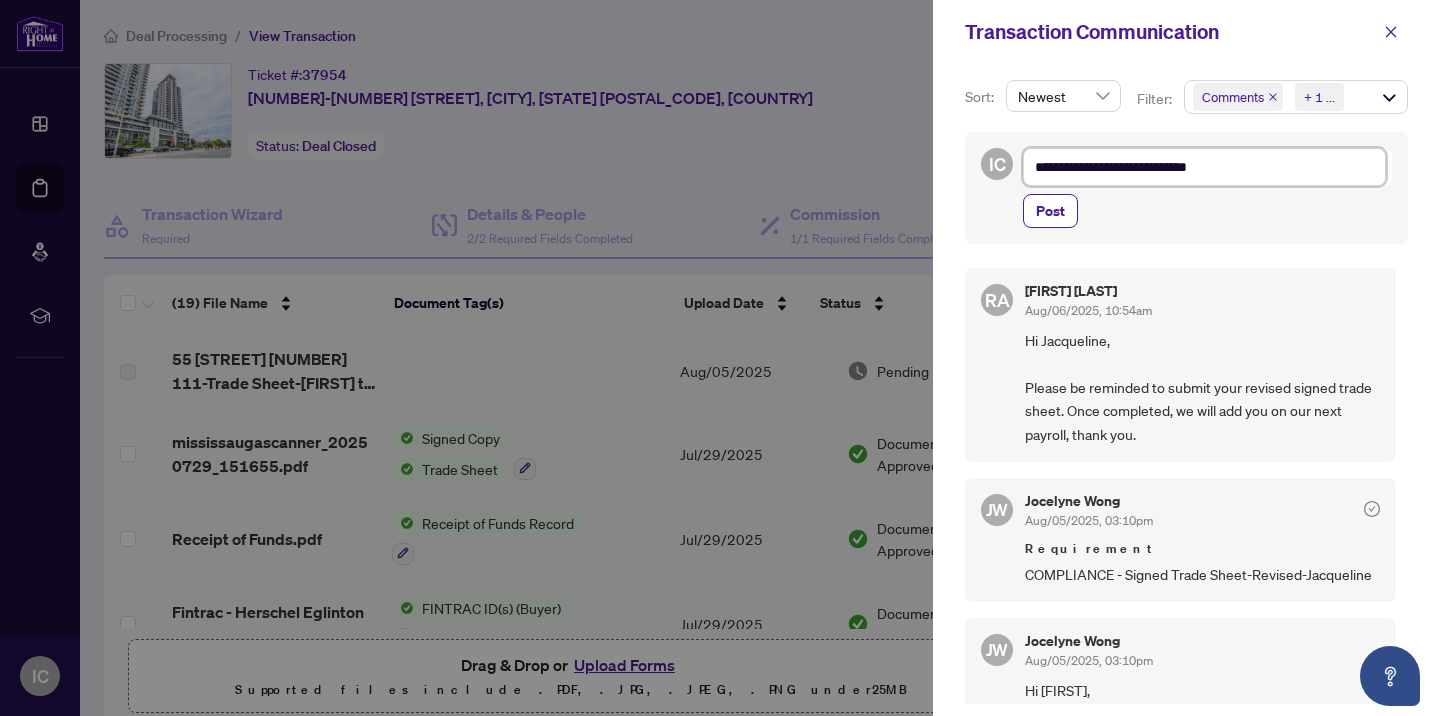 type on "**********" 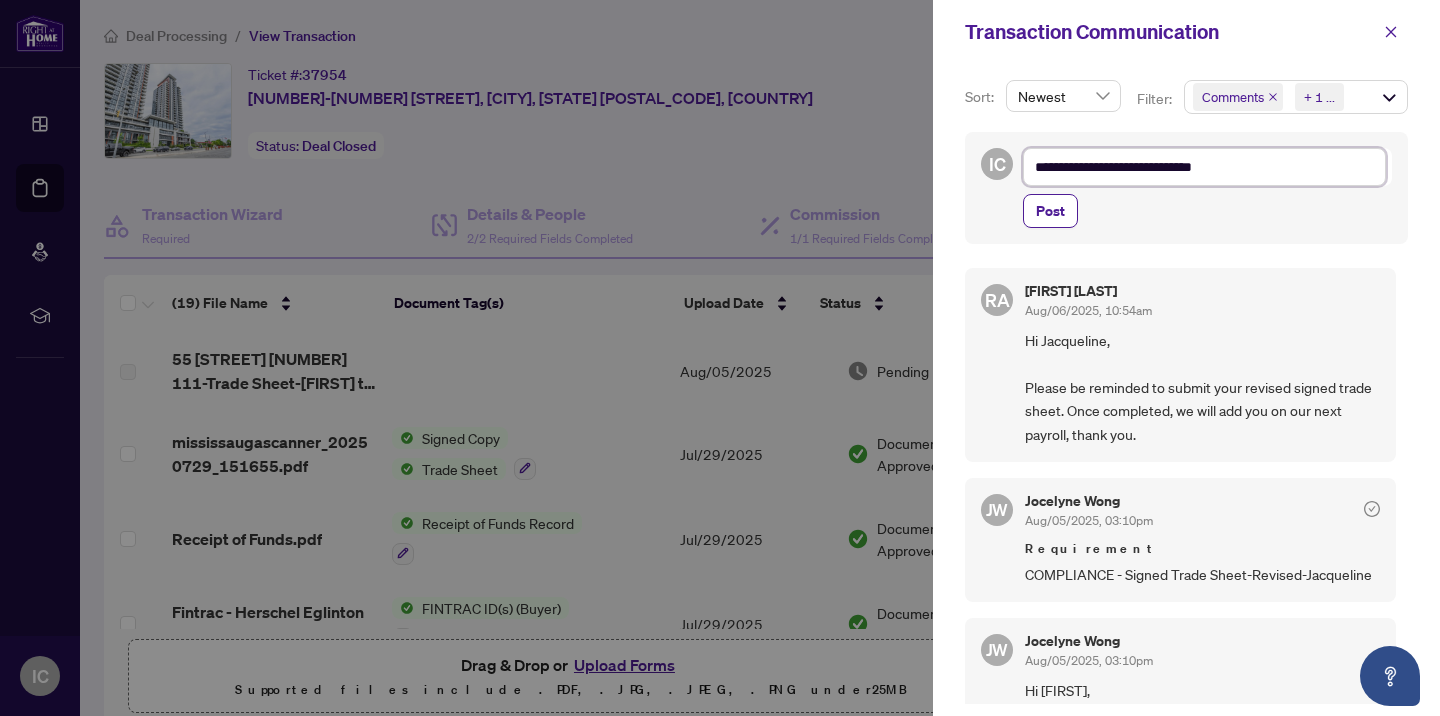 type on "**********" 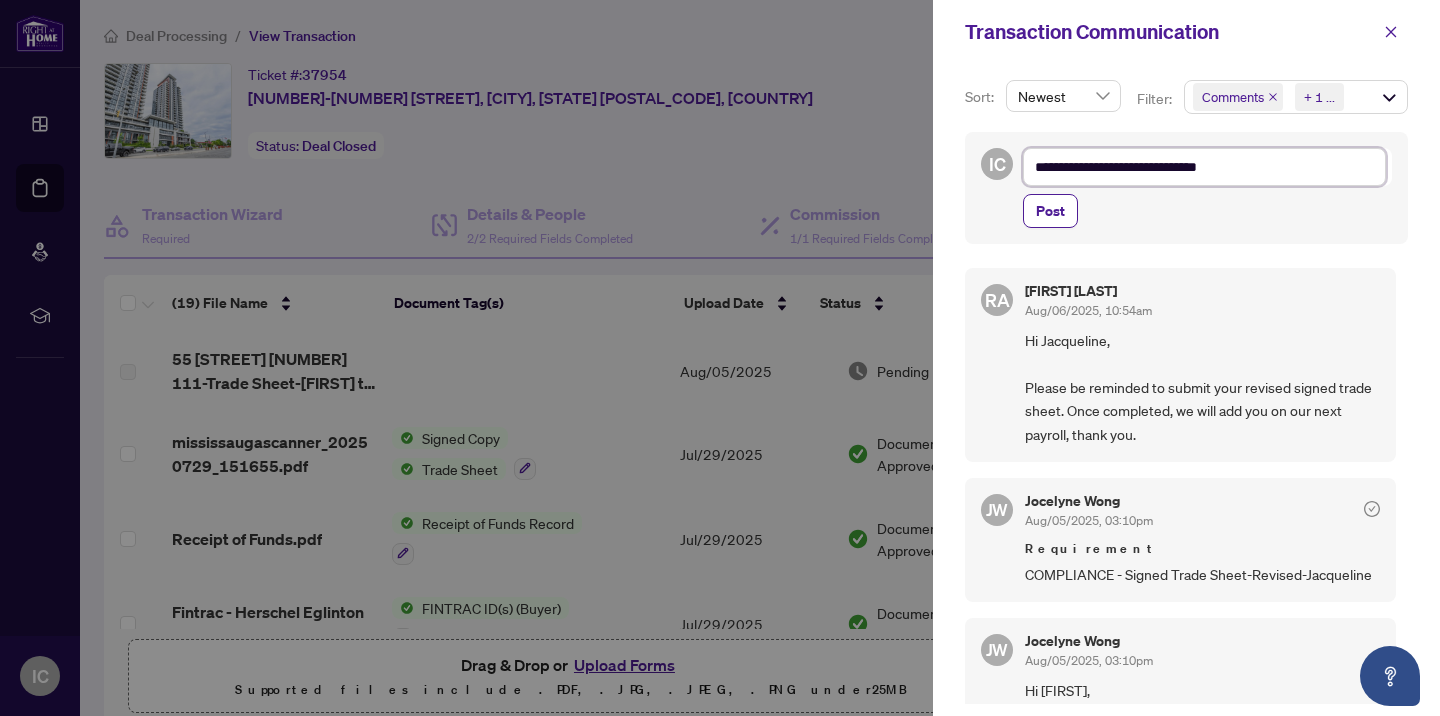 type on "**********" 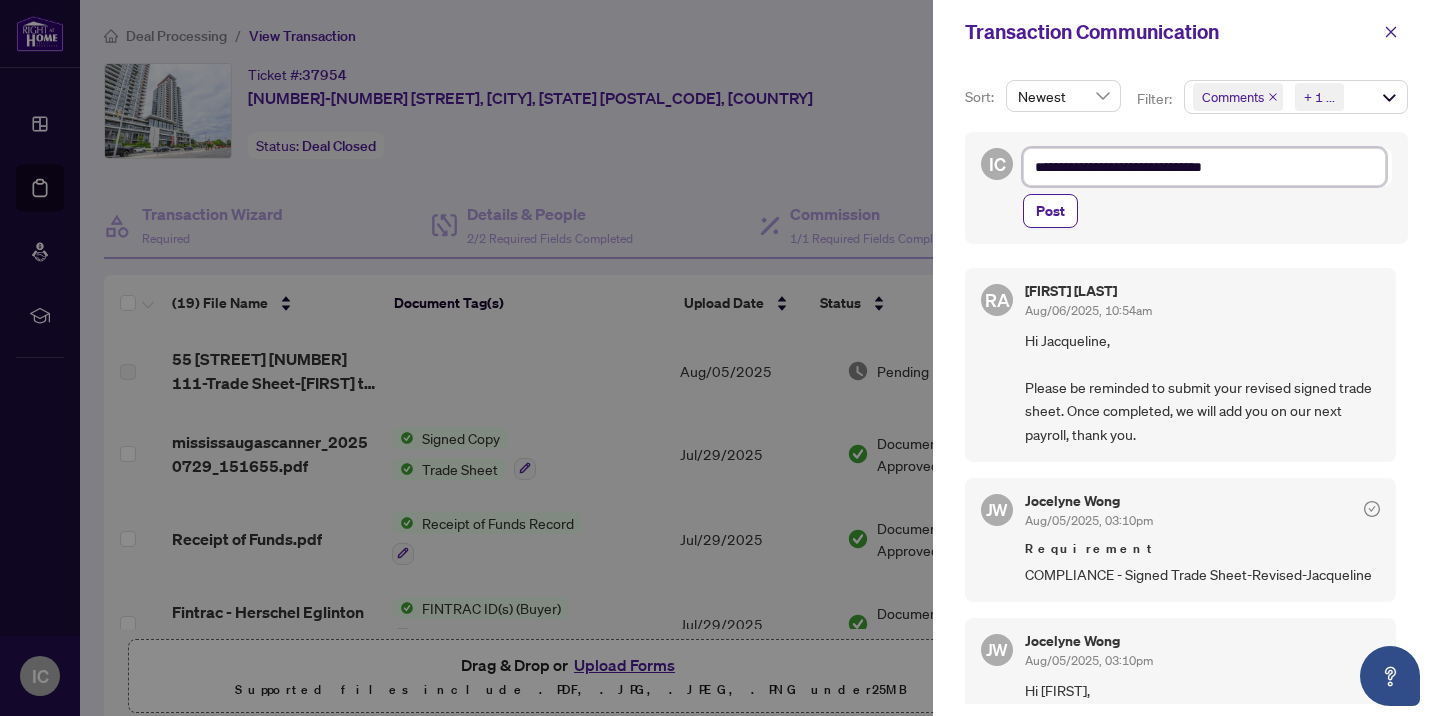 type on "**********" 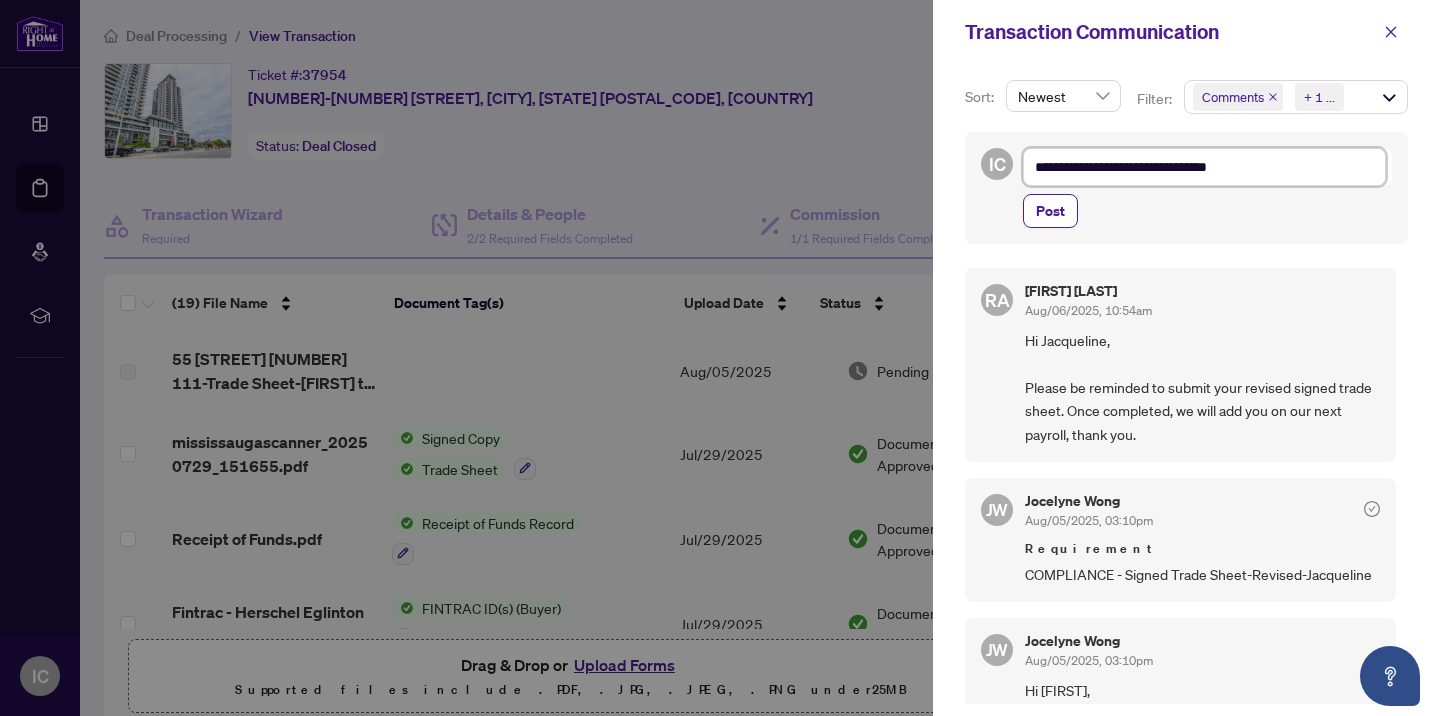 type on "**********" 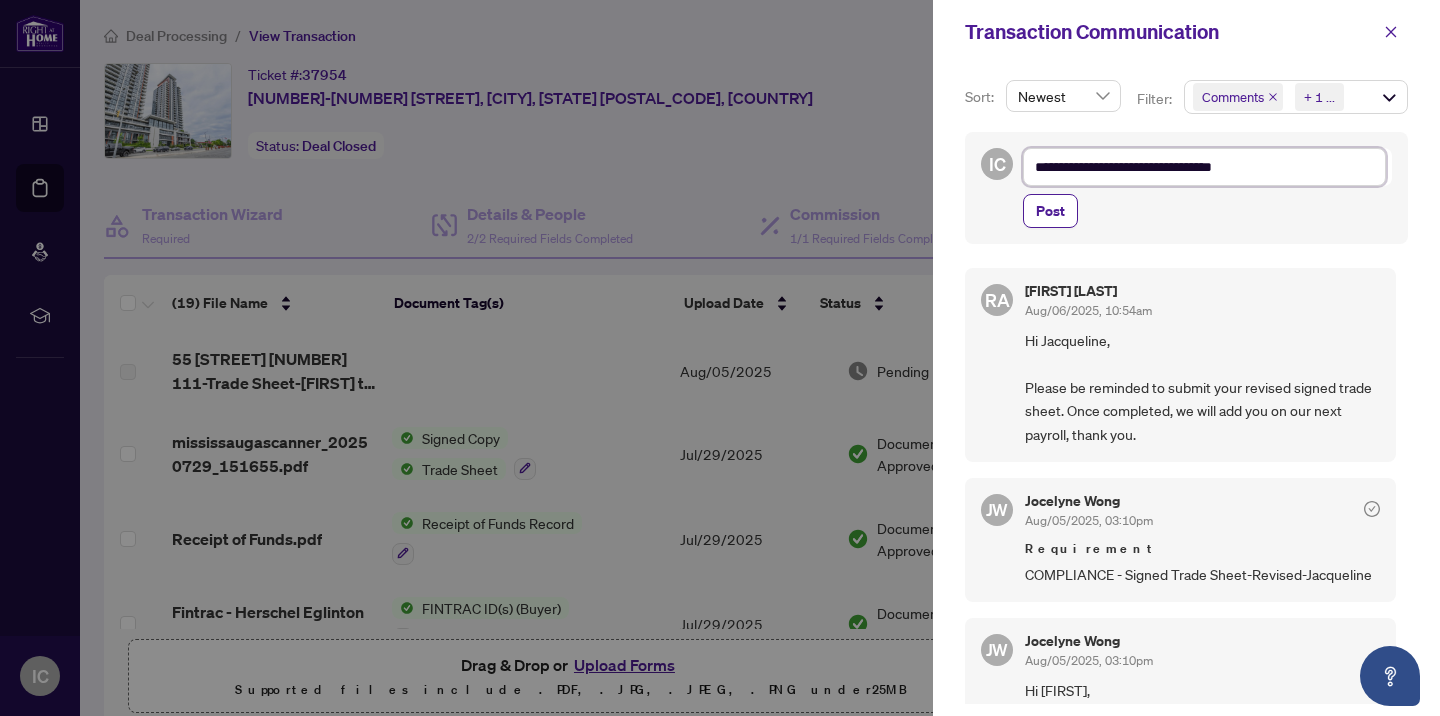 type on "**********" 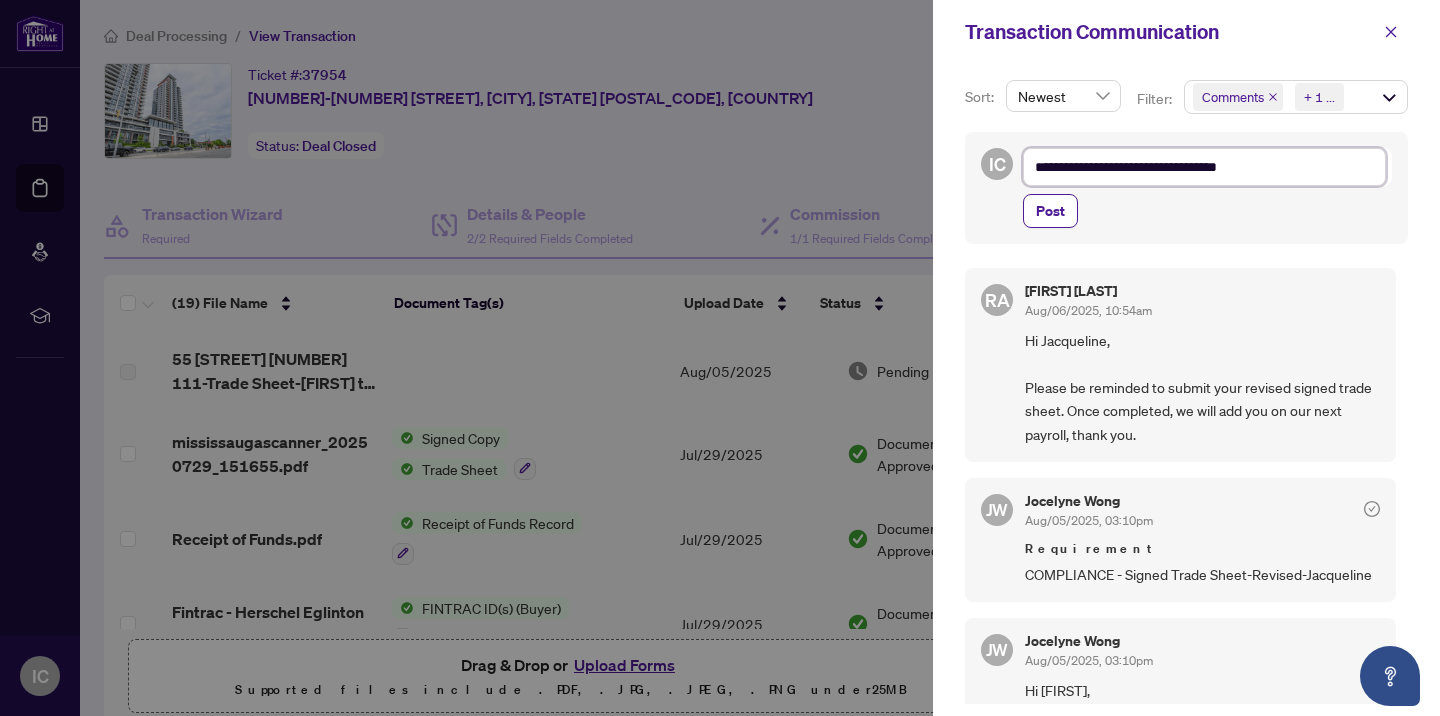 type on "**********" 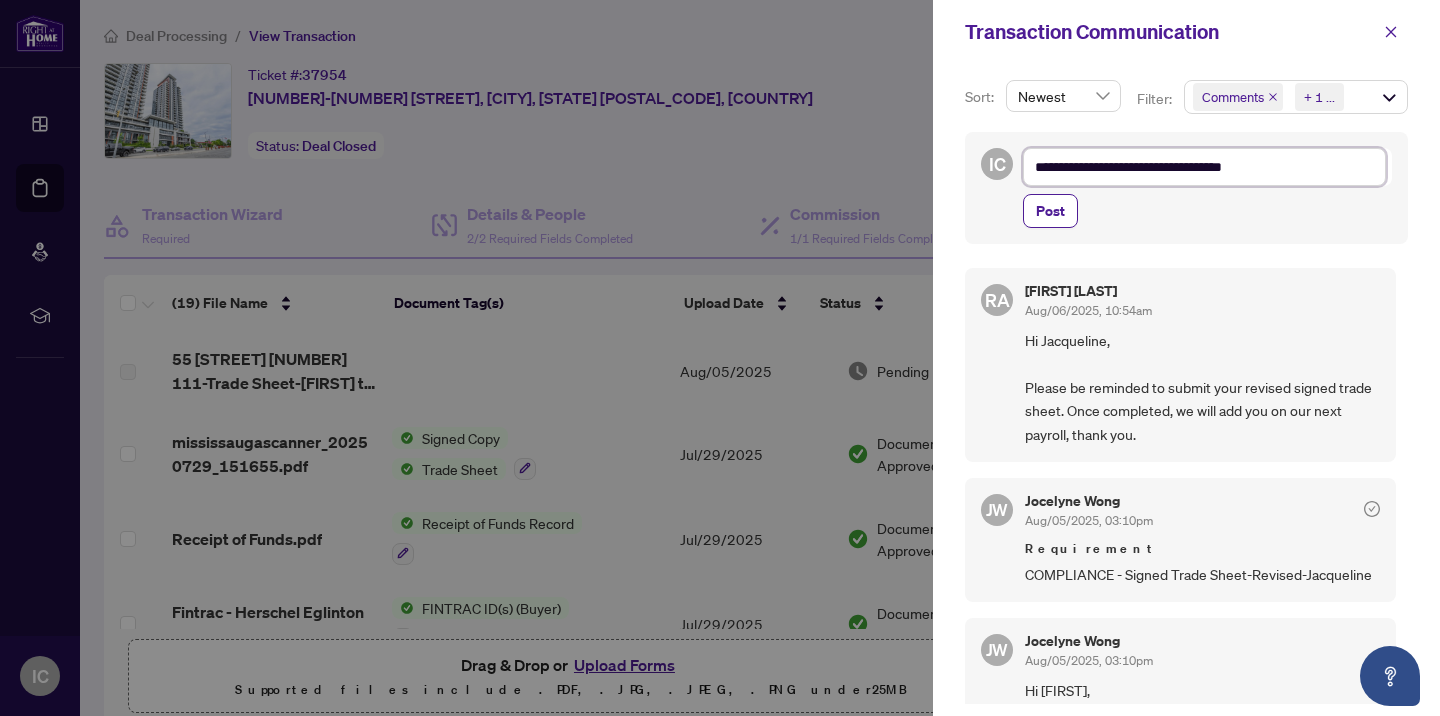 type on "**********" 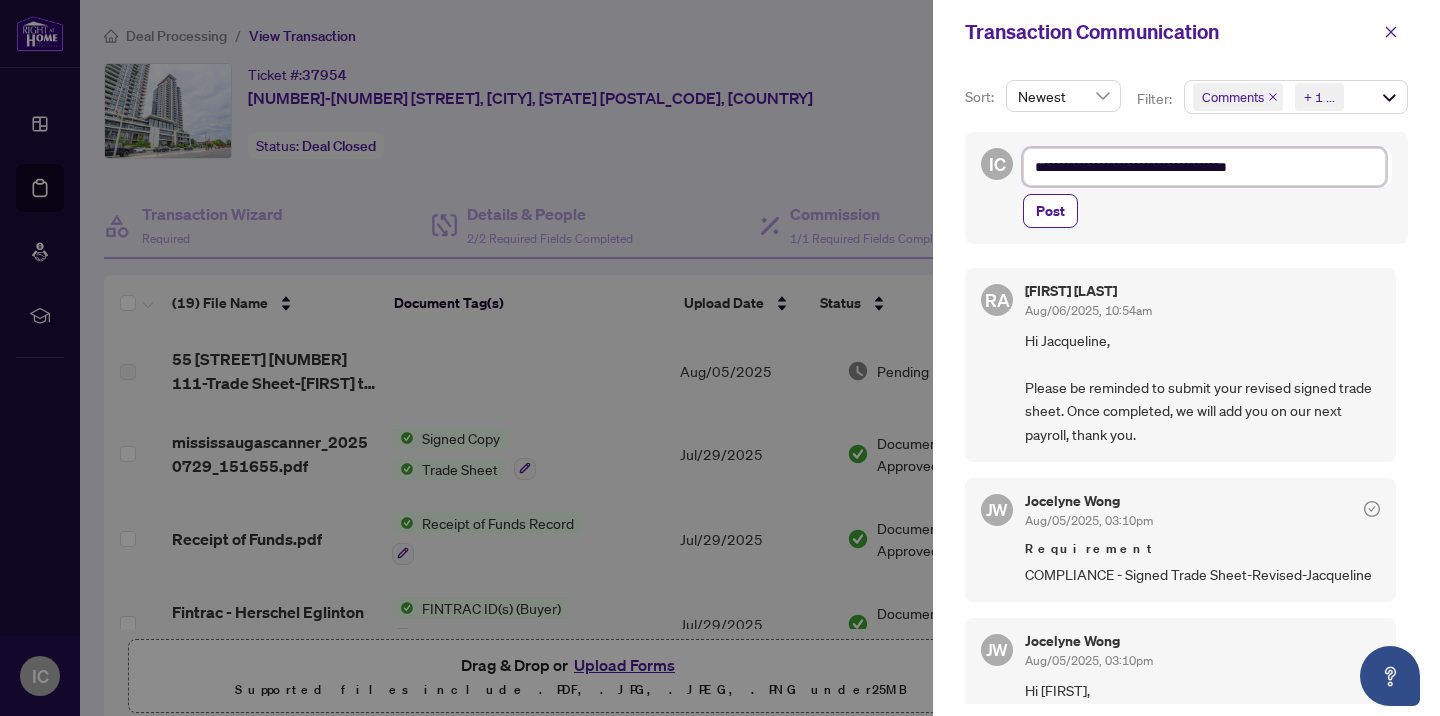 type on "**********" 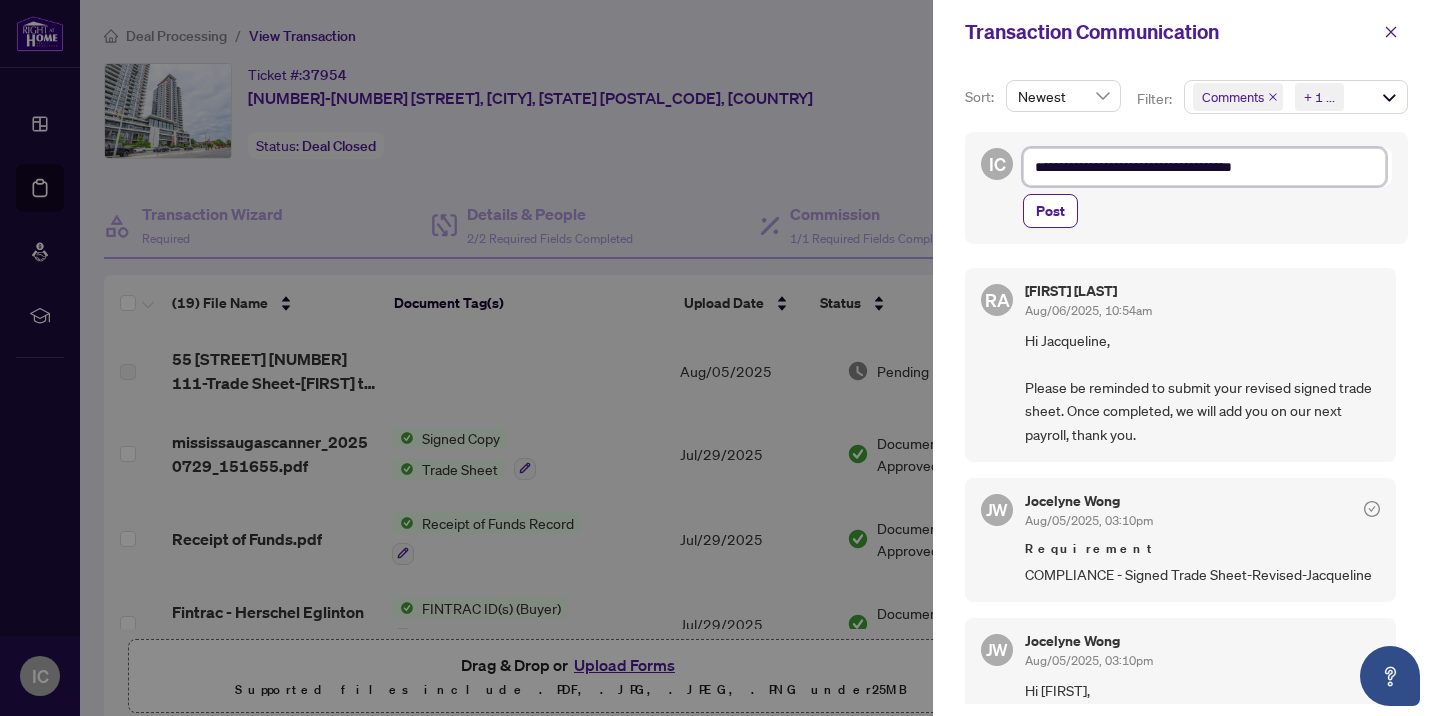 type on "**********" 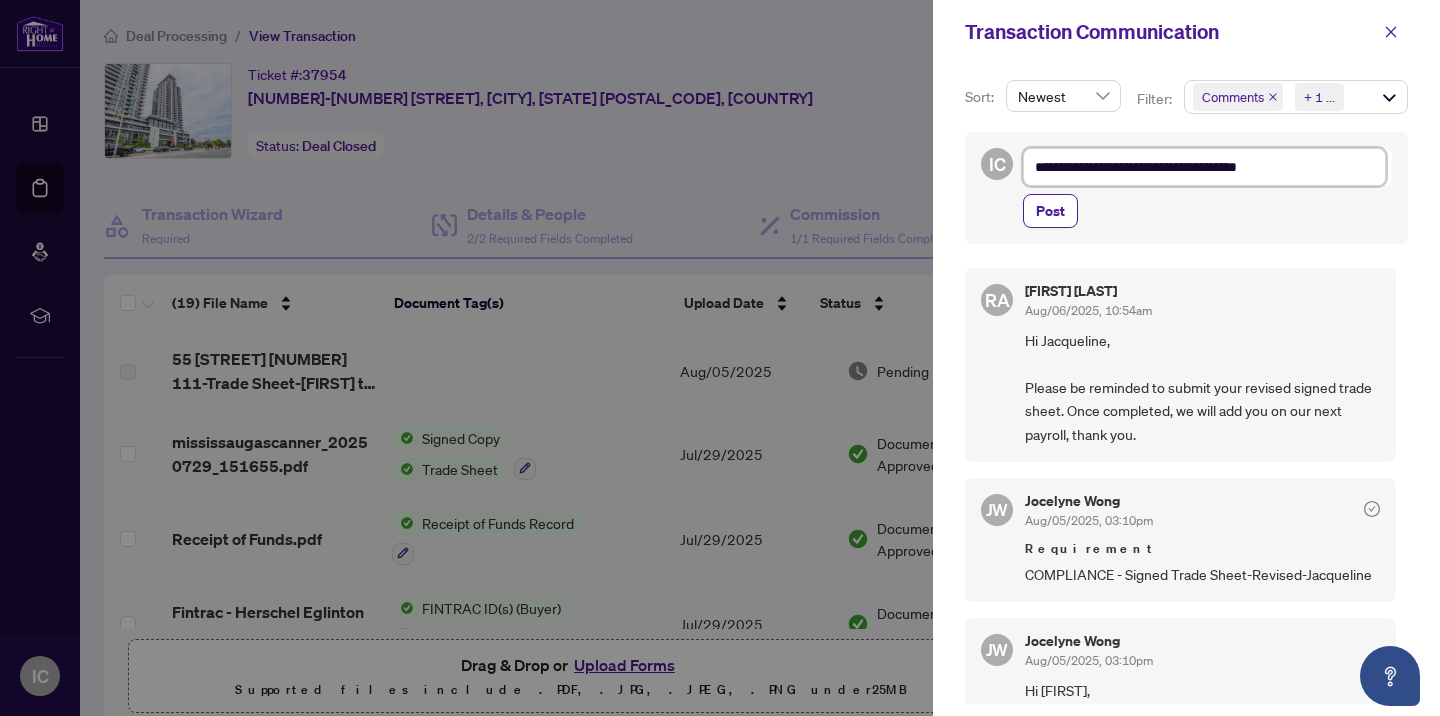 type on "**********" 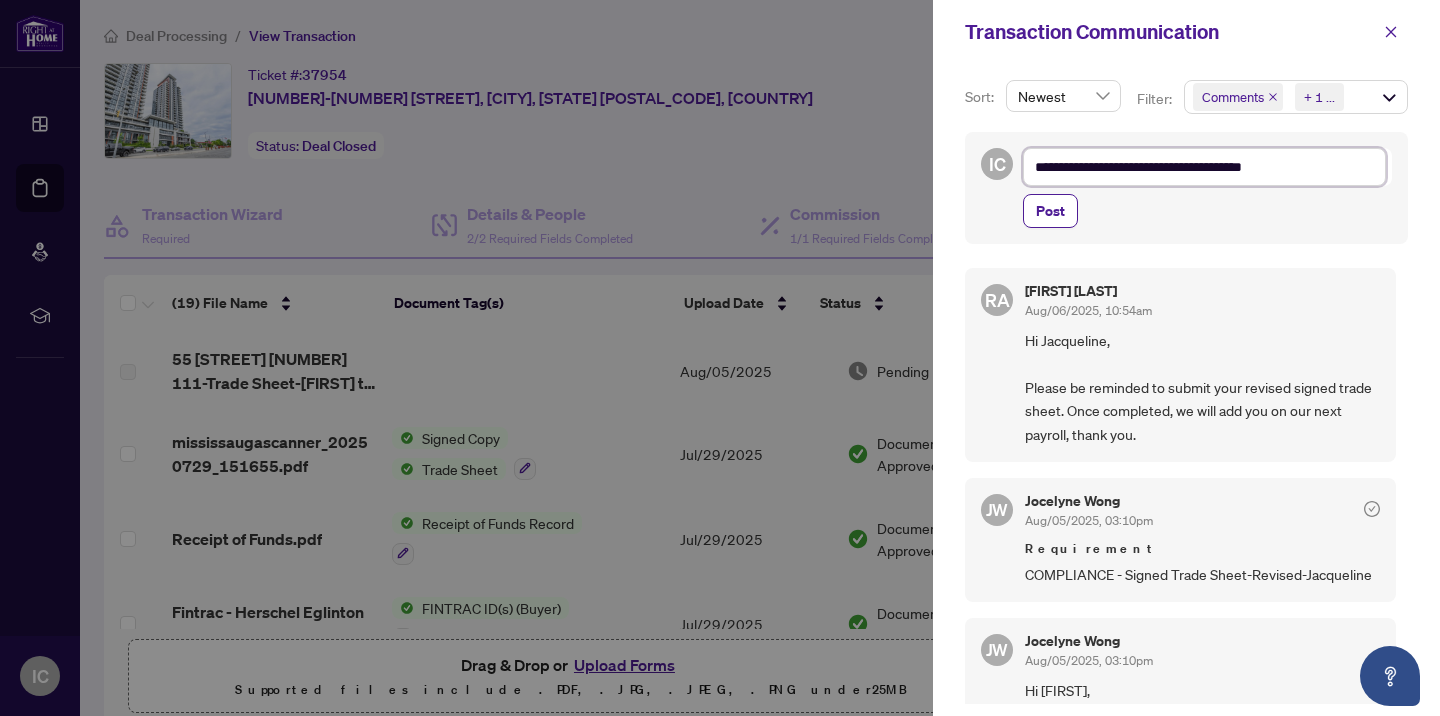 type on "**********" 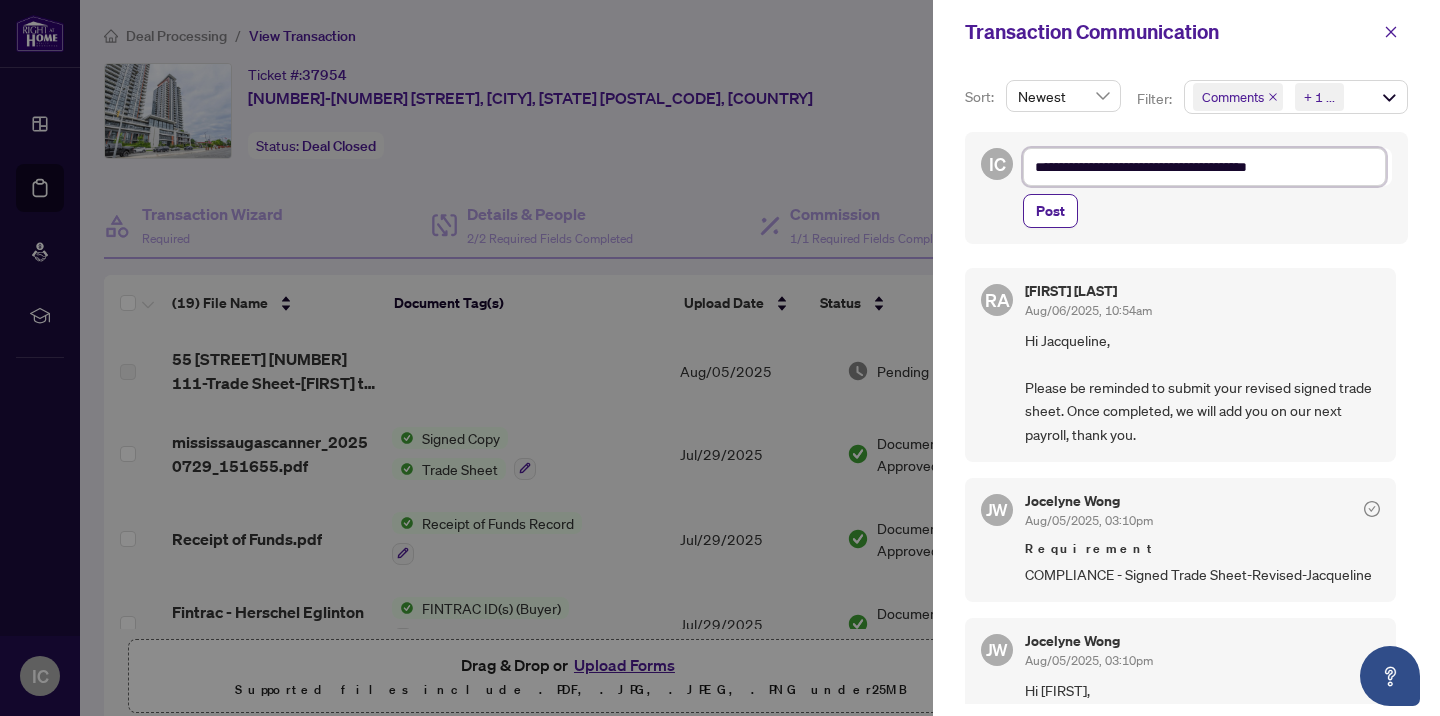 type on "**********" 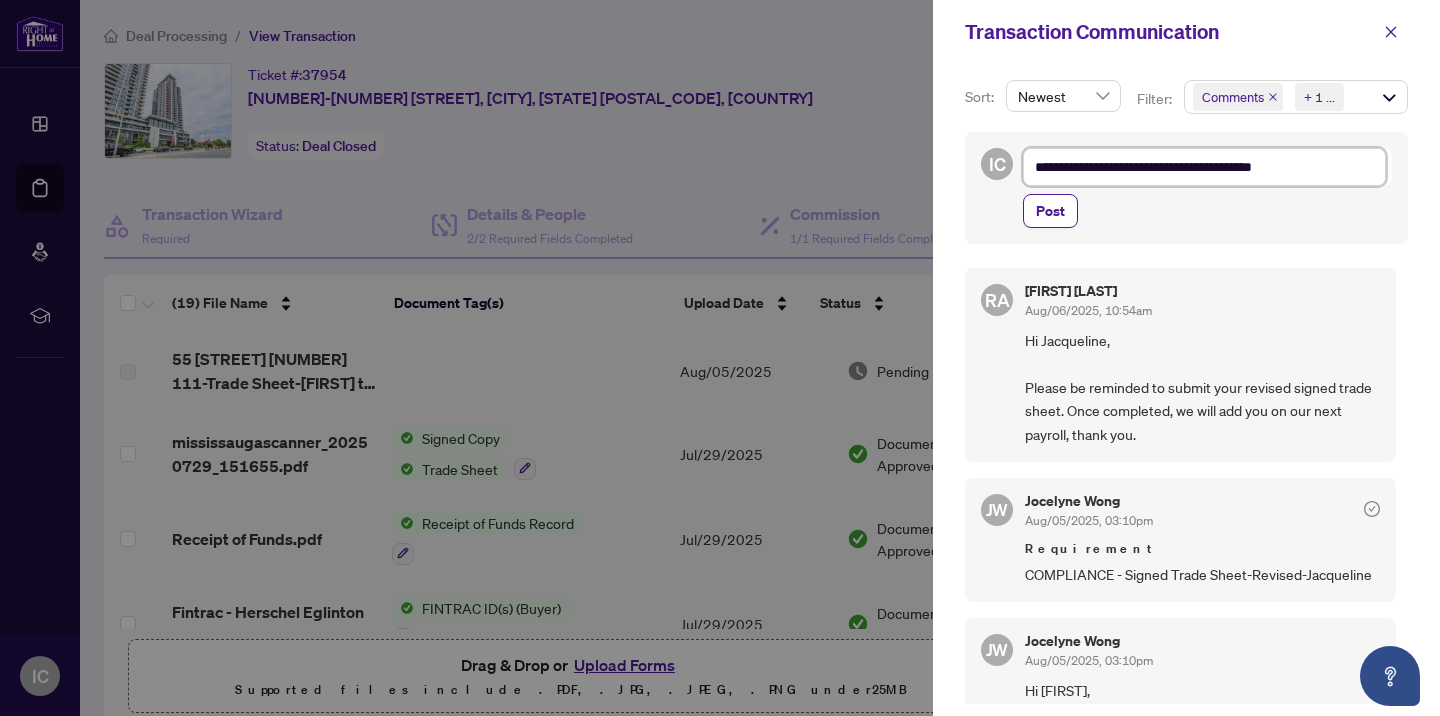 type on "**********" 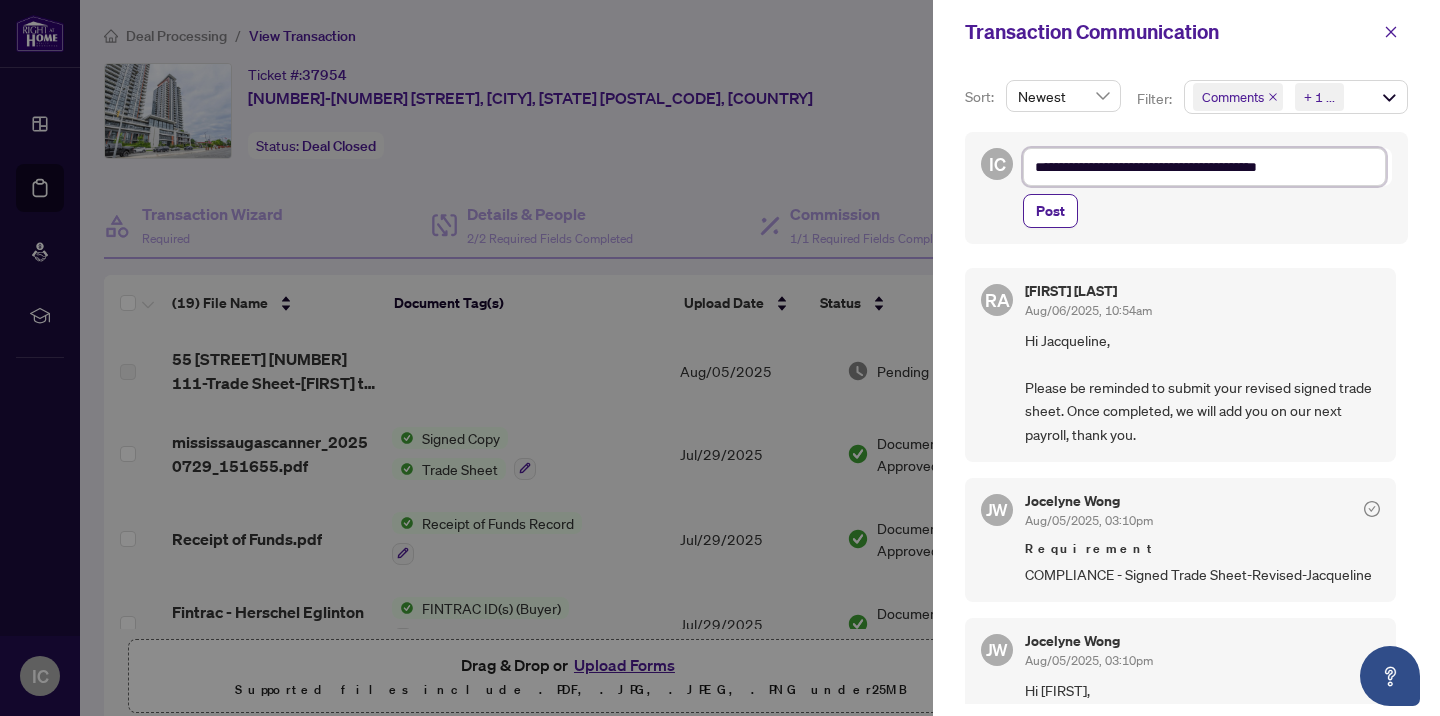 type on "**********" 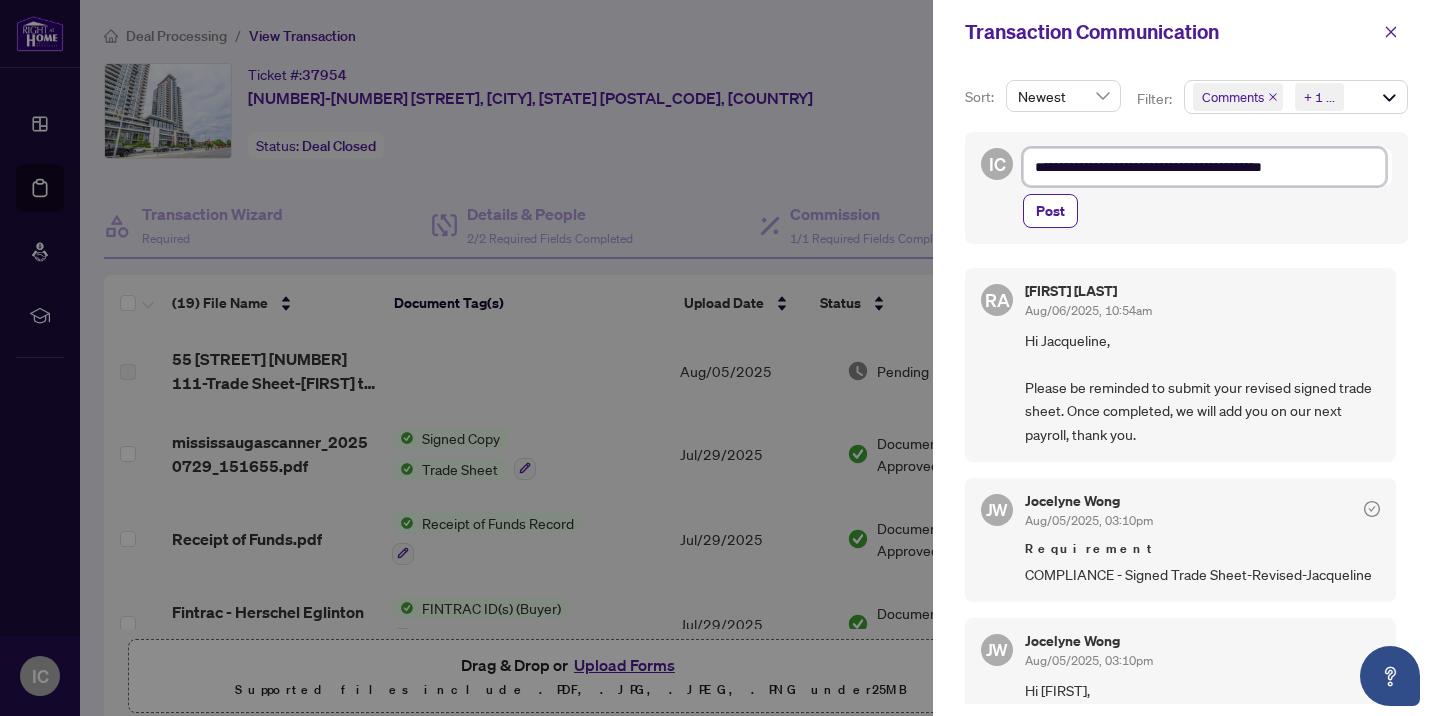type on "**********" 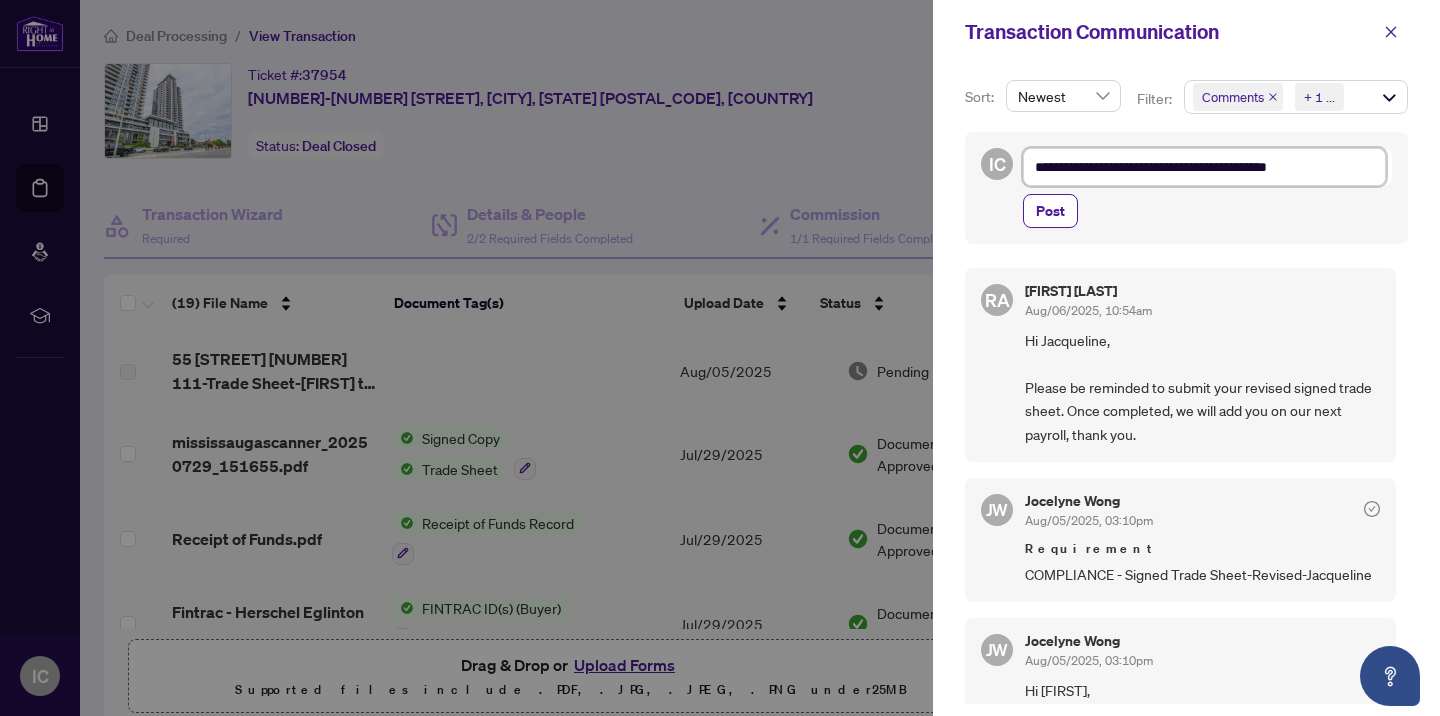 type on "**********" 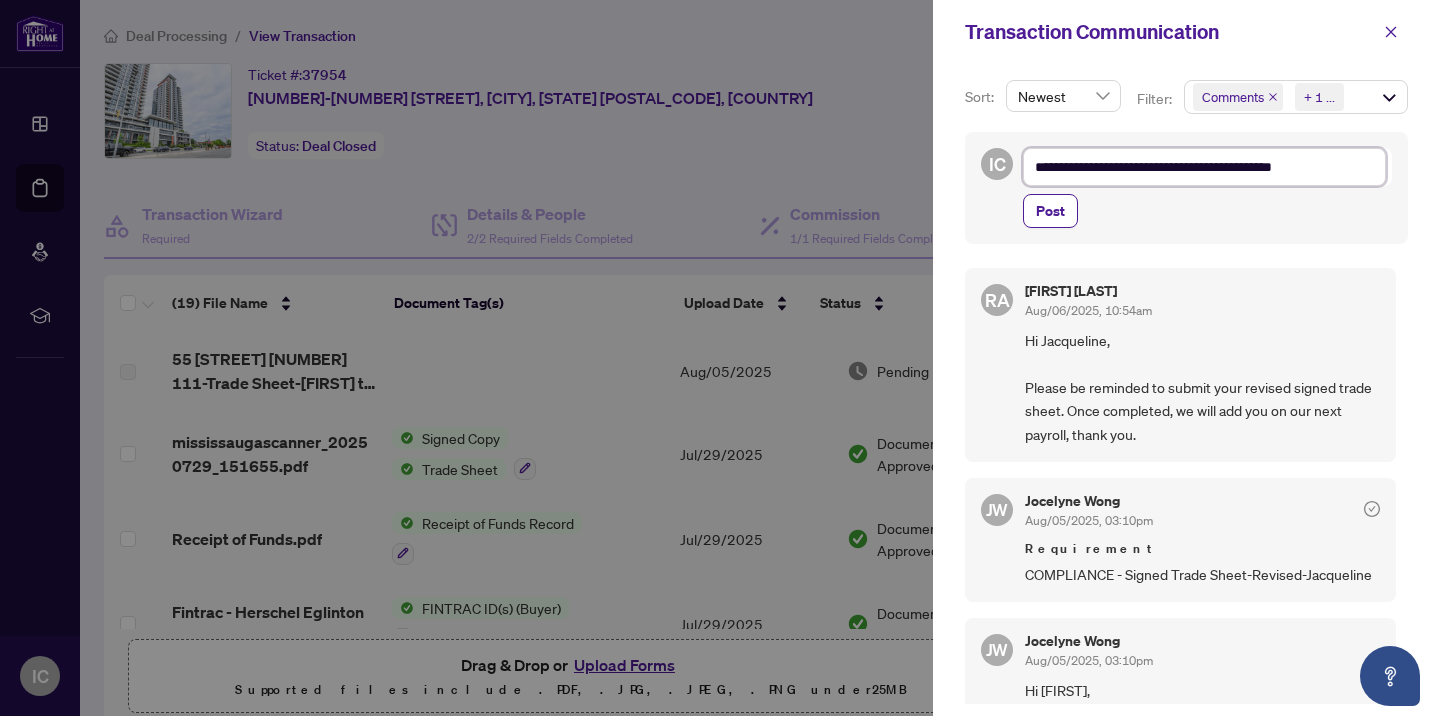 type on "**********" 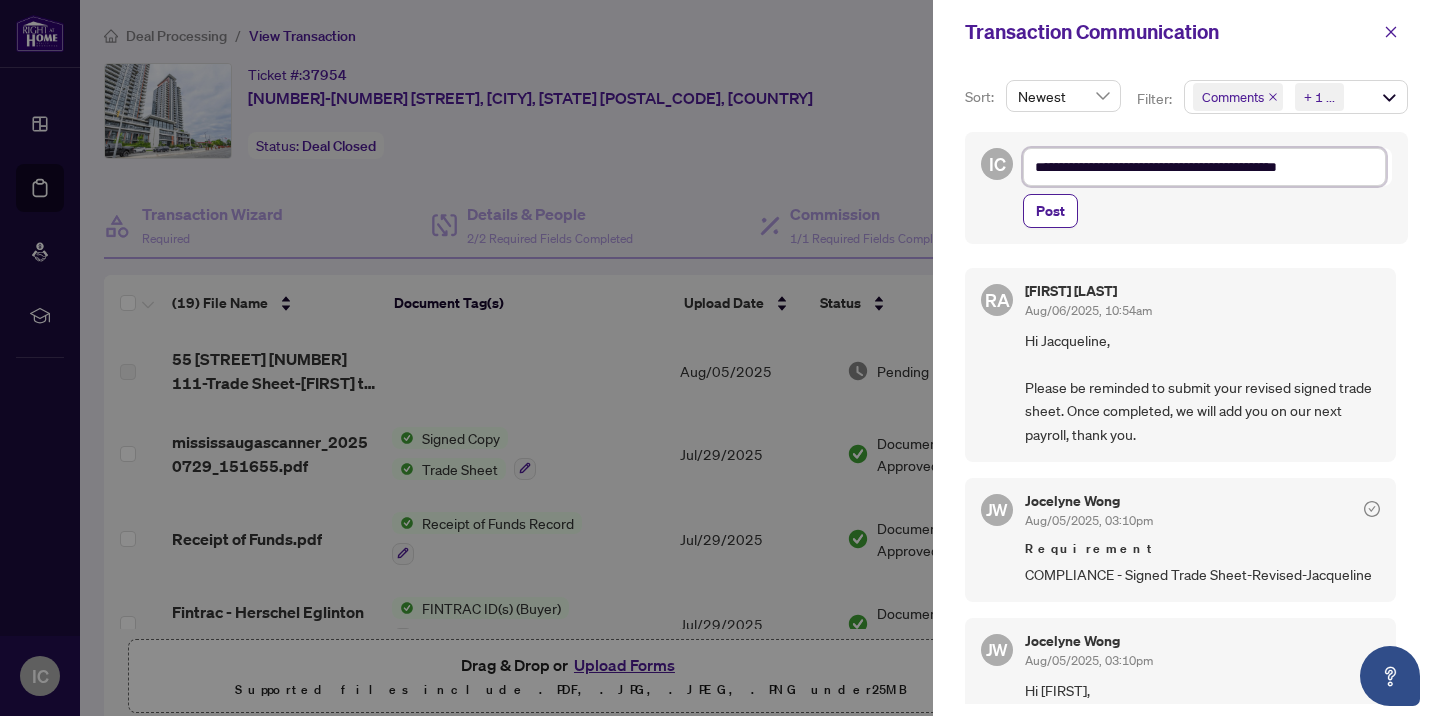 type on "**********" 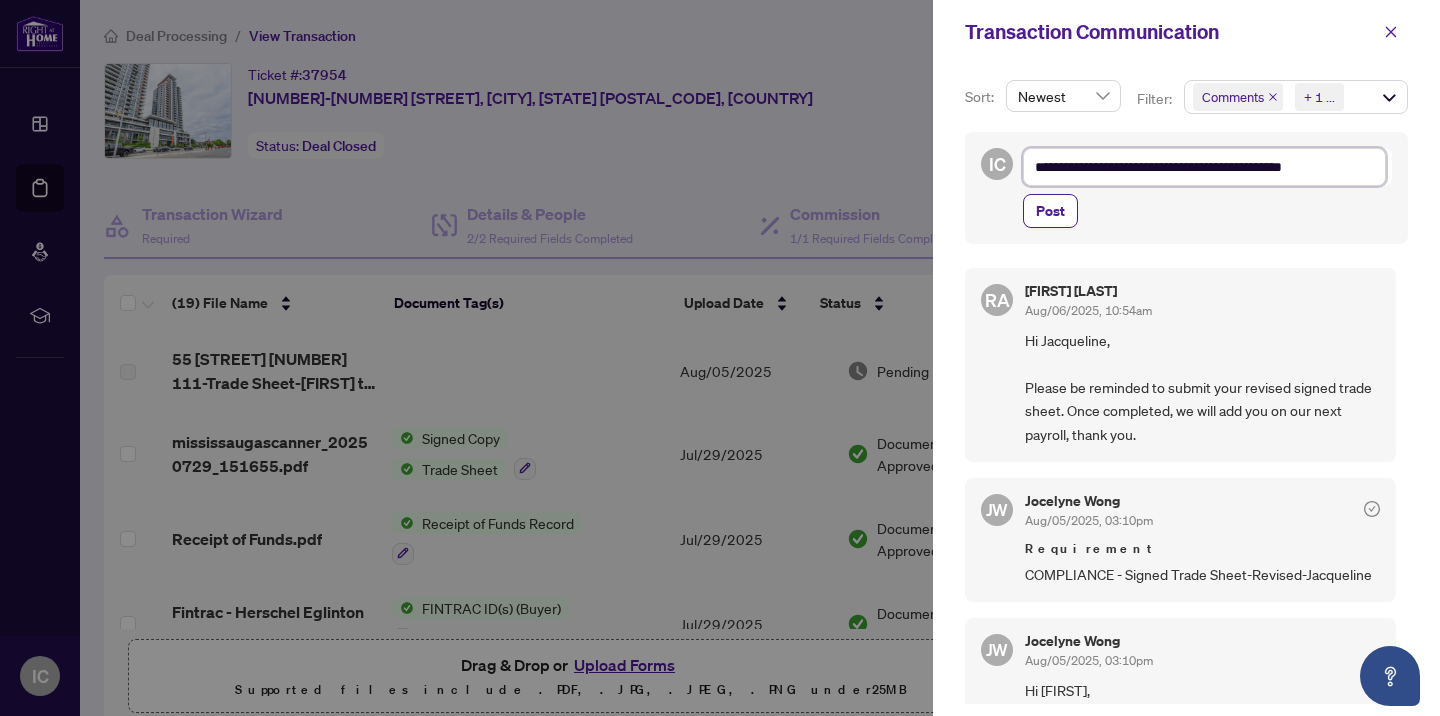 type on "**********" 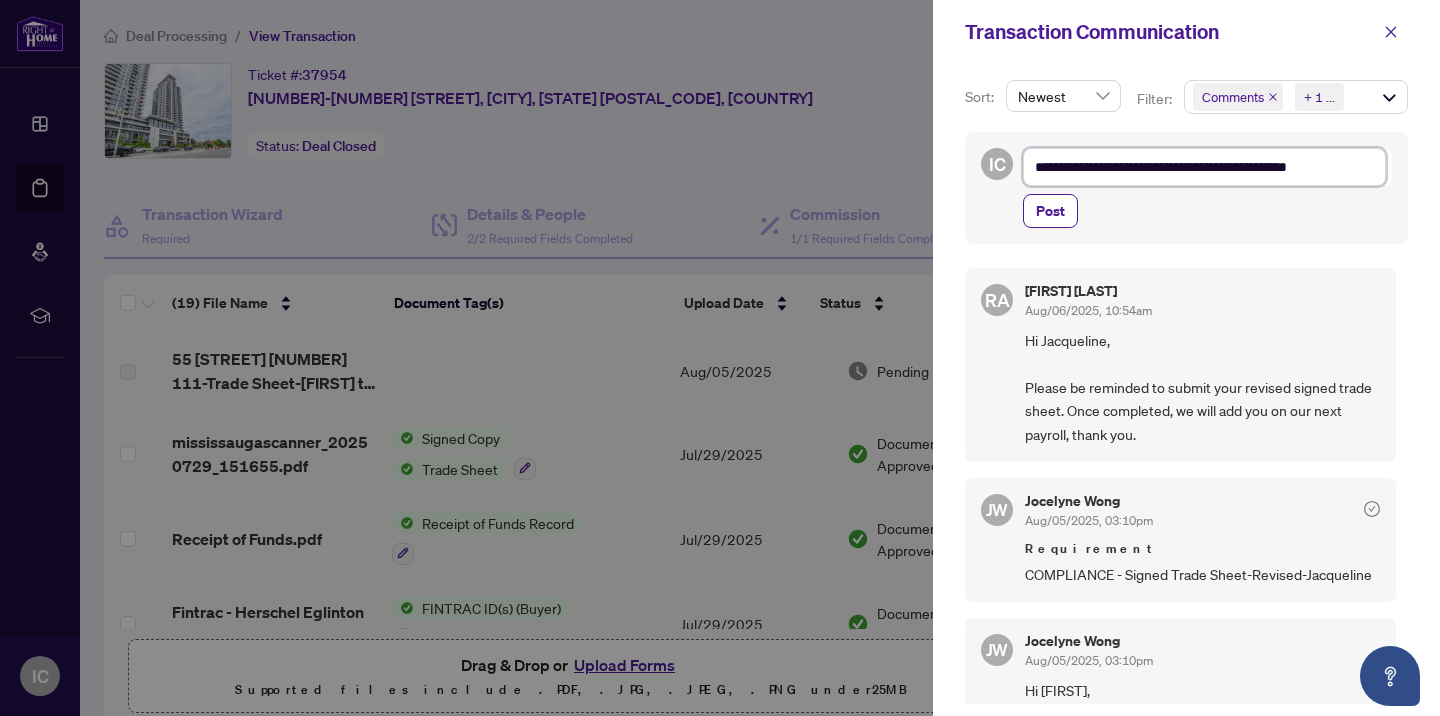 type on "**********" 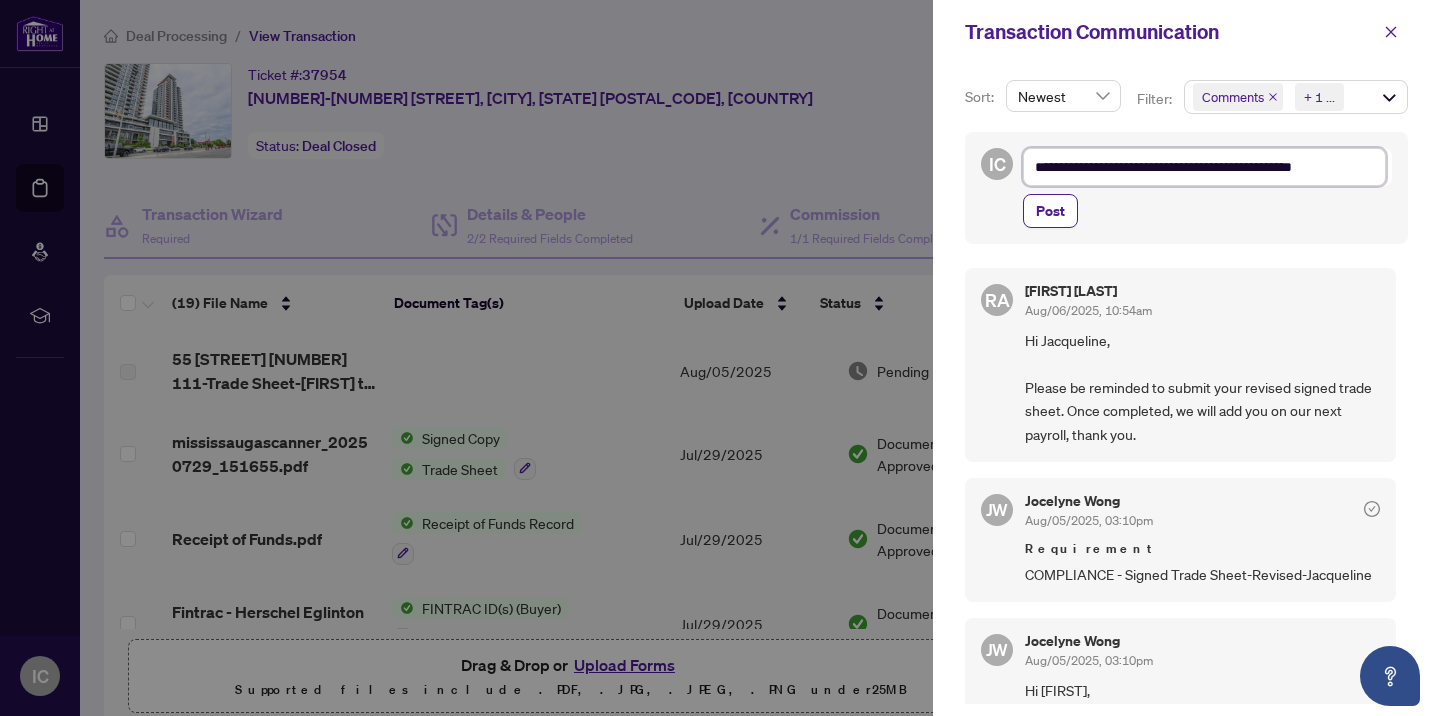 type on "**********" 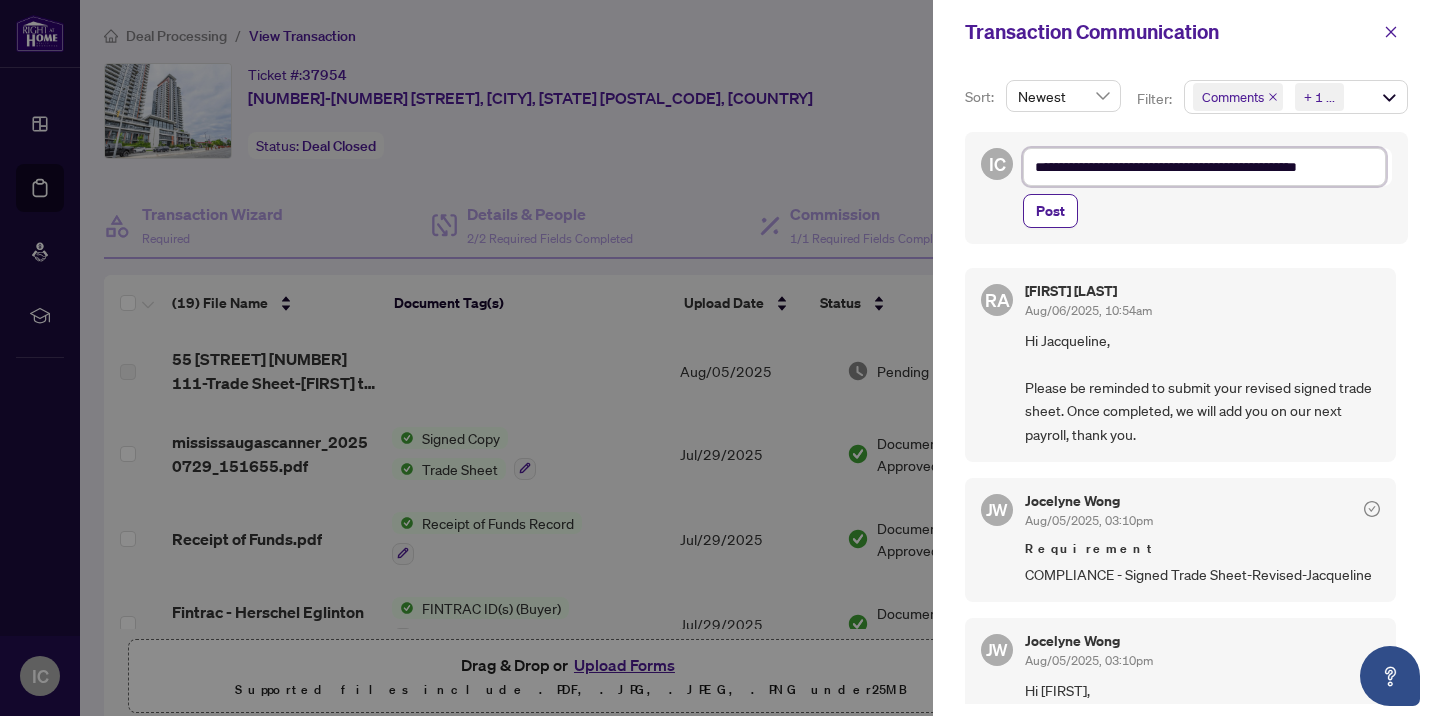 type on "**********" 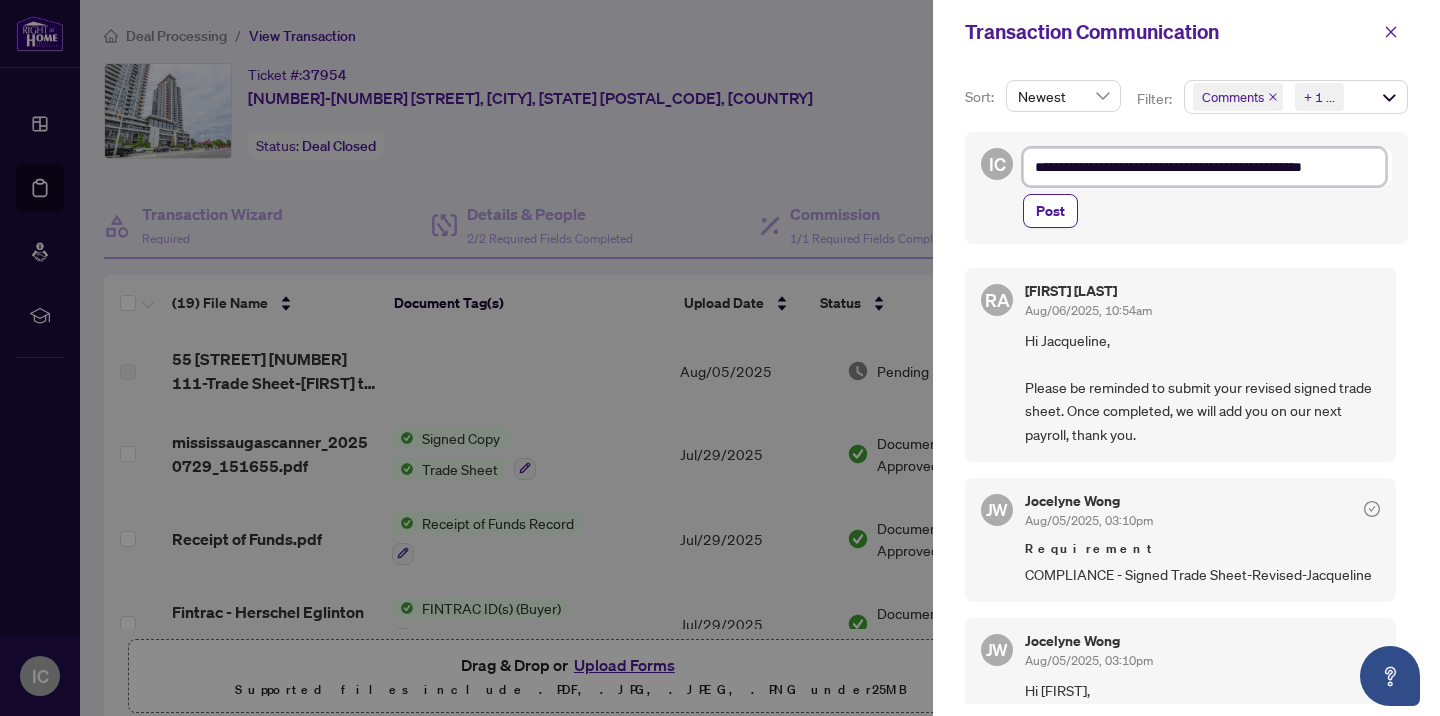 type on "**********" 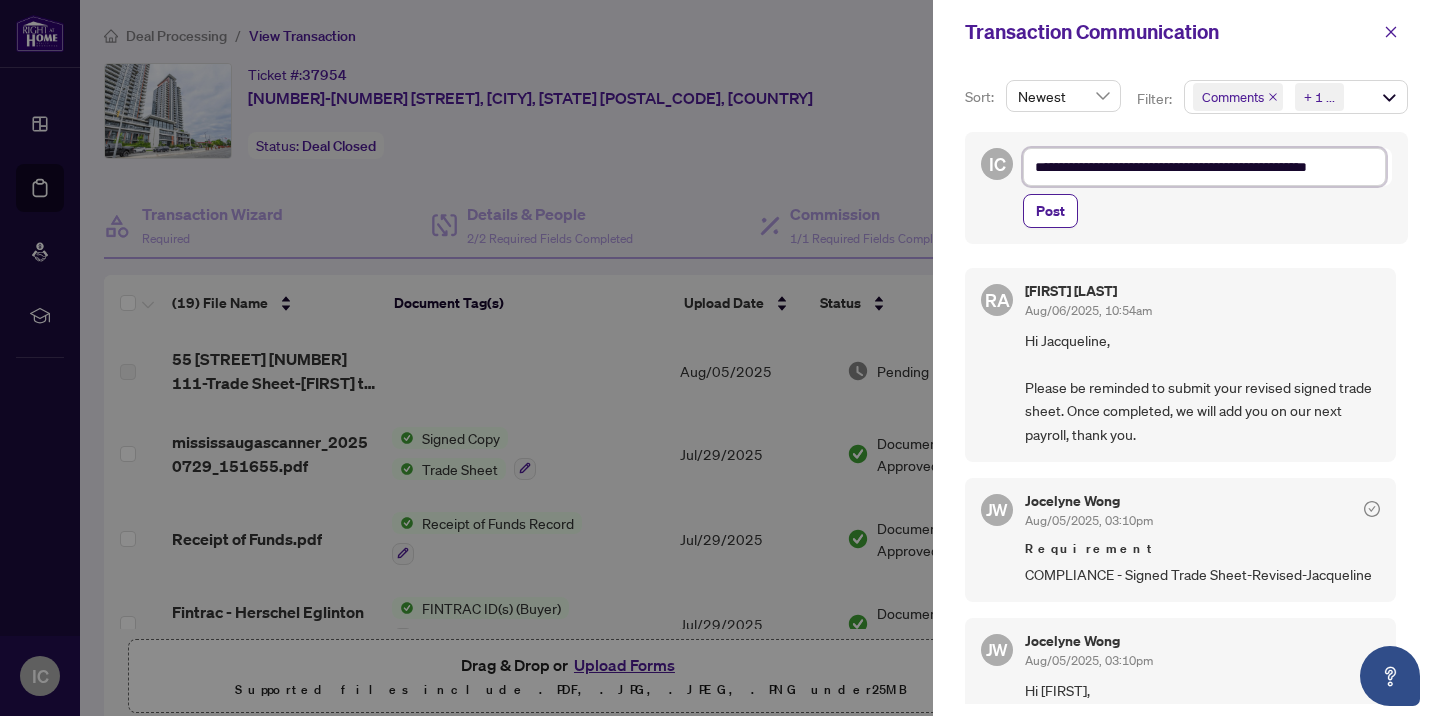 type on "**********" 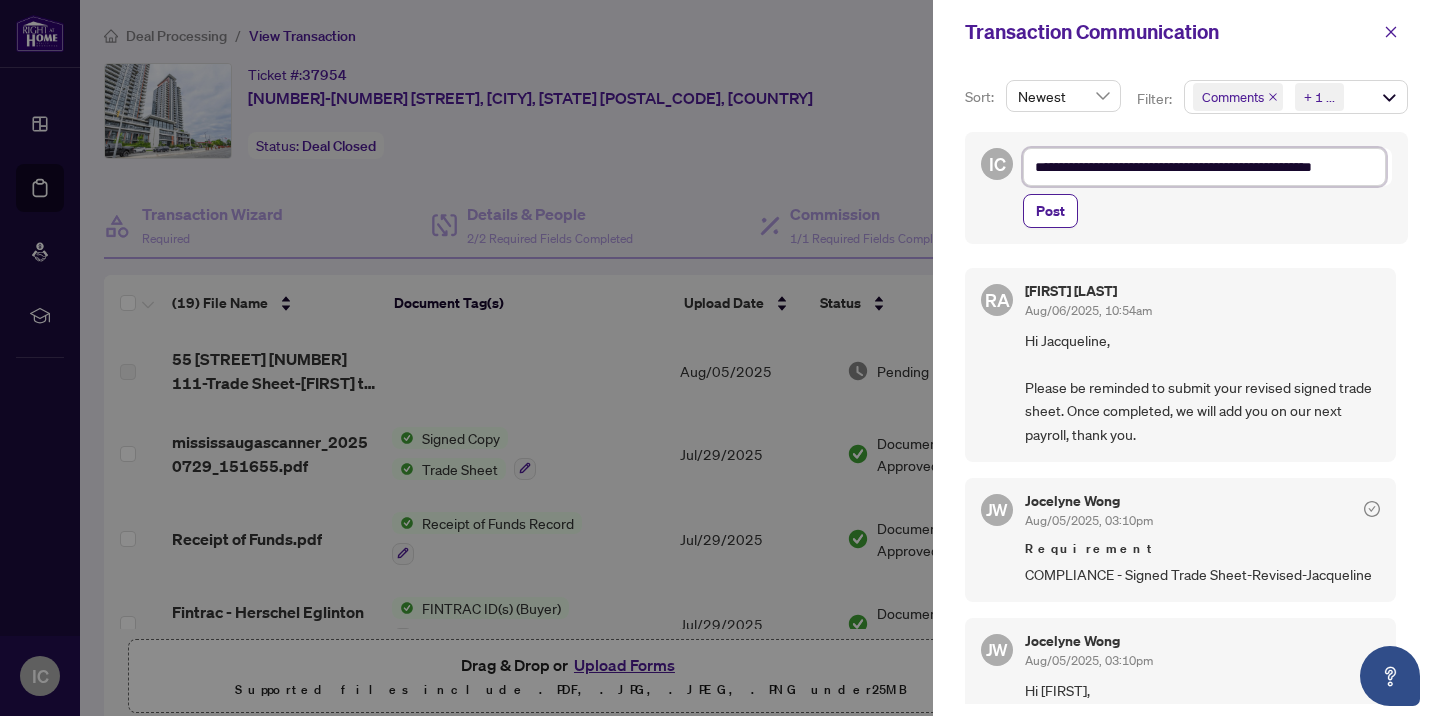 type on "**********" 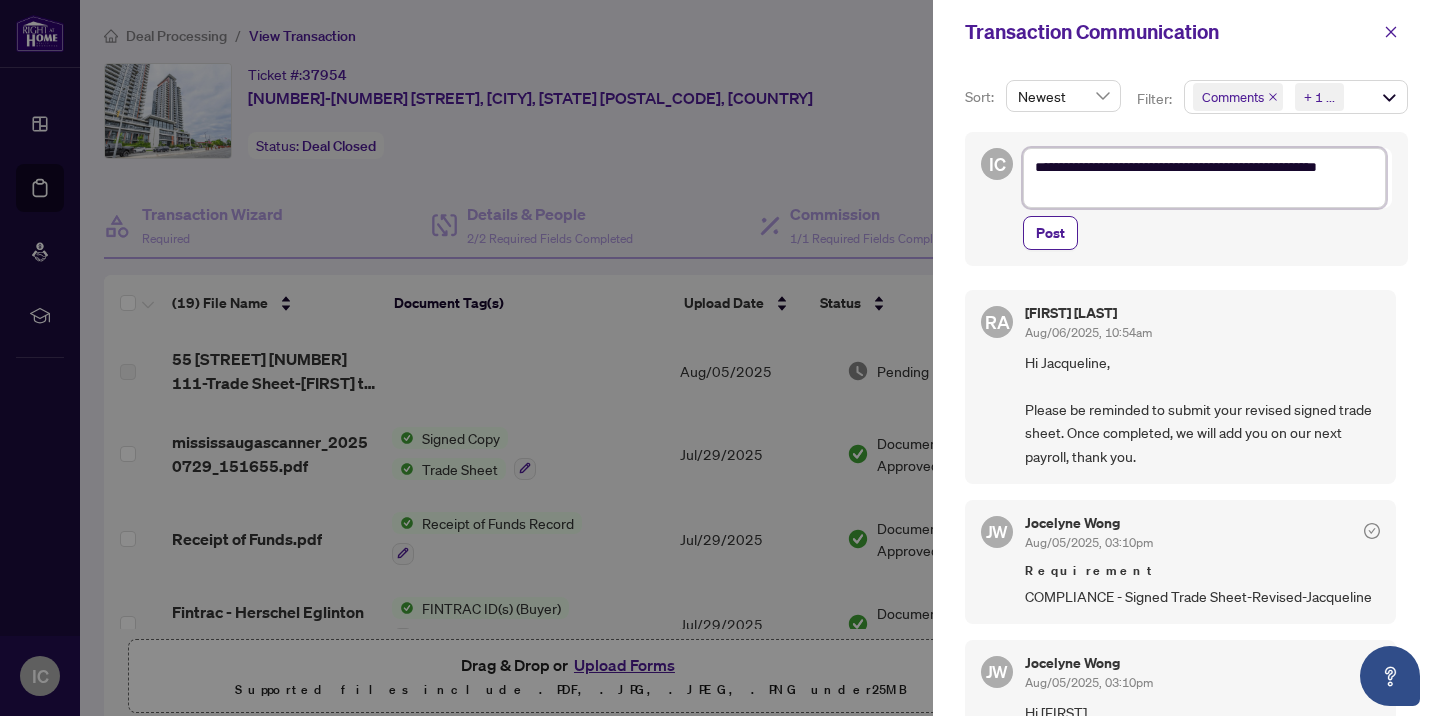 type on "**********" 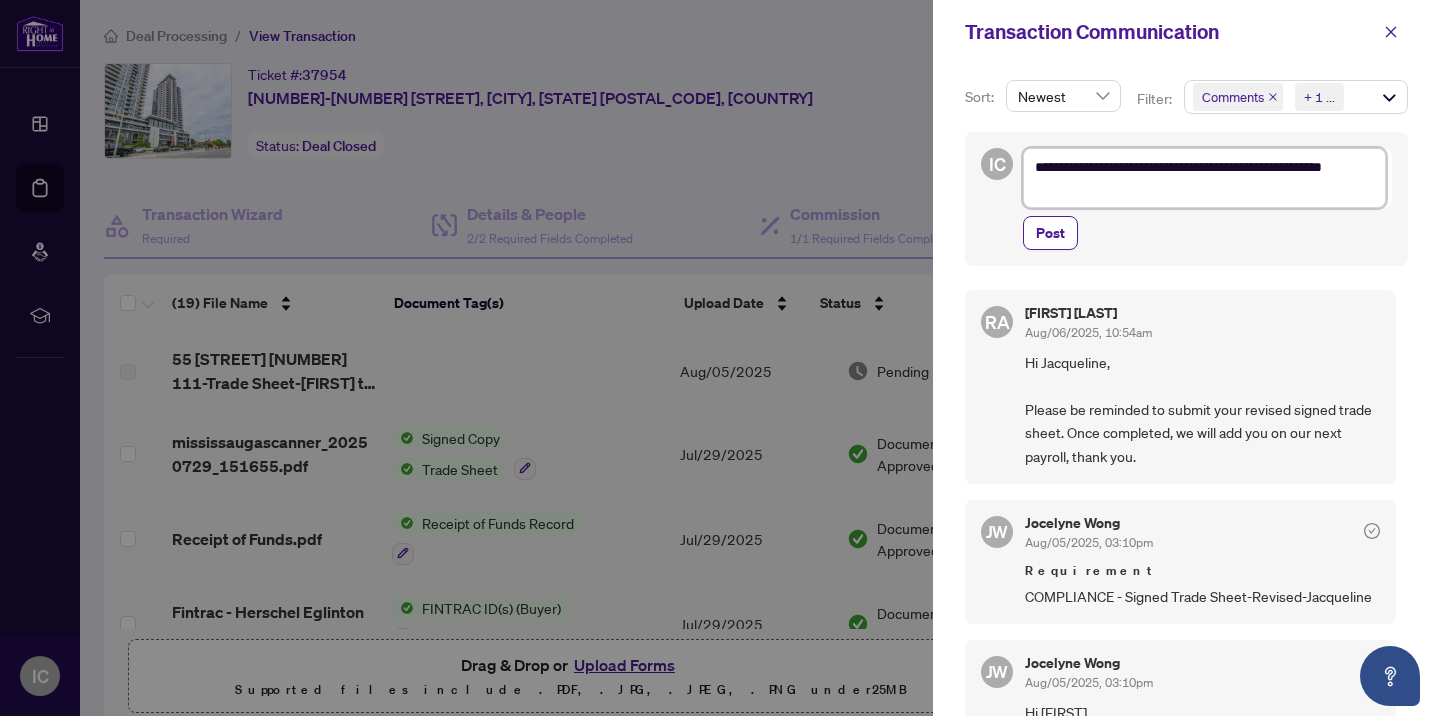 type on "**********" 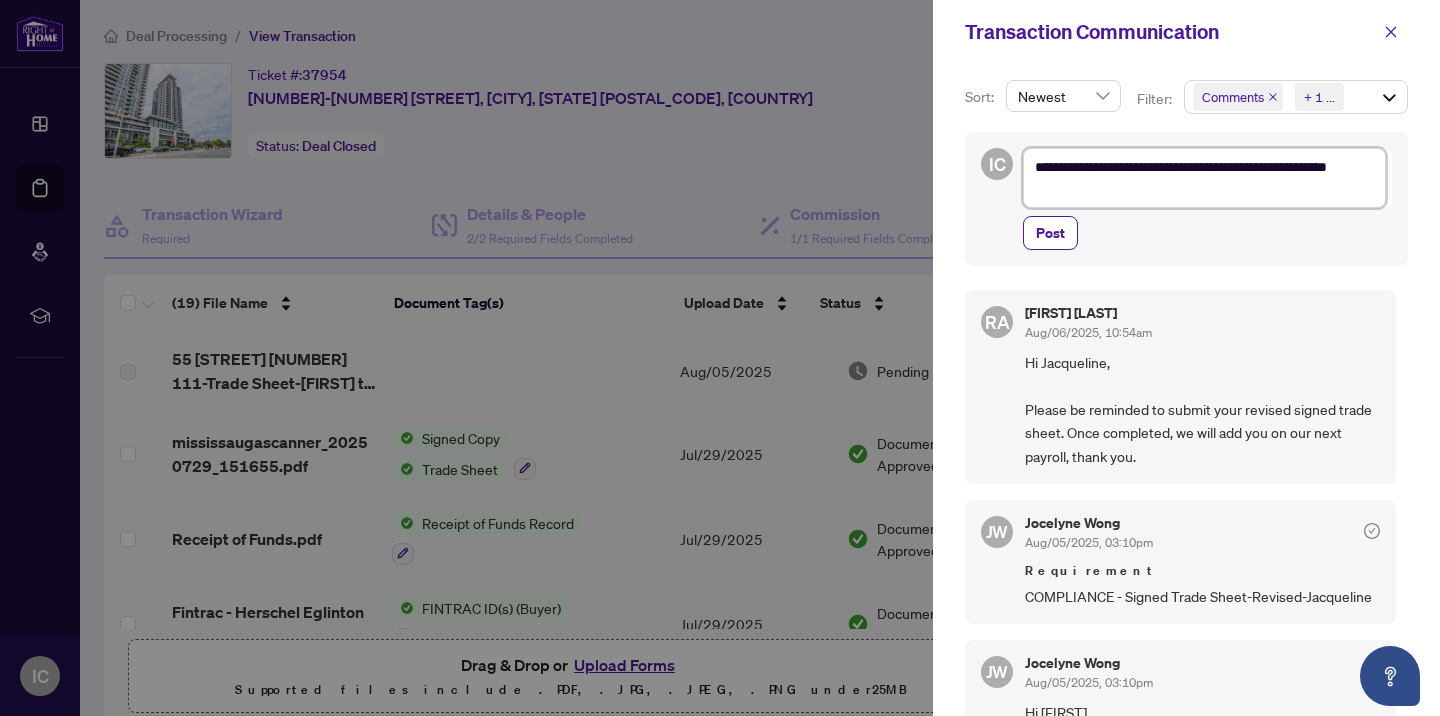 type on "**********" 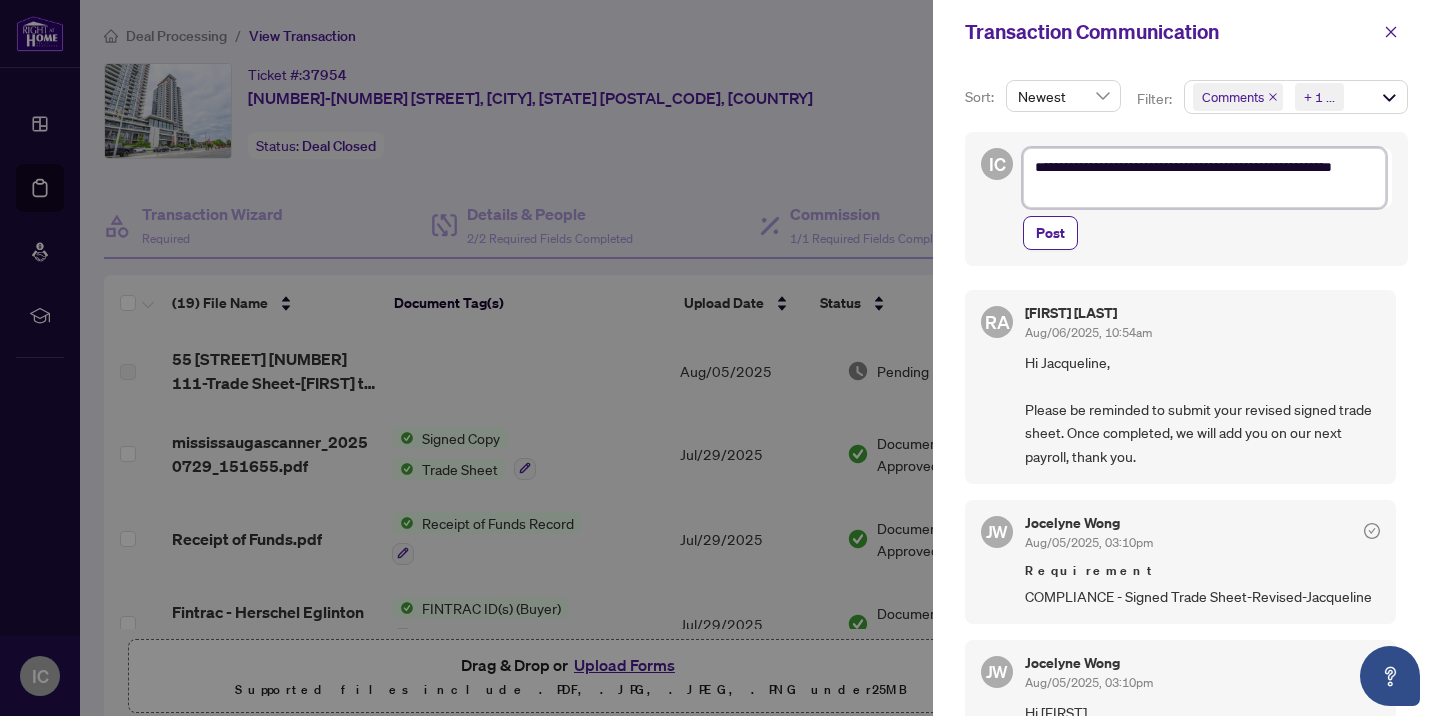 type on "**********" 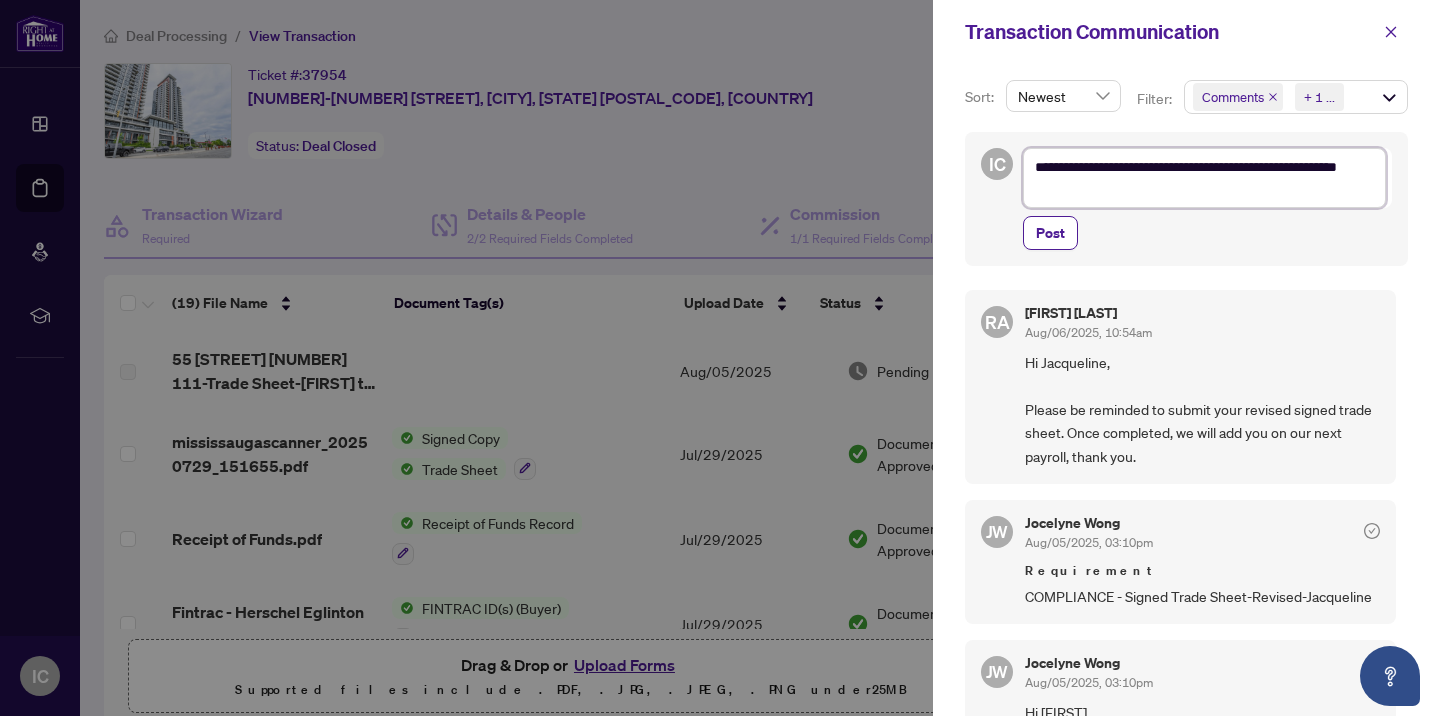 type on "**********" 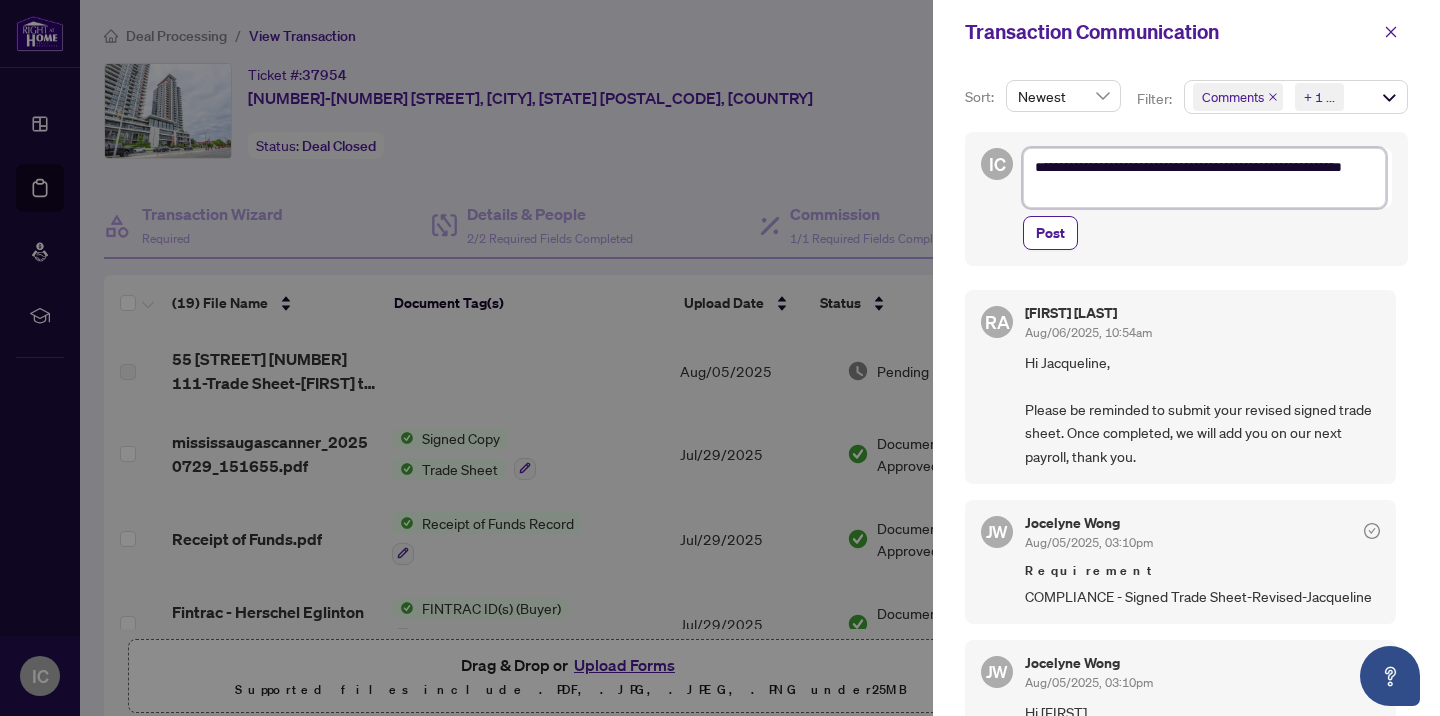 type on "**********" 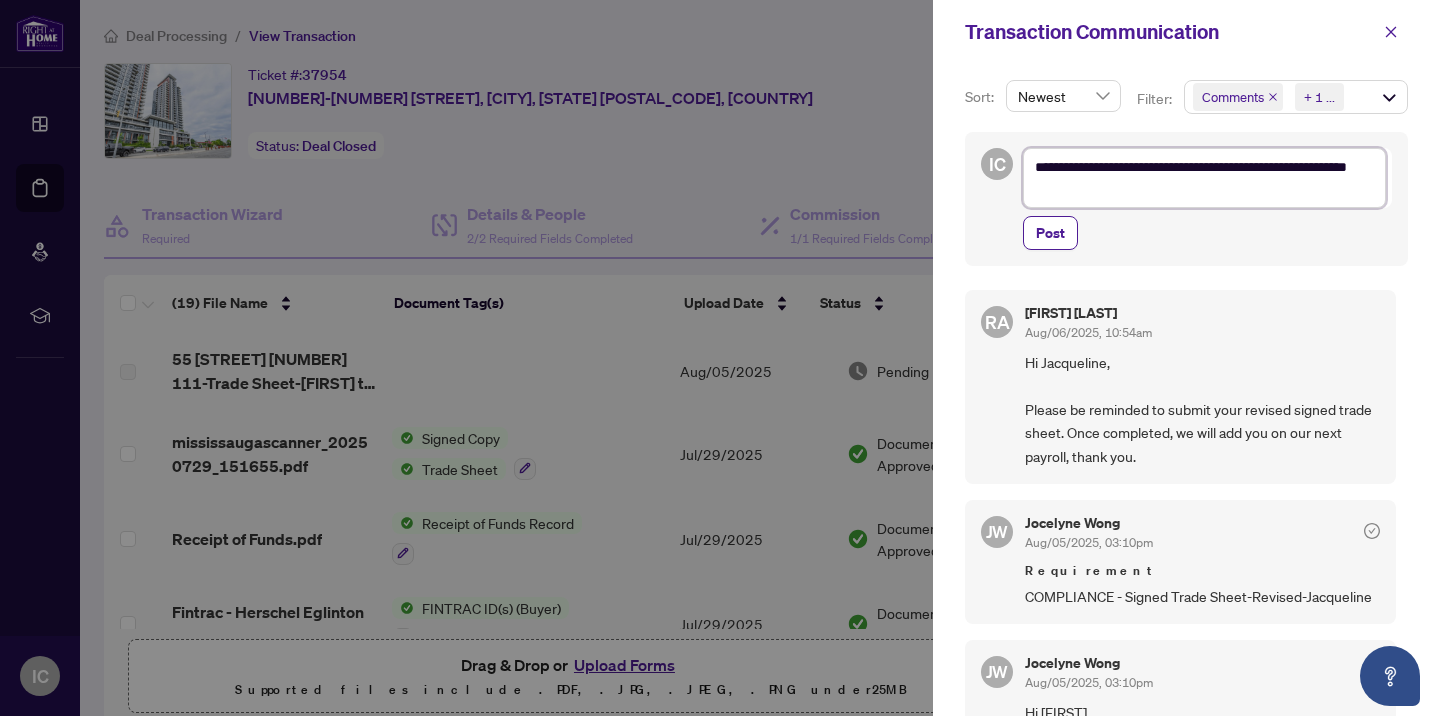 type on "**********" 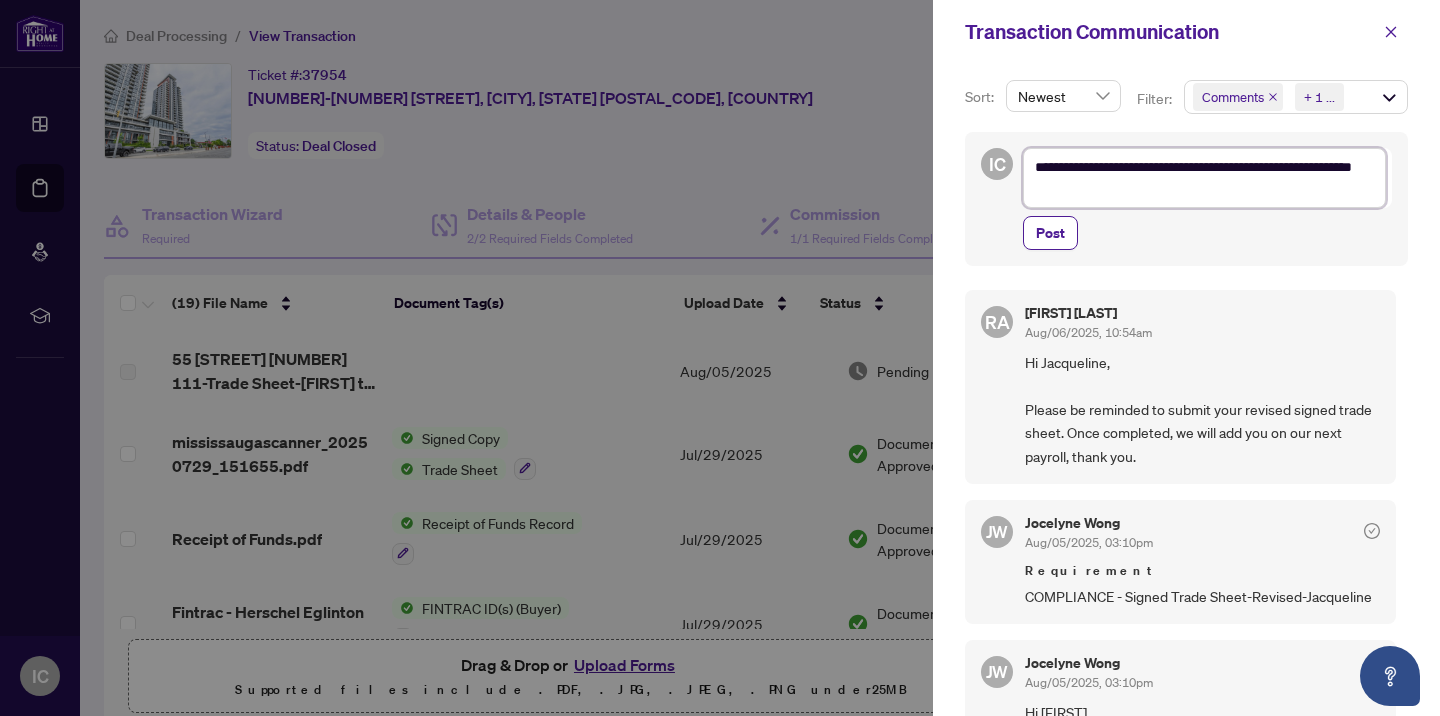 type on "**********" 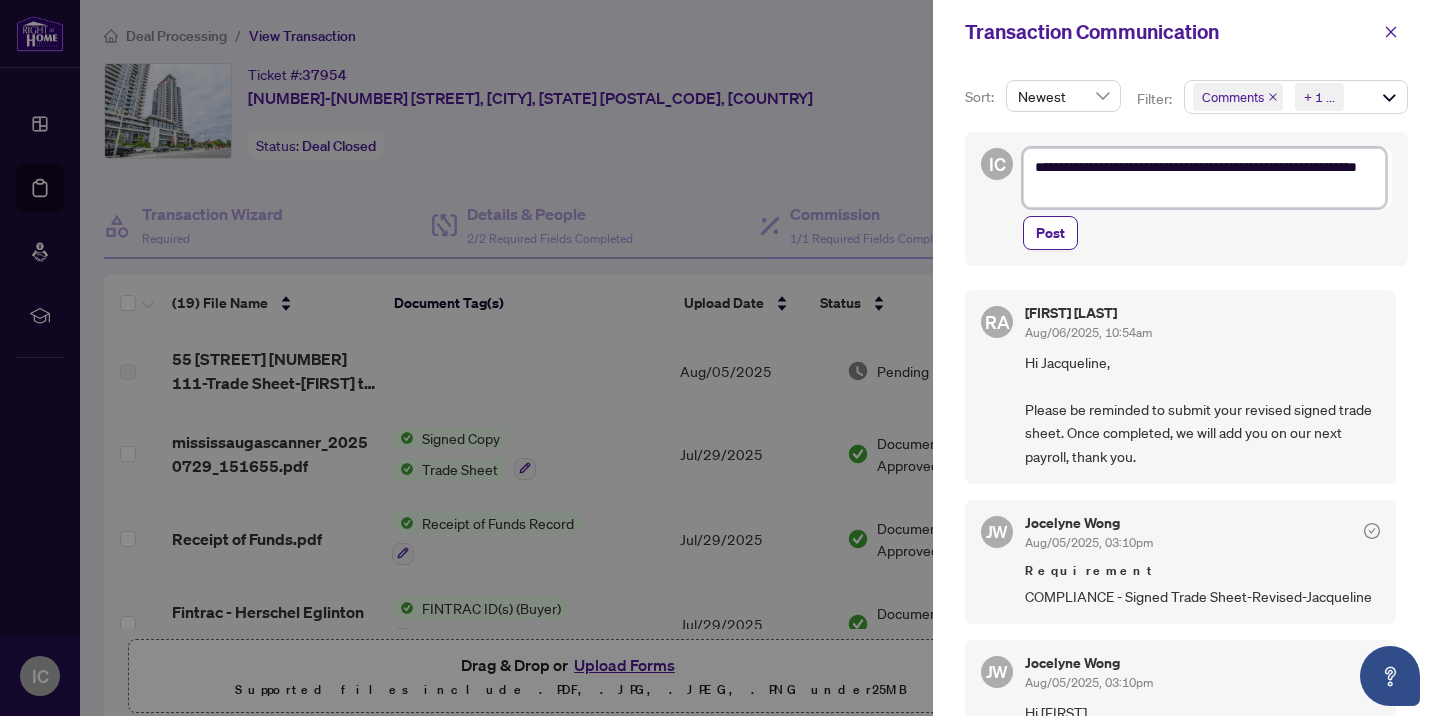 type on "**********" 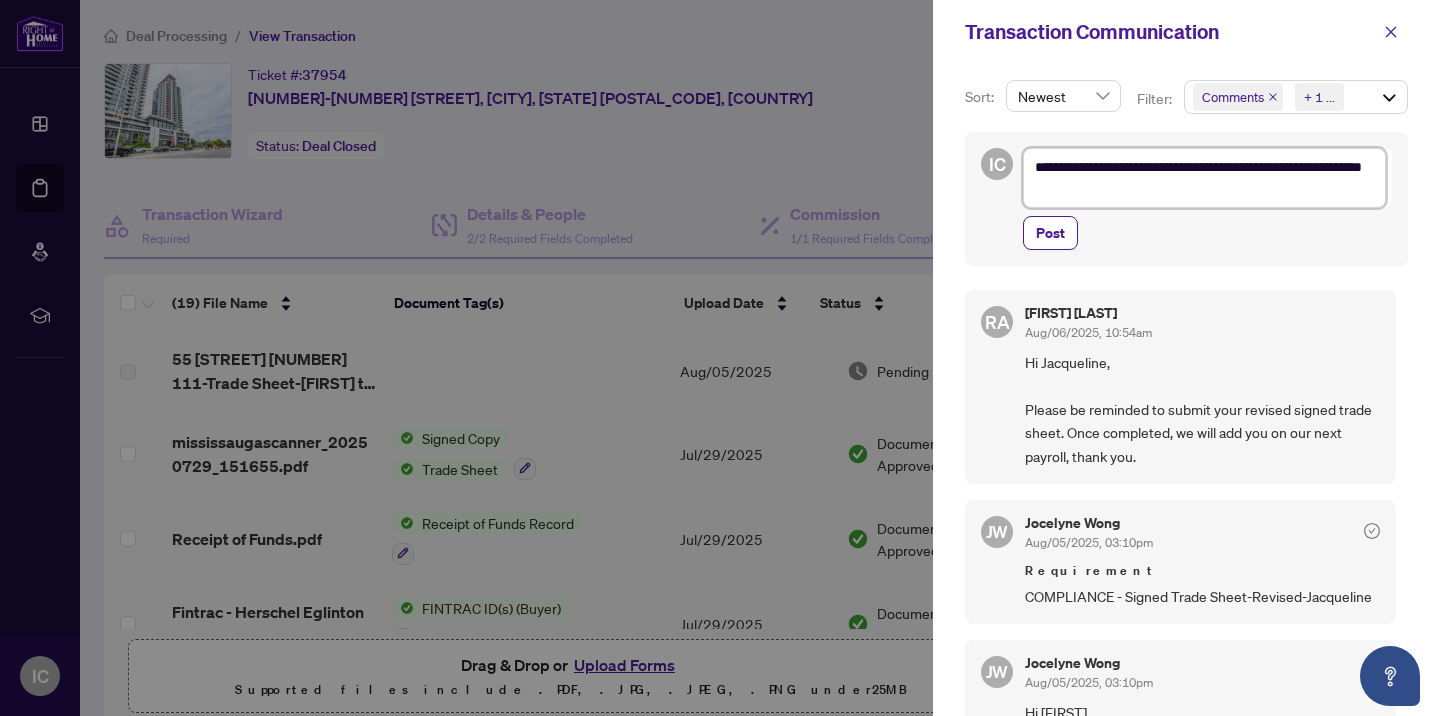 type on "**********" 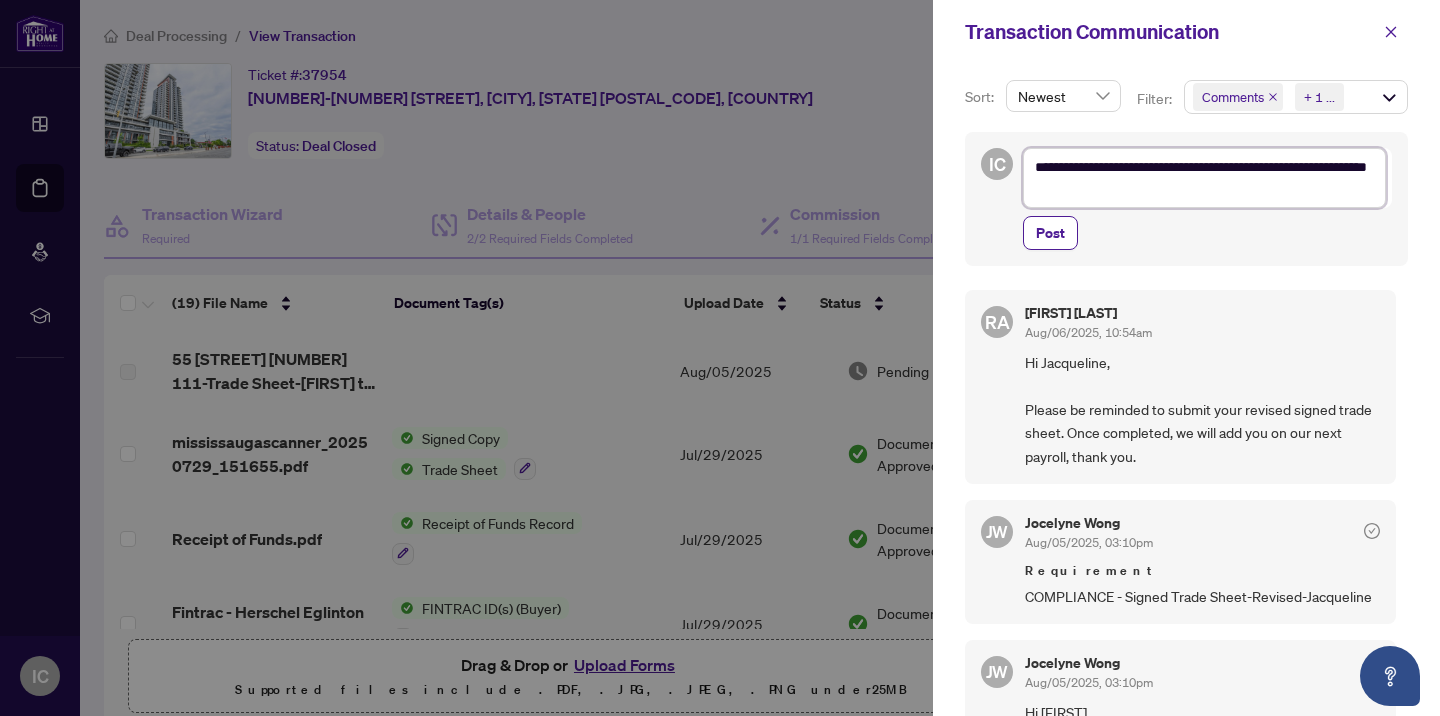 type on "**********" 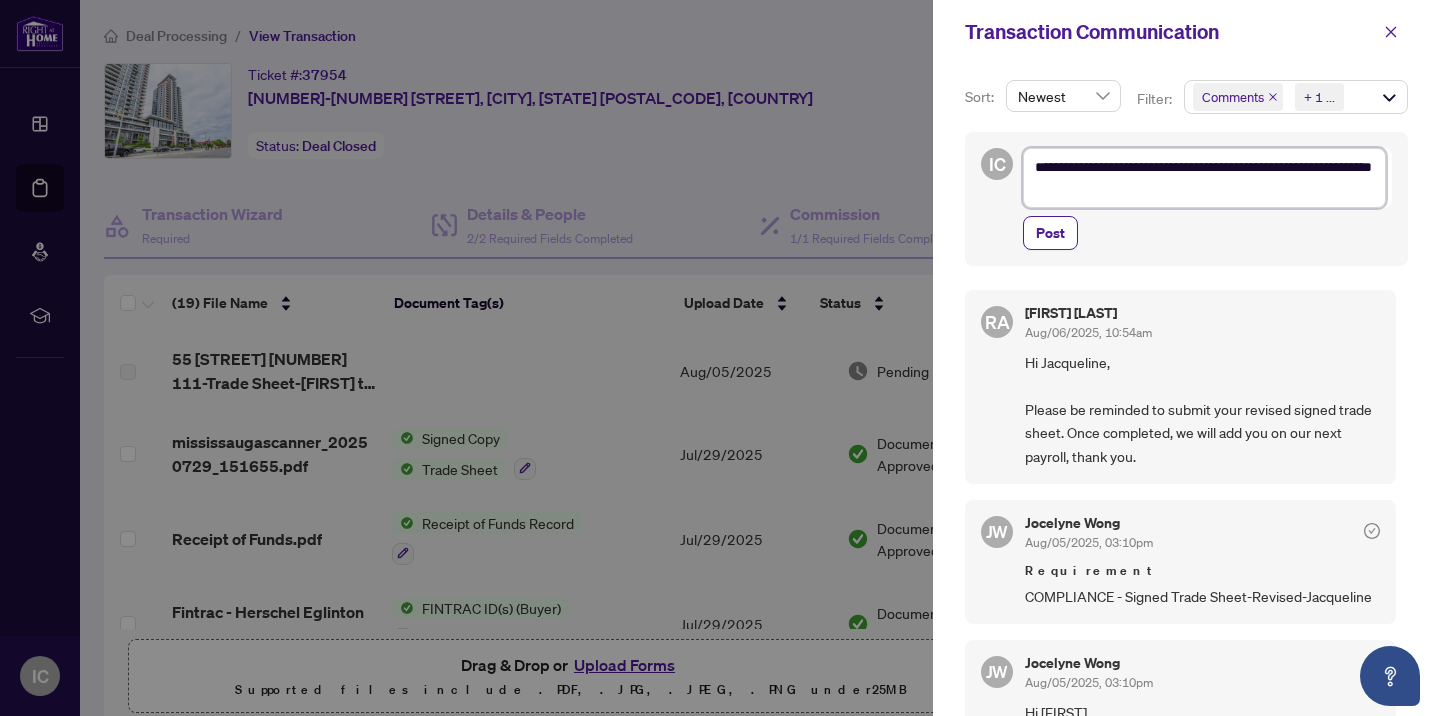 type on "**********" 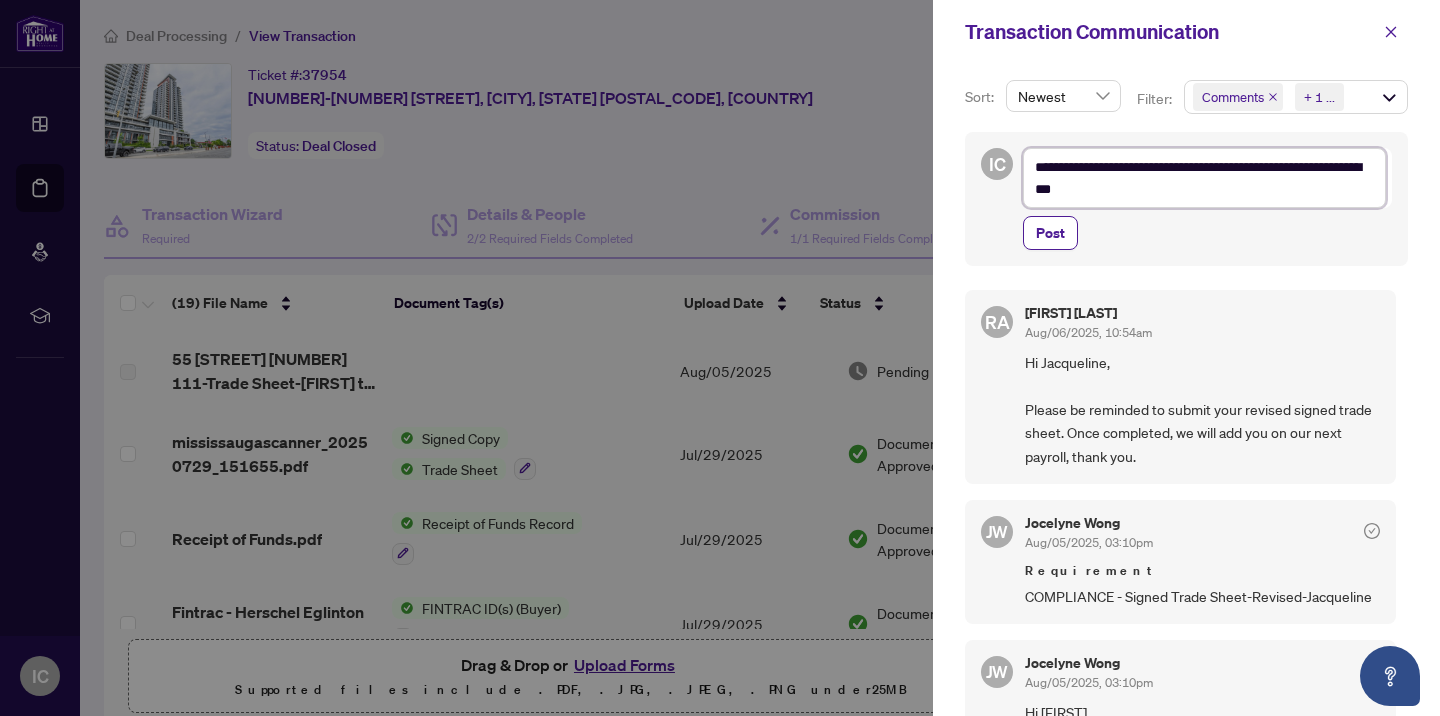 type on "**********" 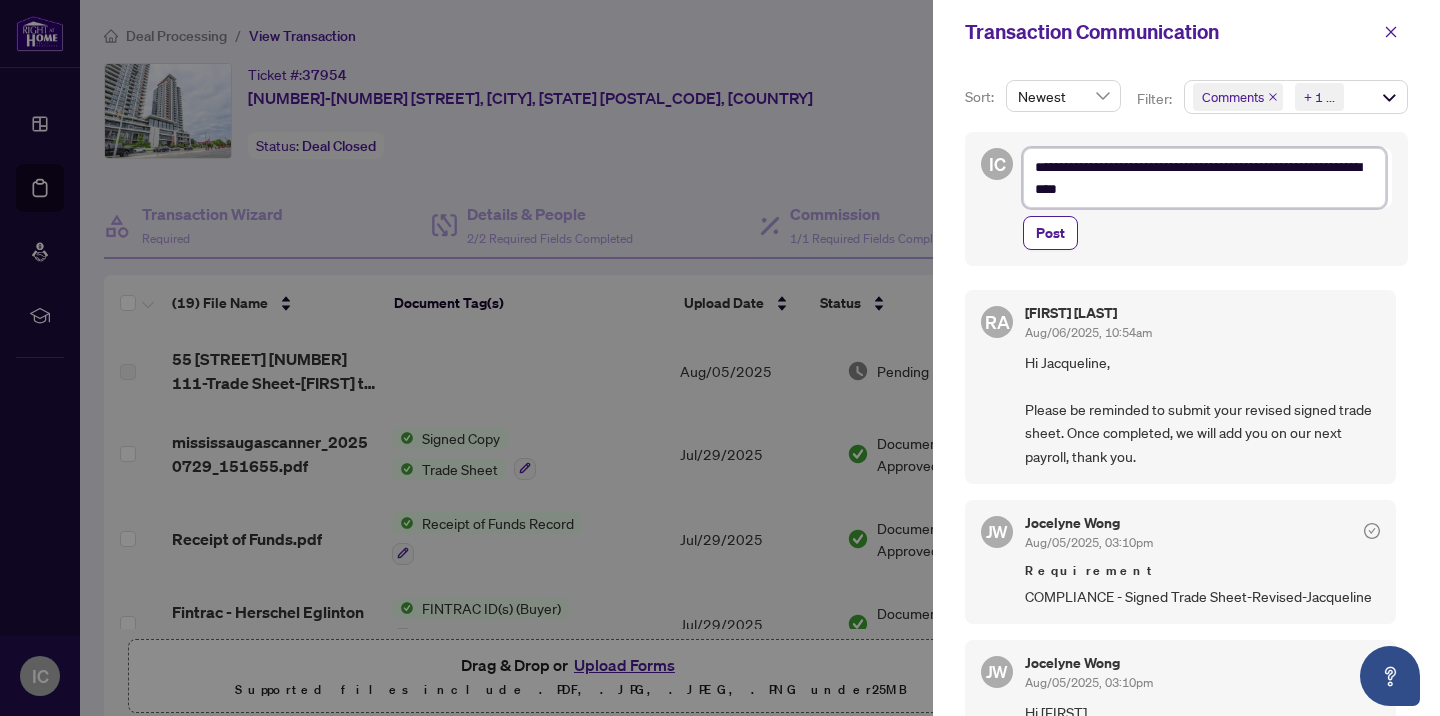 type on "**********" 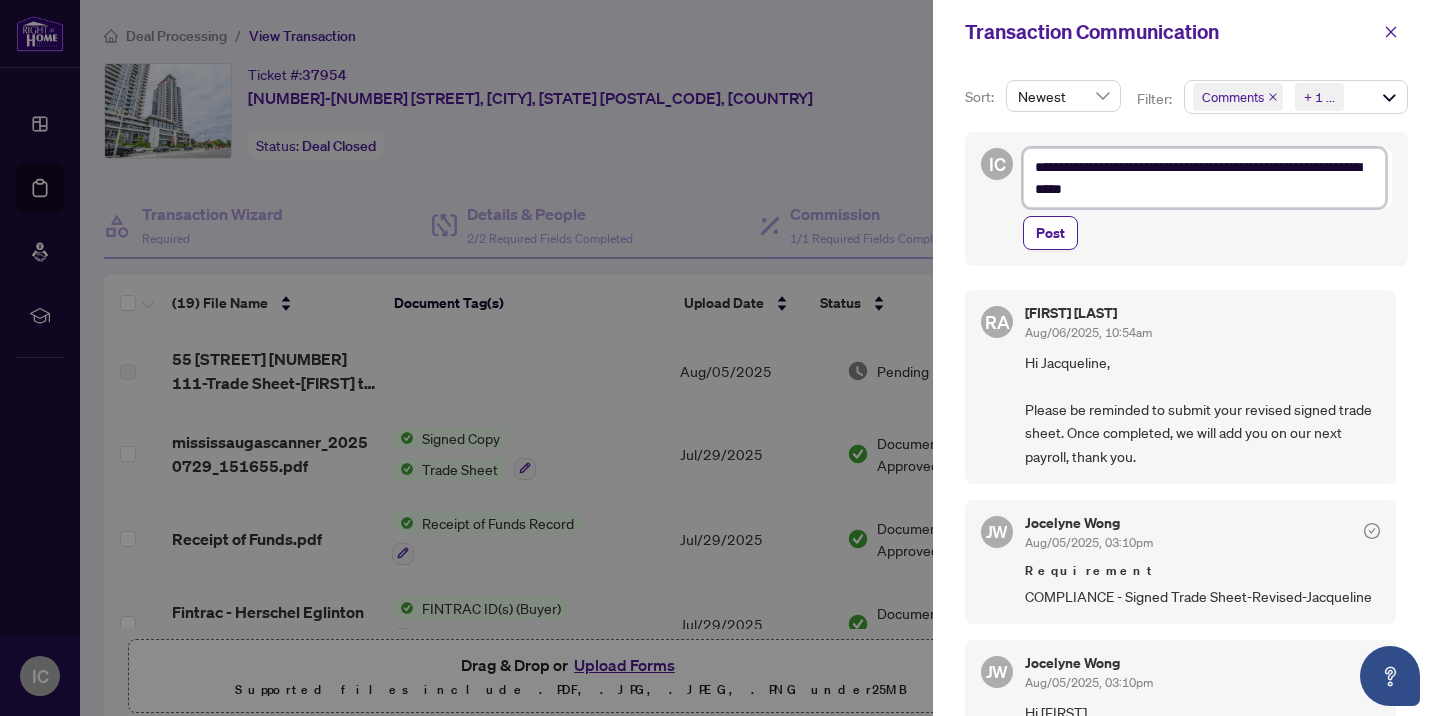 type on "**********" 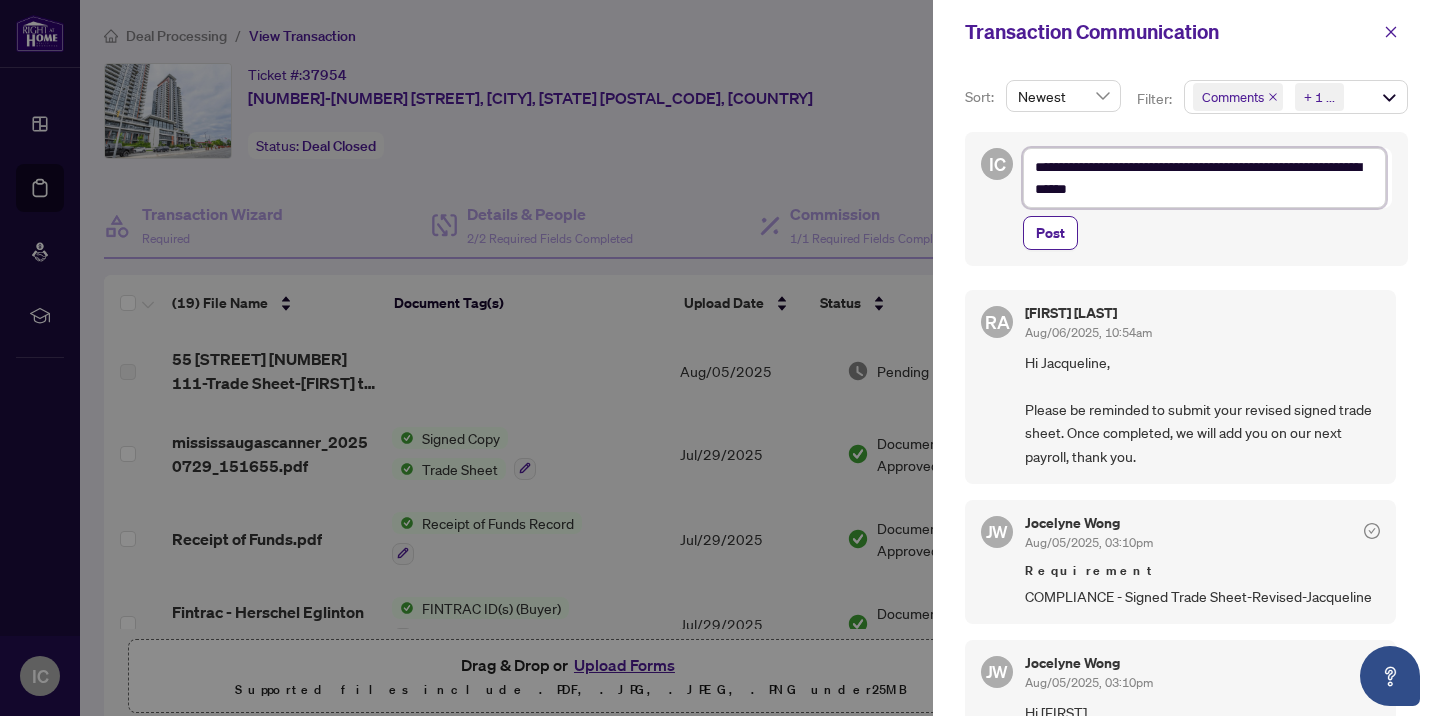 type on "**********" 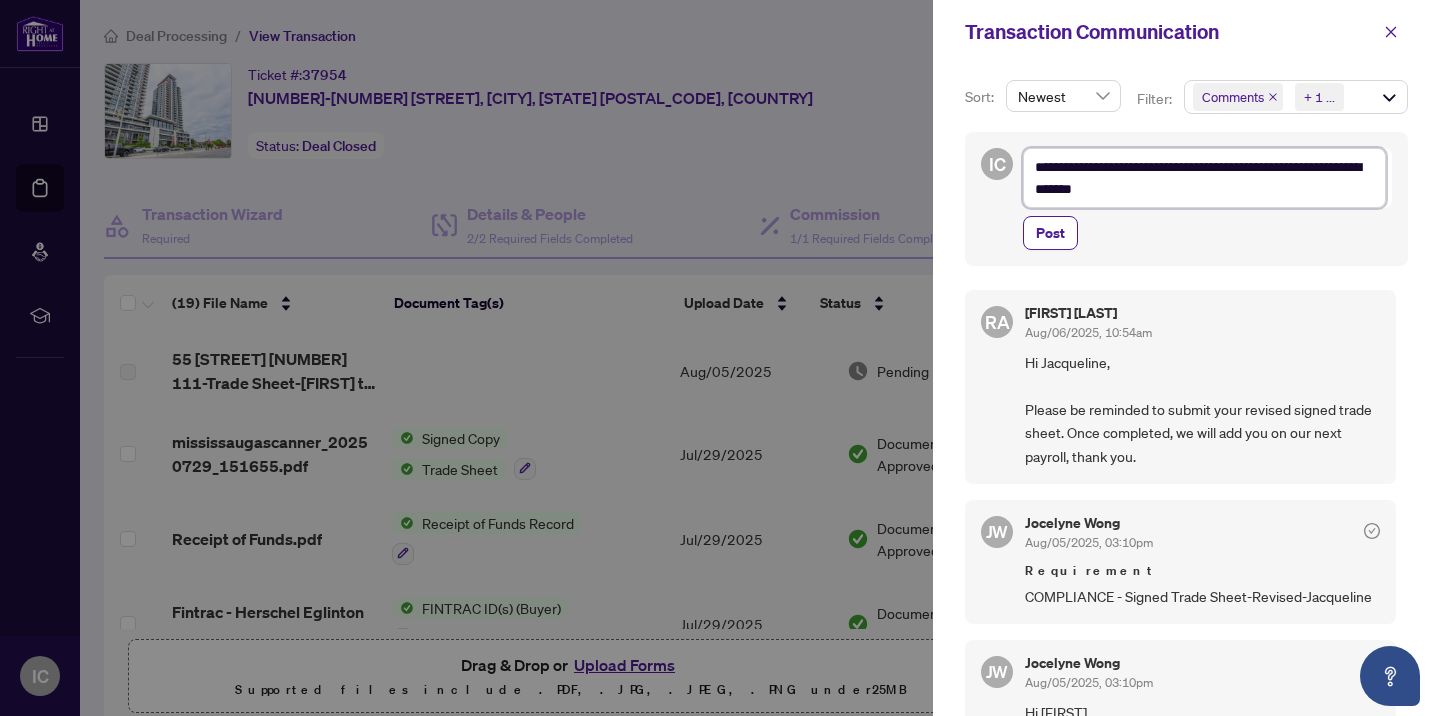 type on "**********" 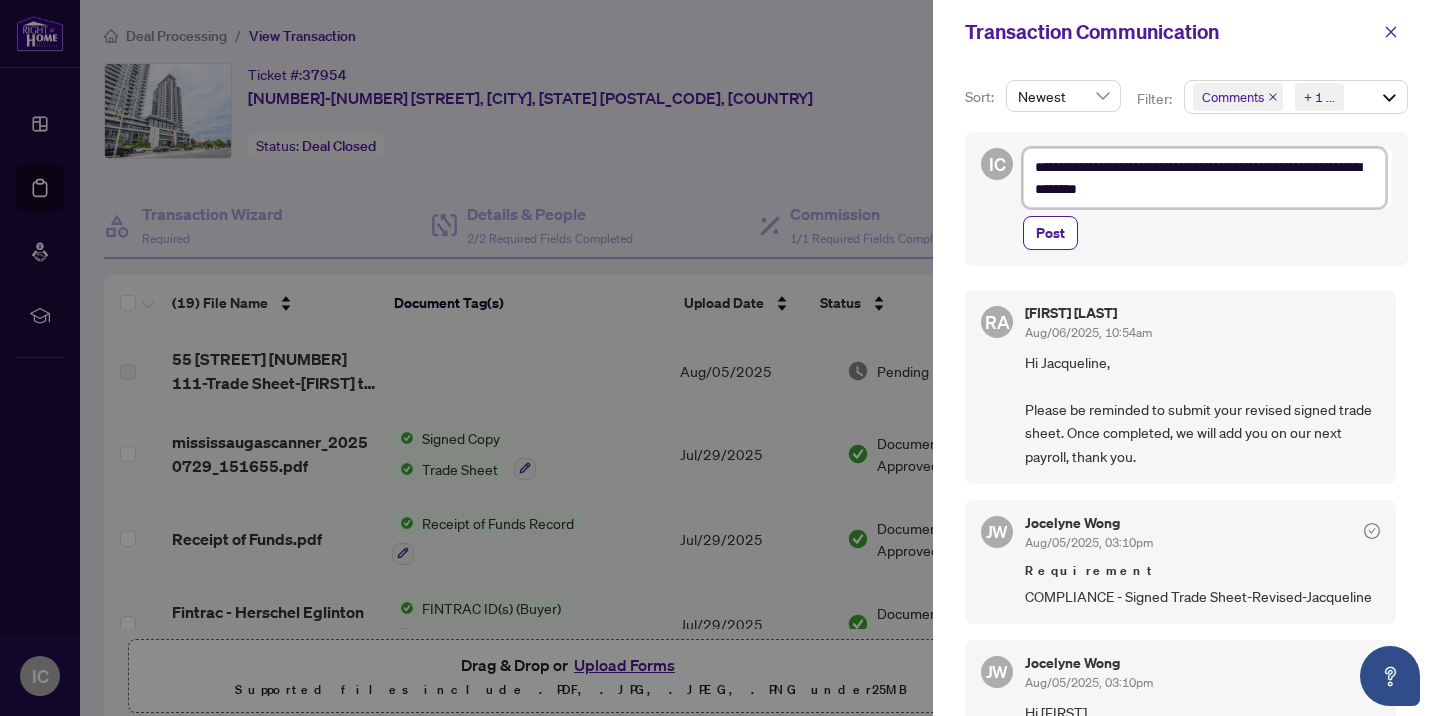 type on "**********" 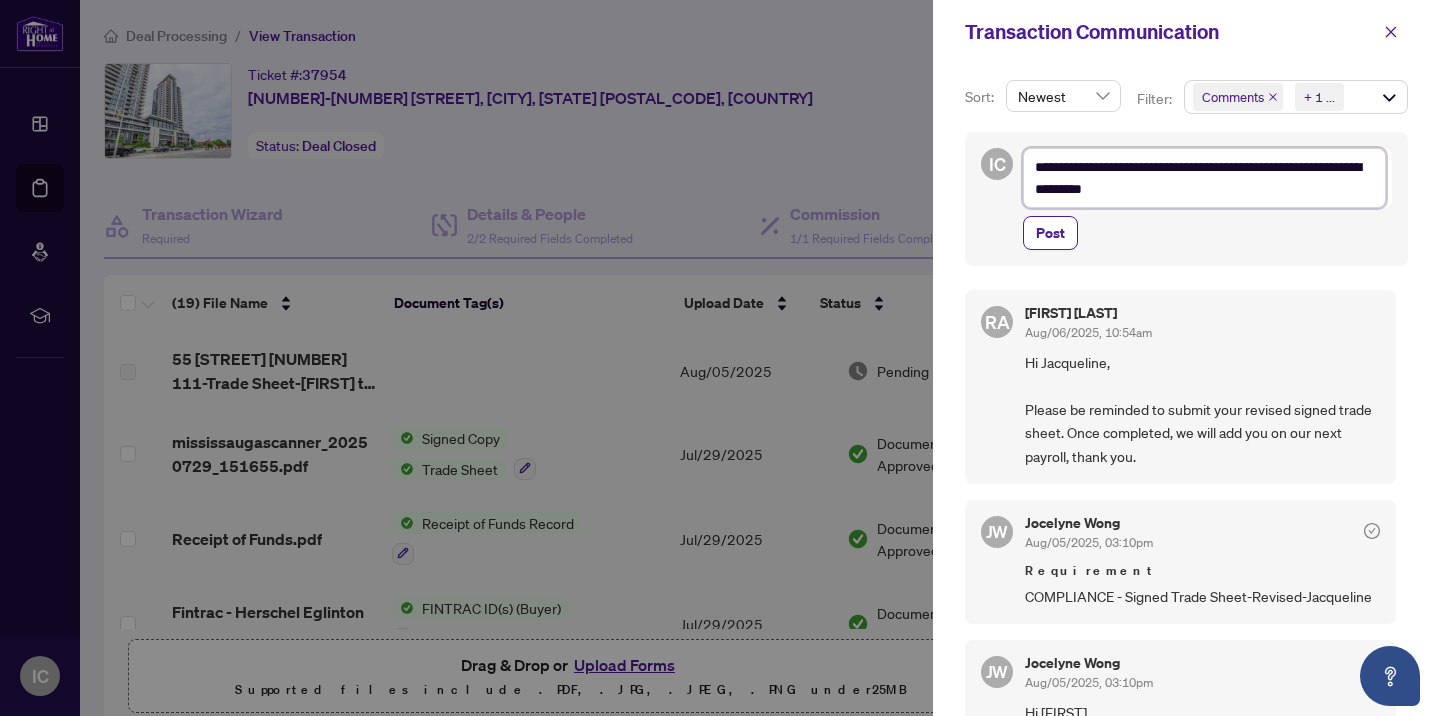 type on "**********" 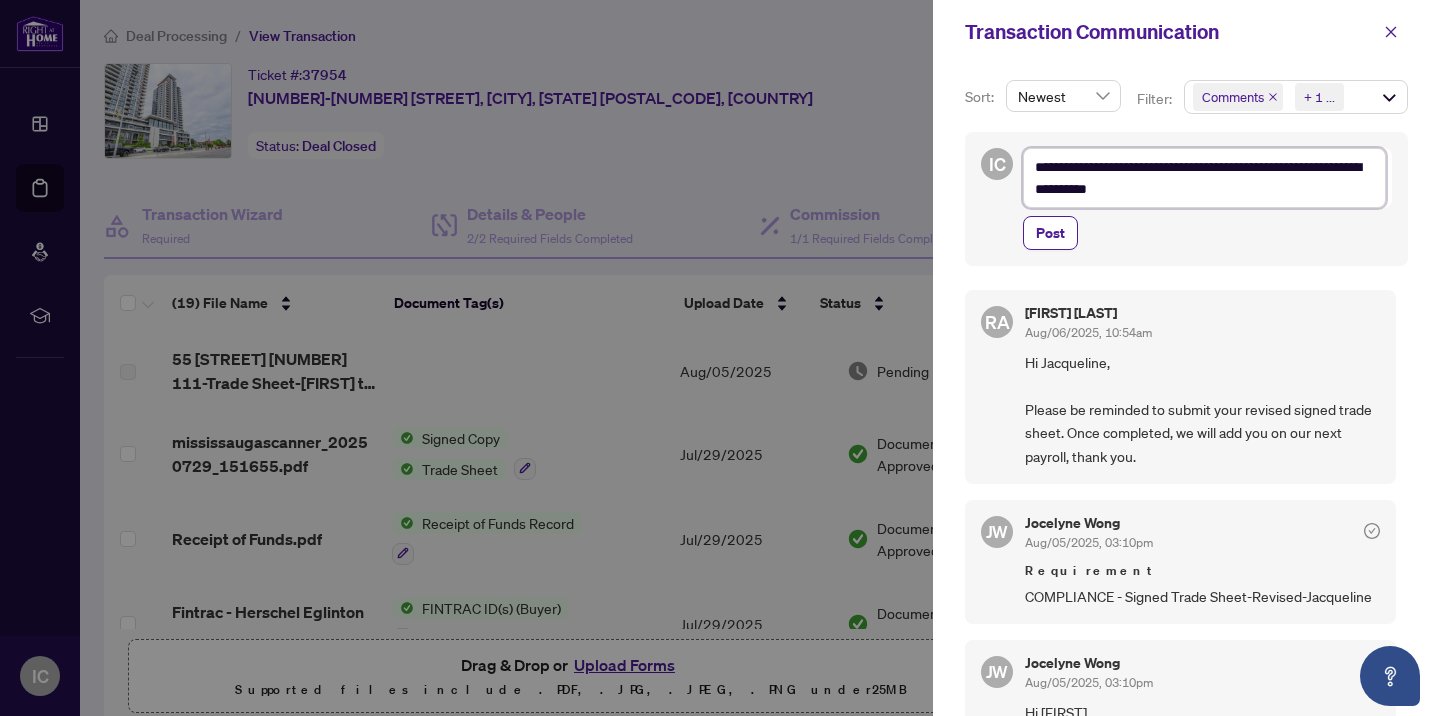 type on "**********" 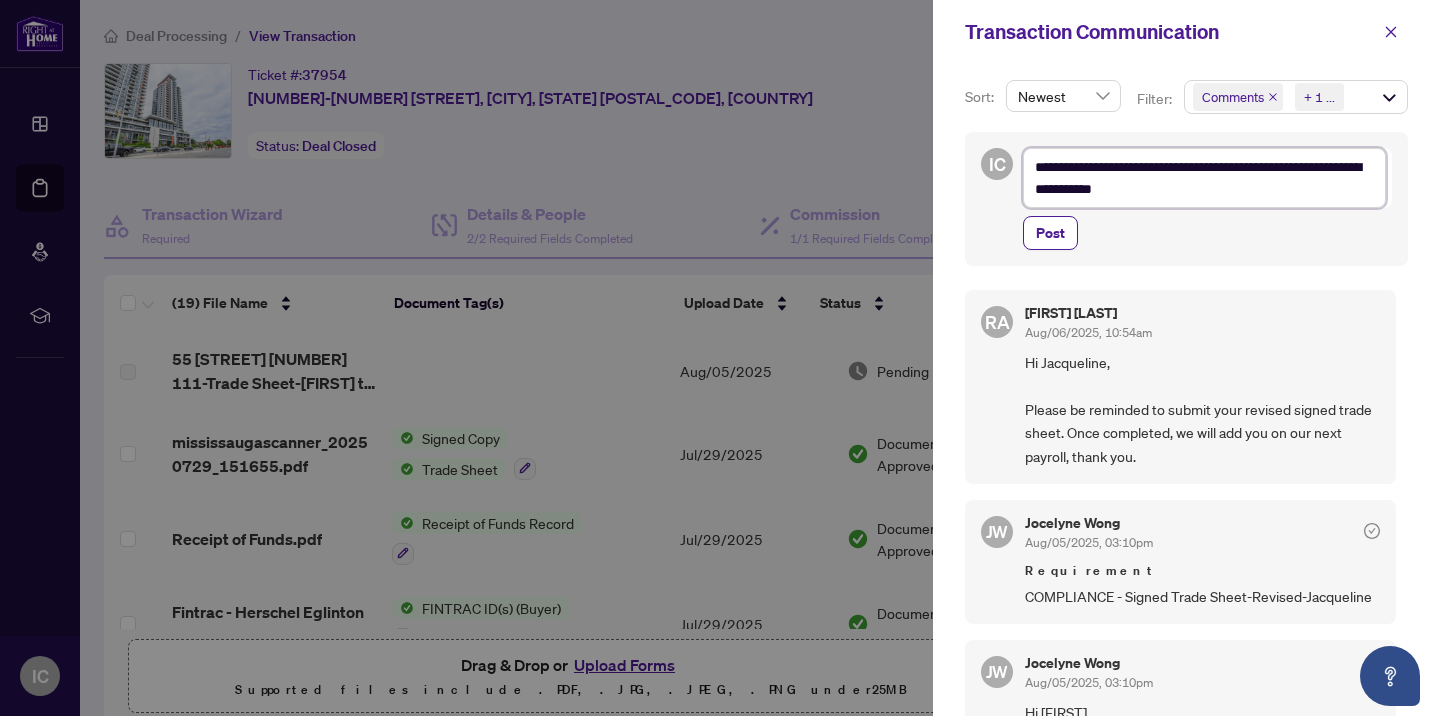 type on "**********" 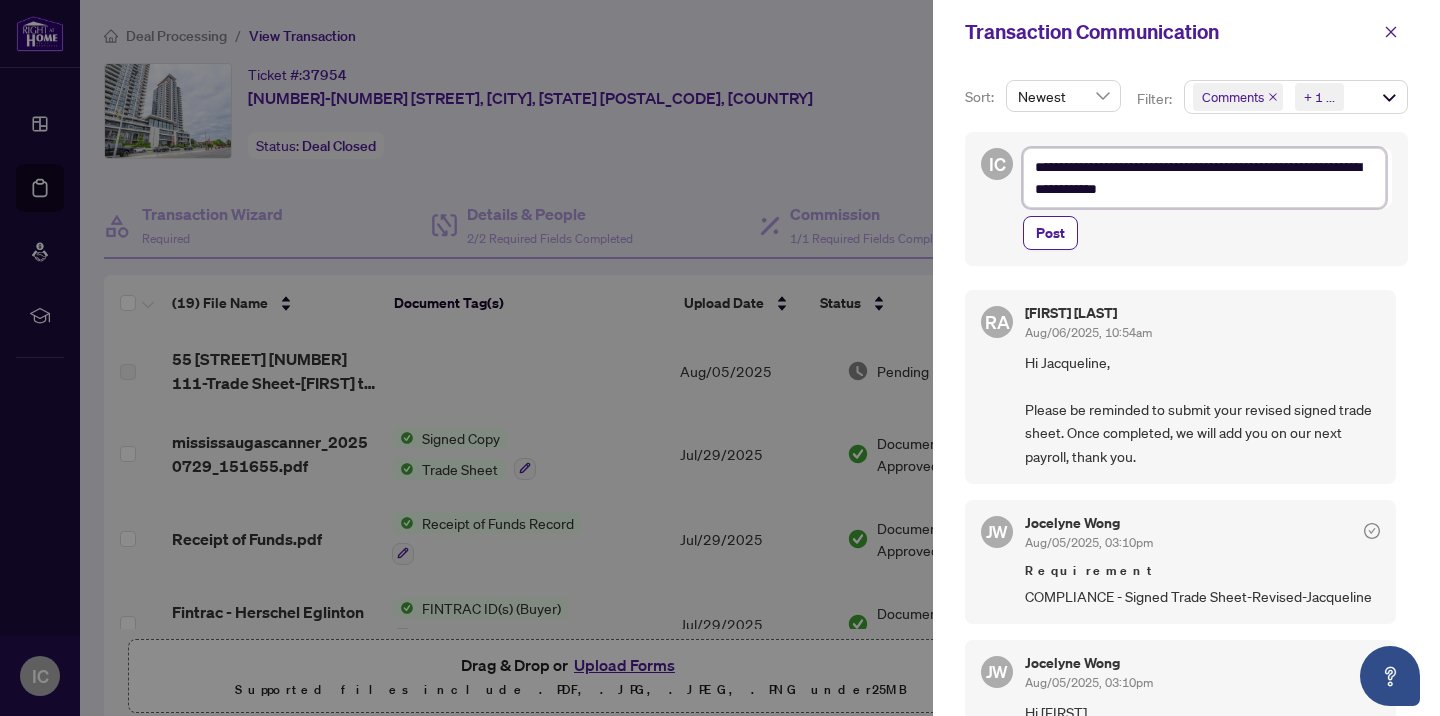 type on "**********" 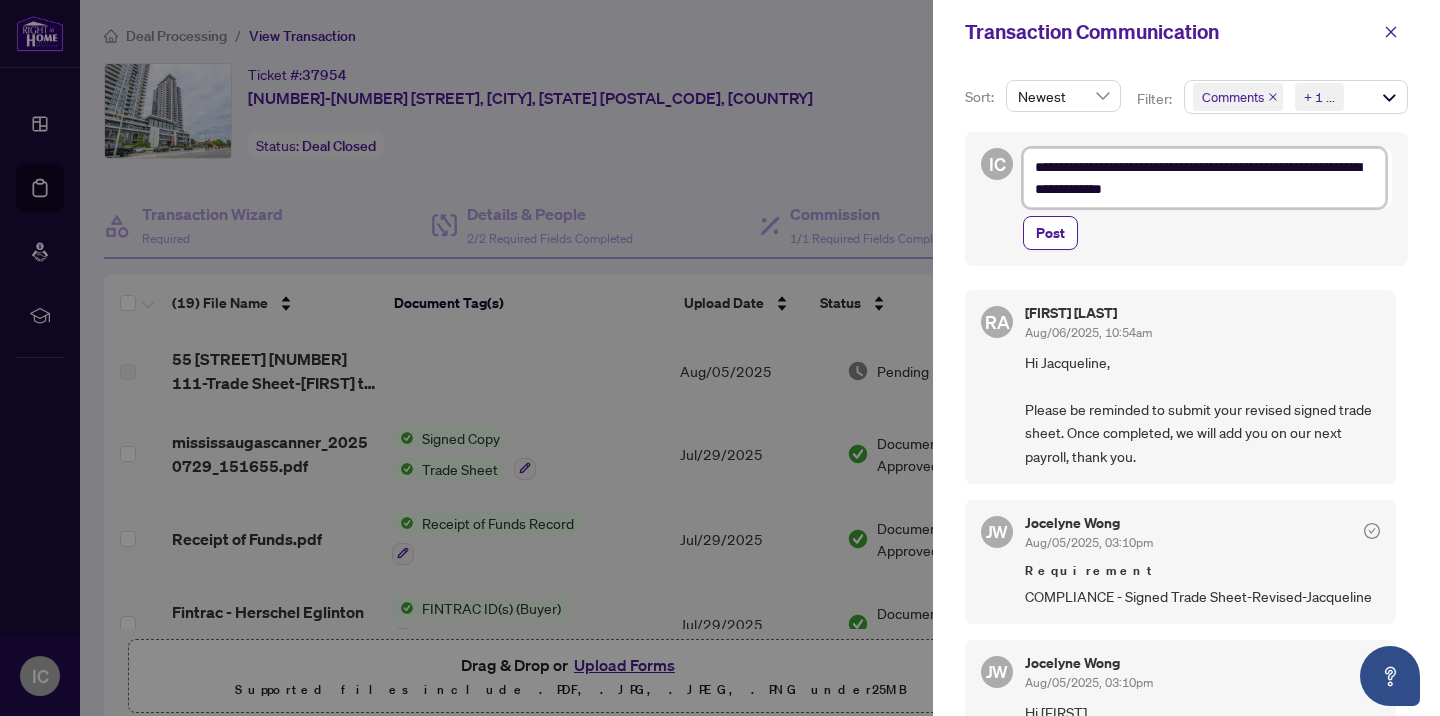 type on "**********" 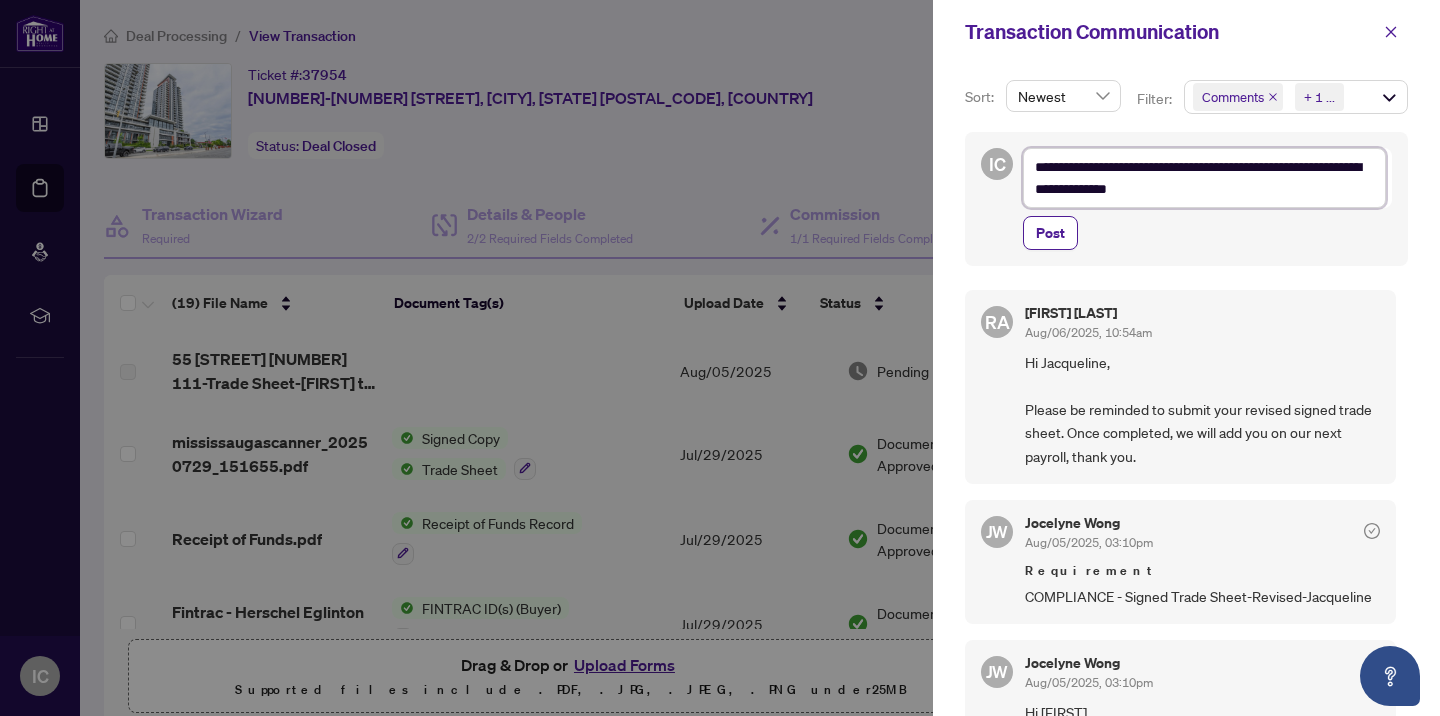 type on "**********" 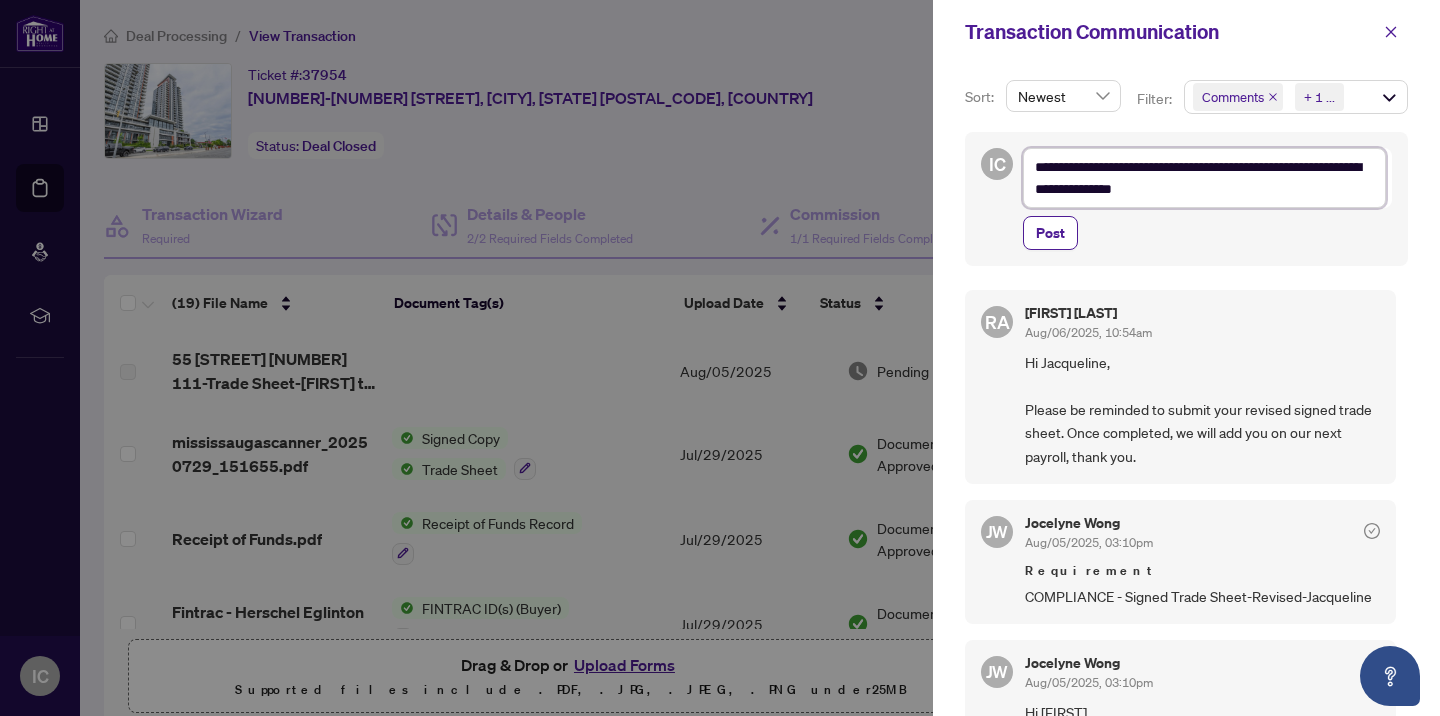 type on "**********" 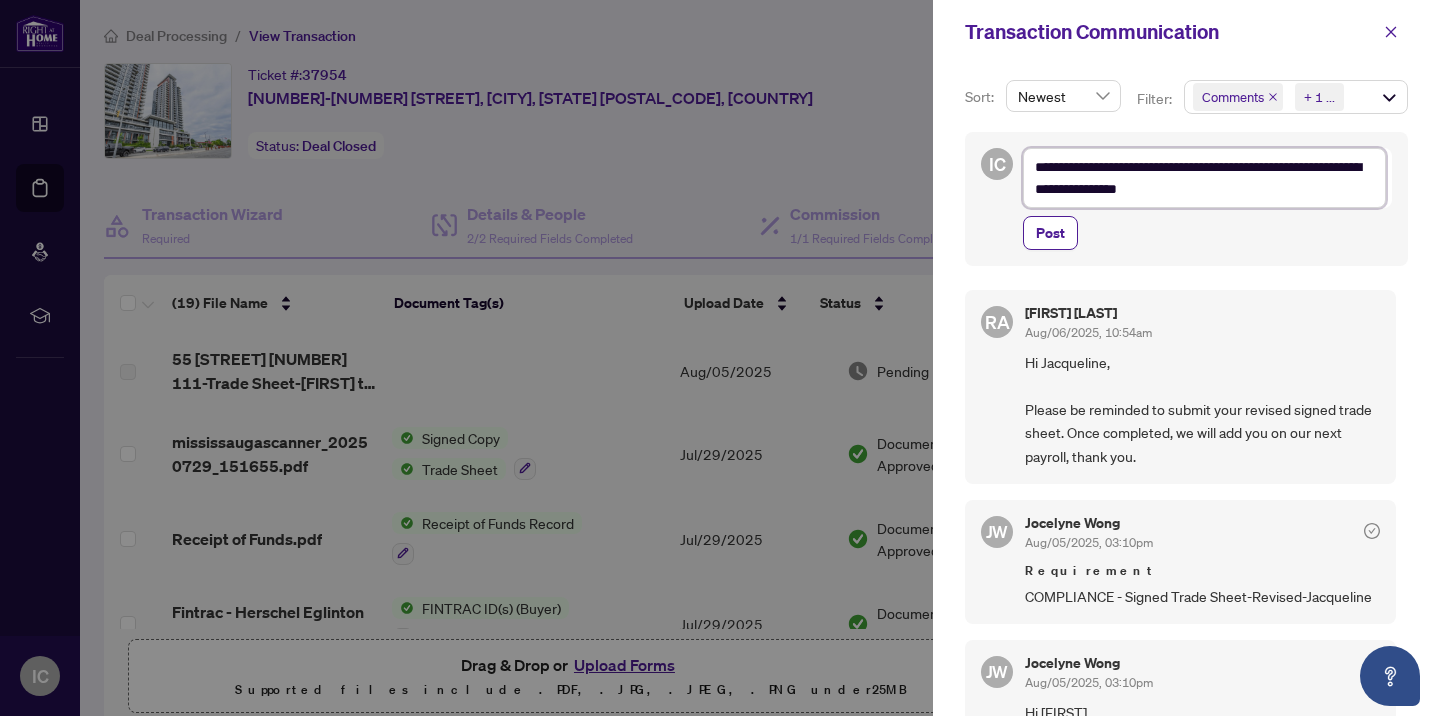 type on "**********" 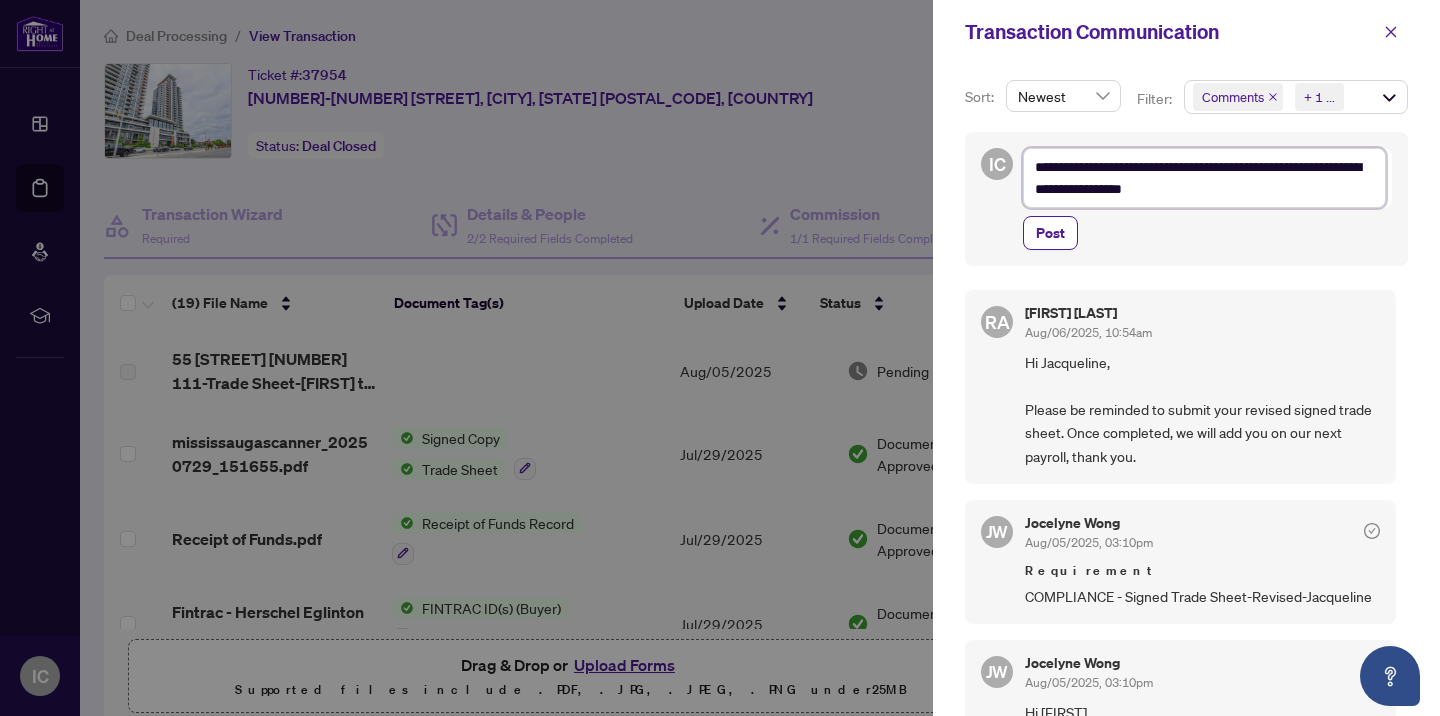 type on "**********" 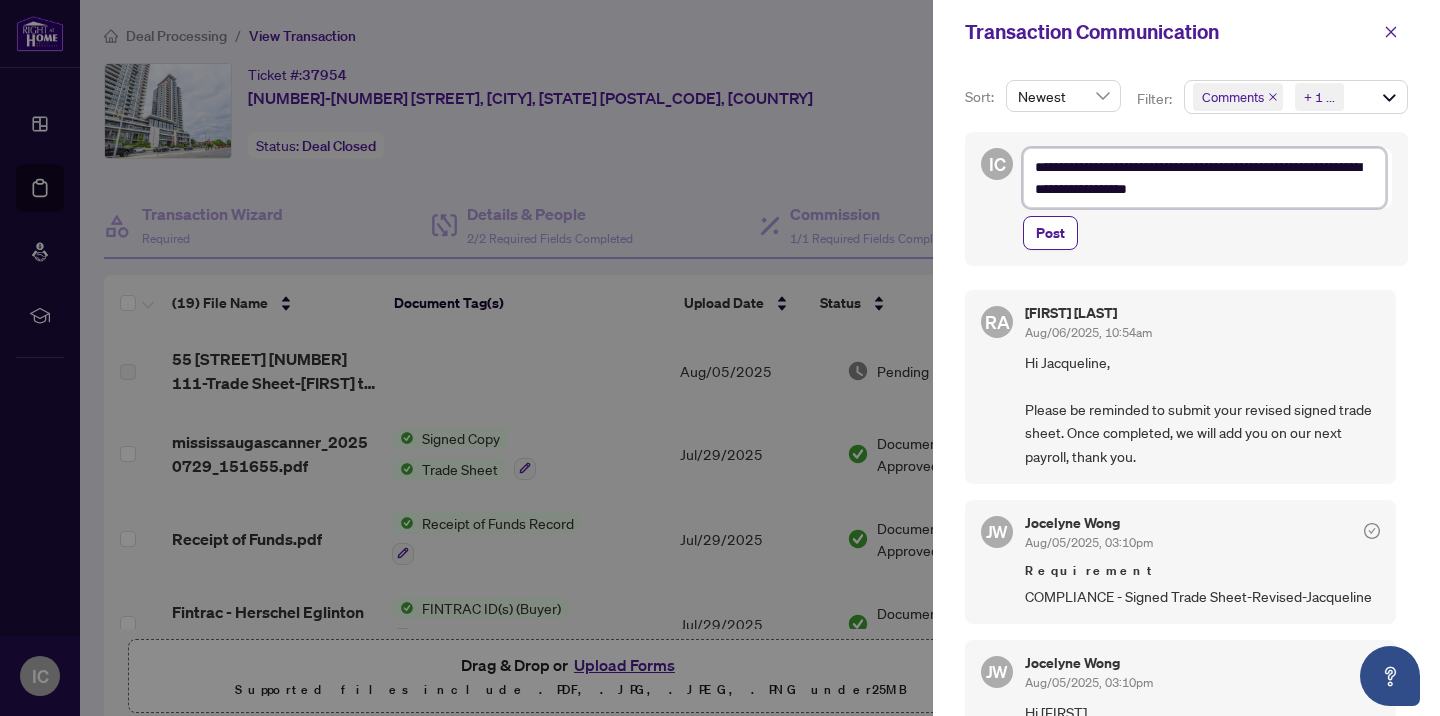 type on "**********" 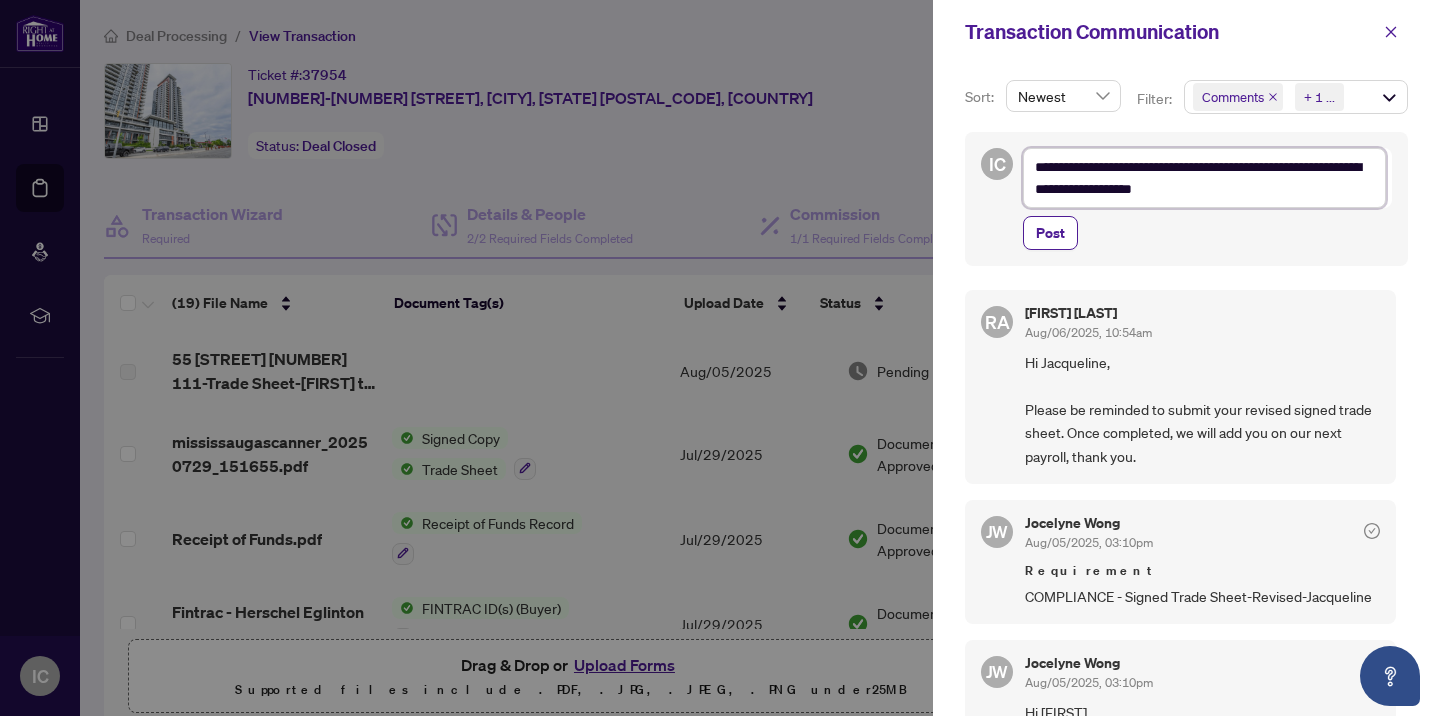 type on "**********" 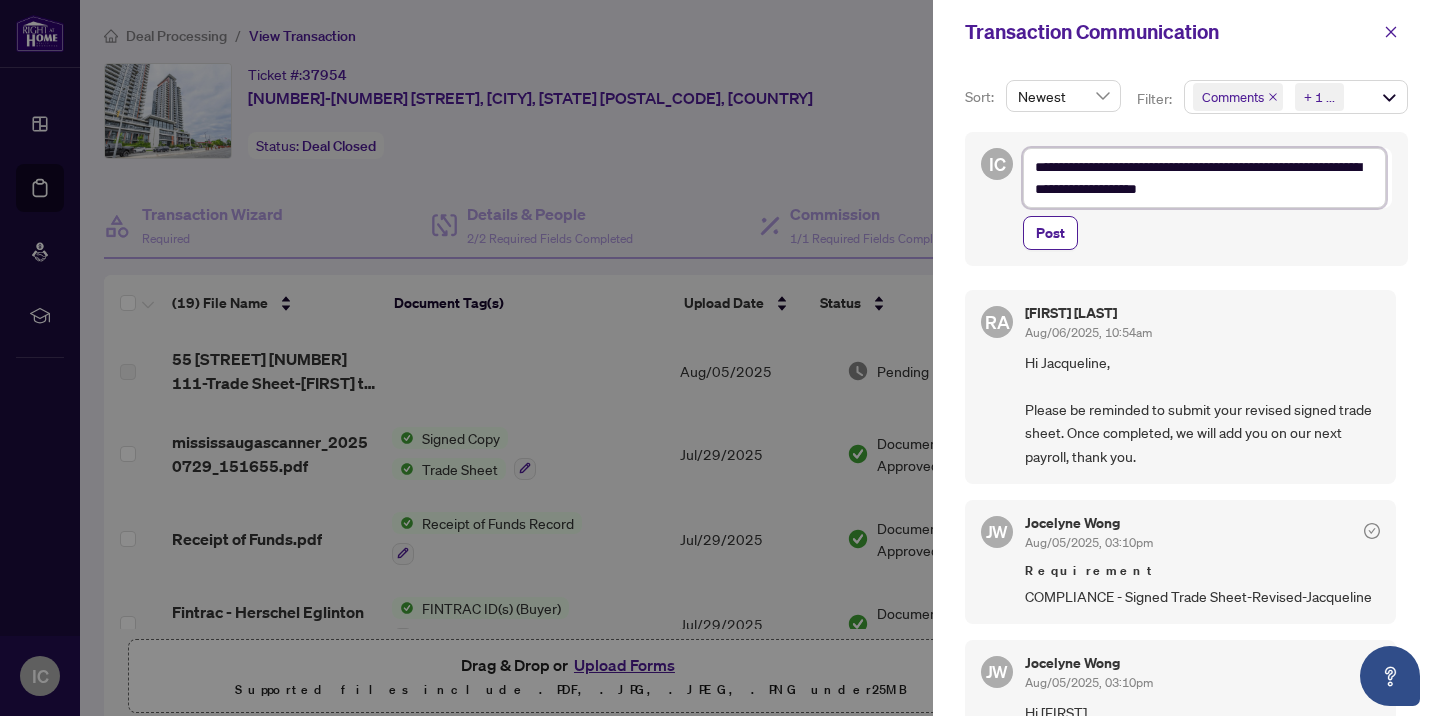type on "**********" 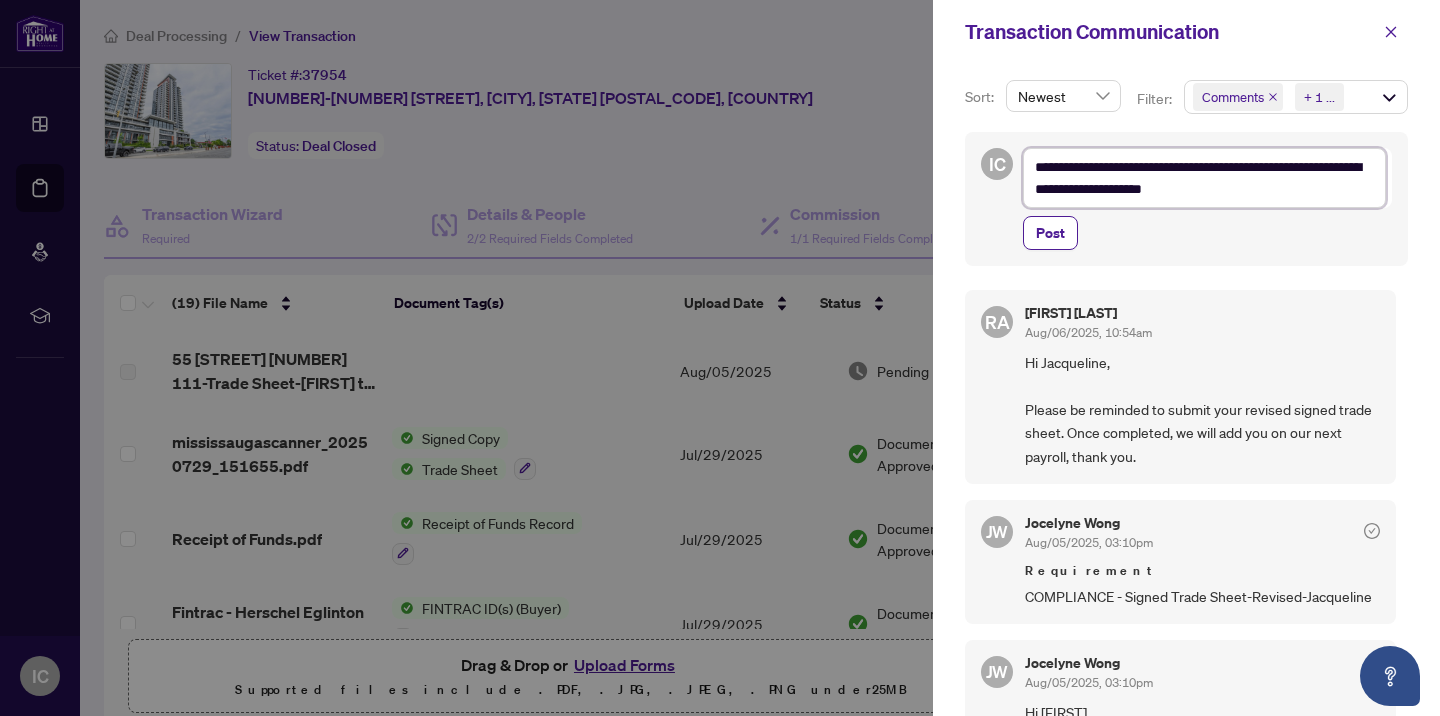type on "**********" 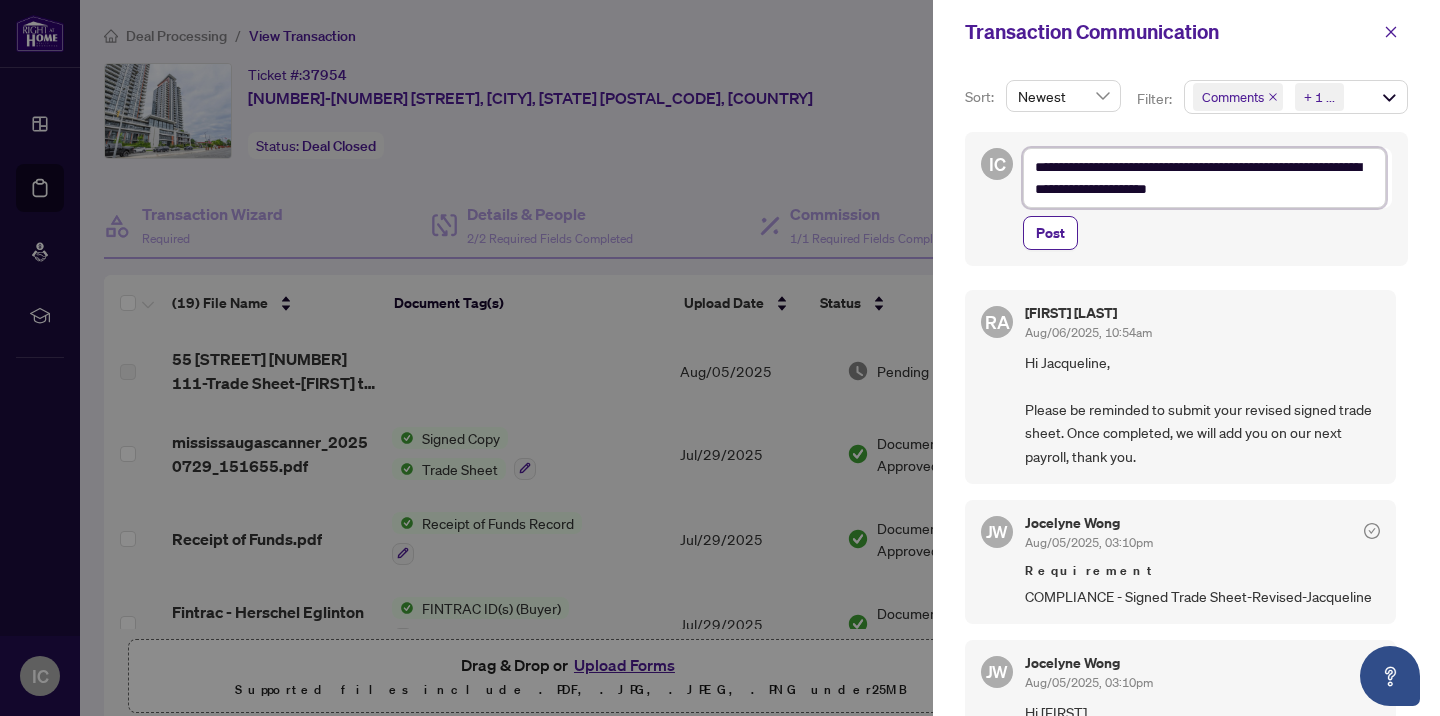 type on "**********" 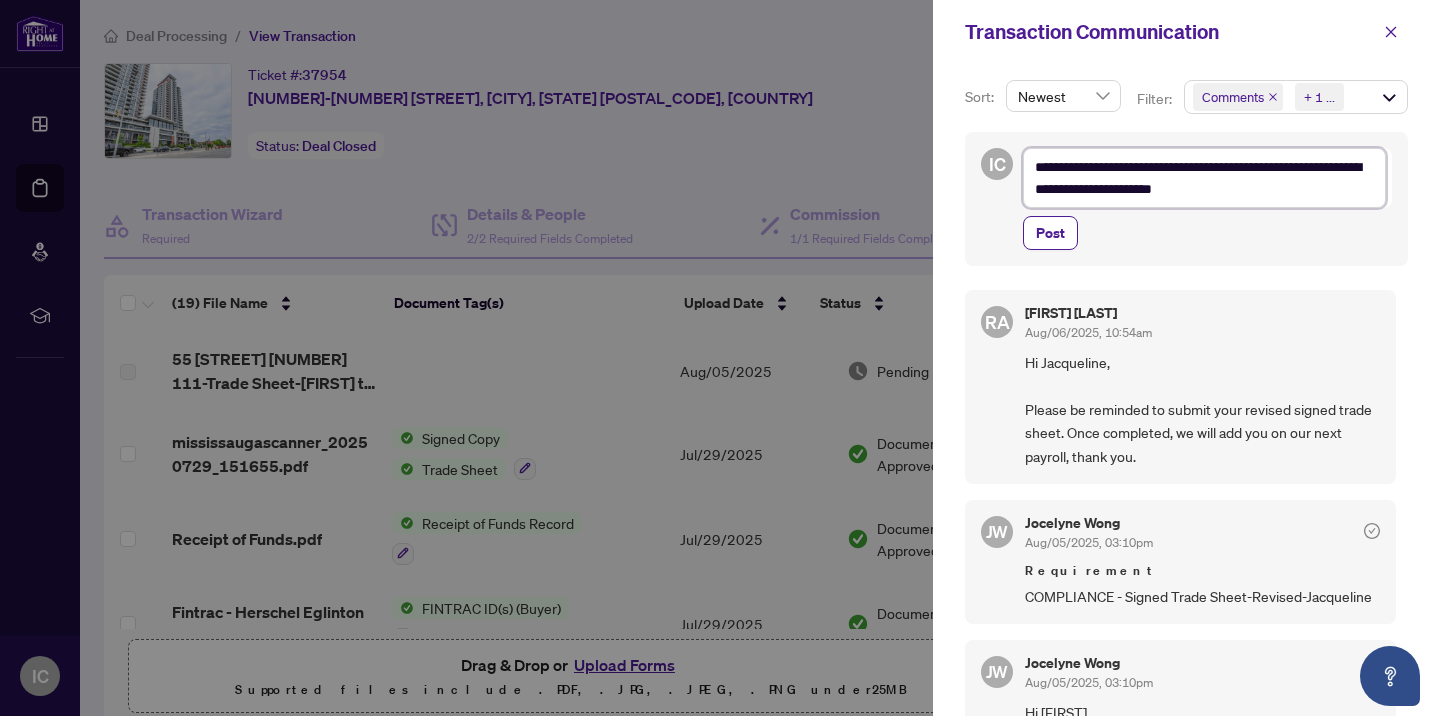 type on "**********" 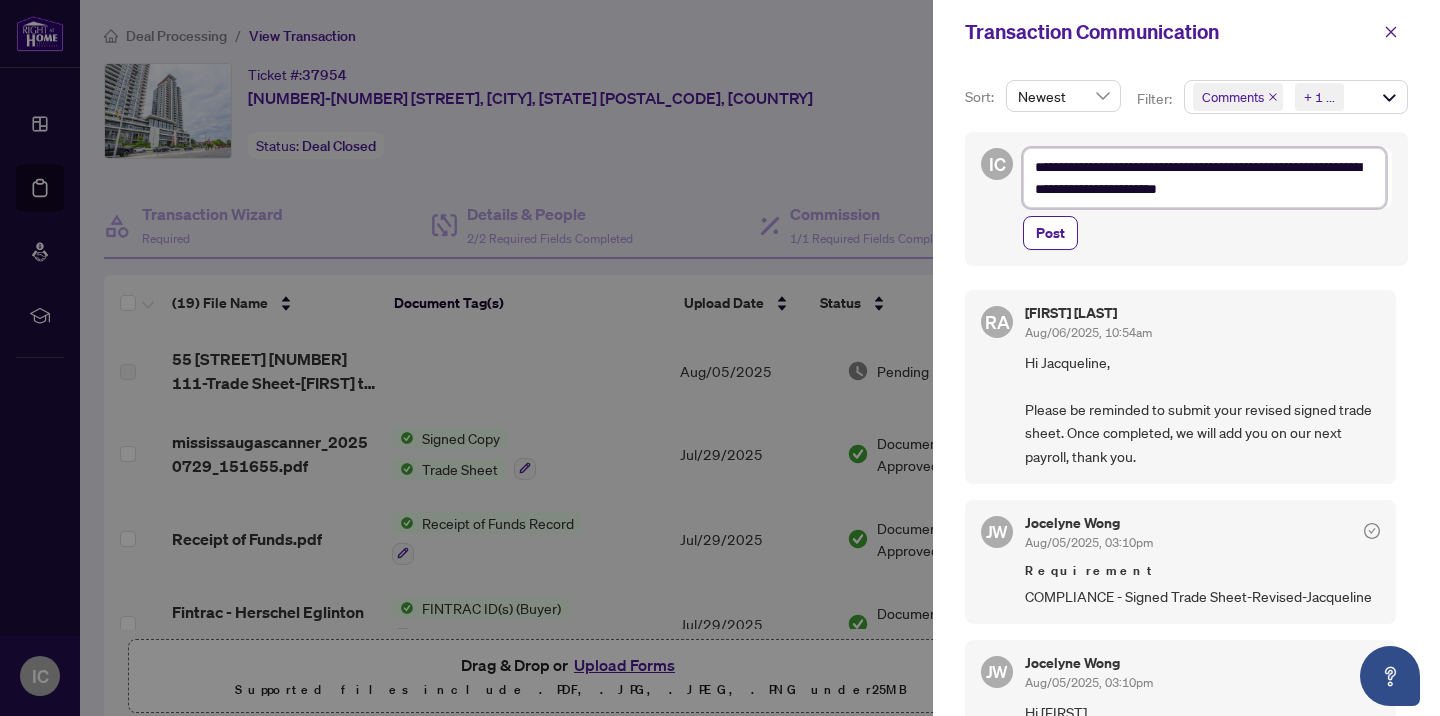 type on "**********" 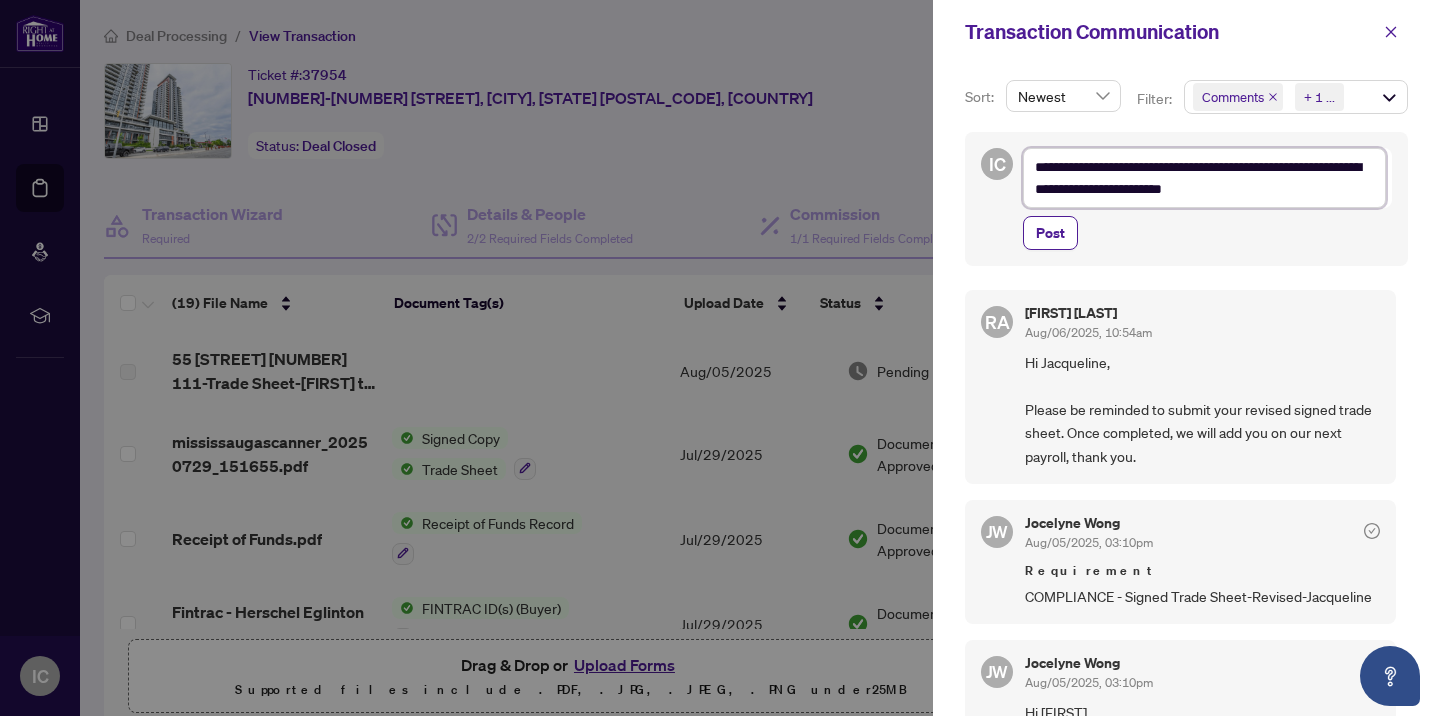 type on "**********" 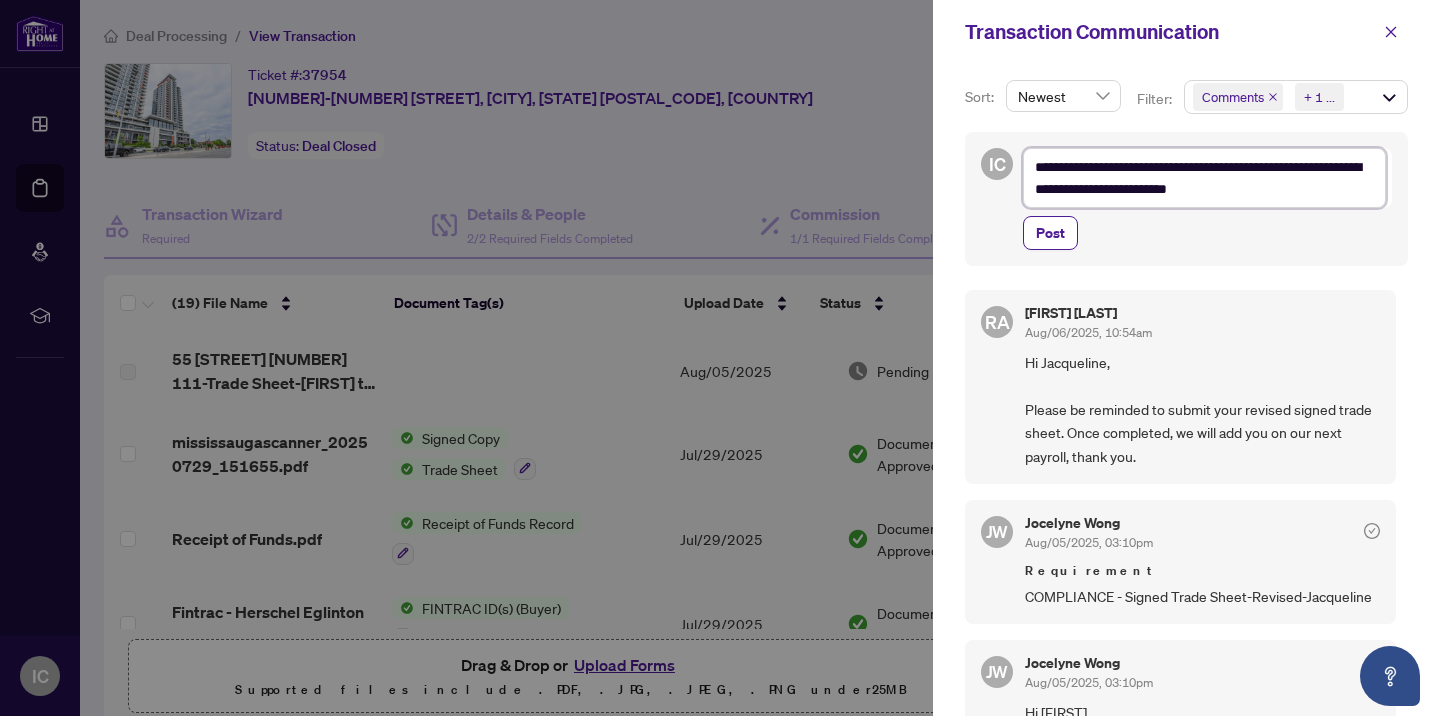 type on "**********" 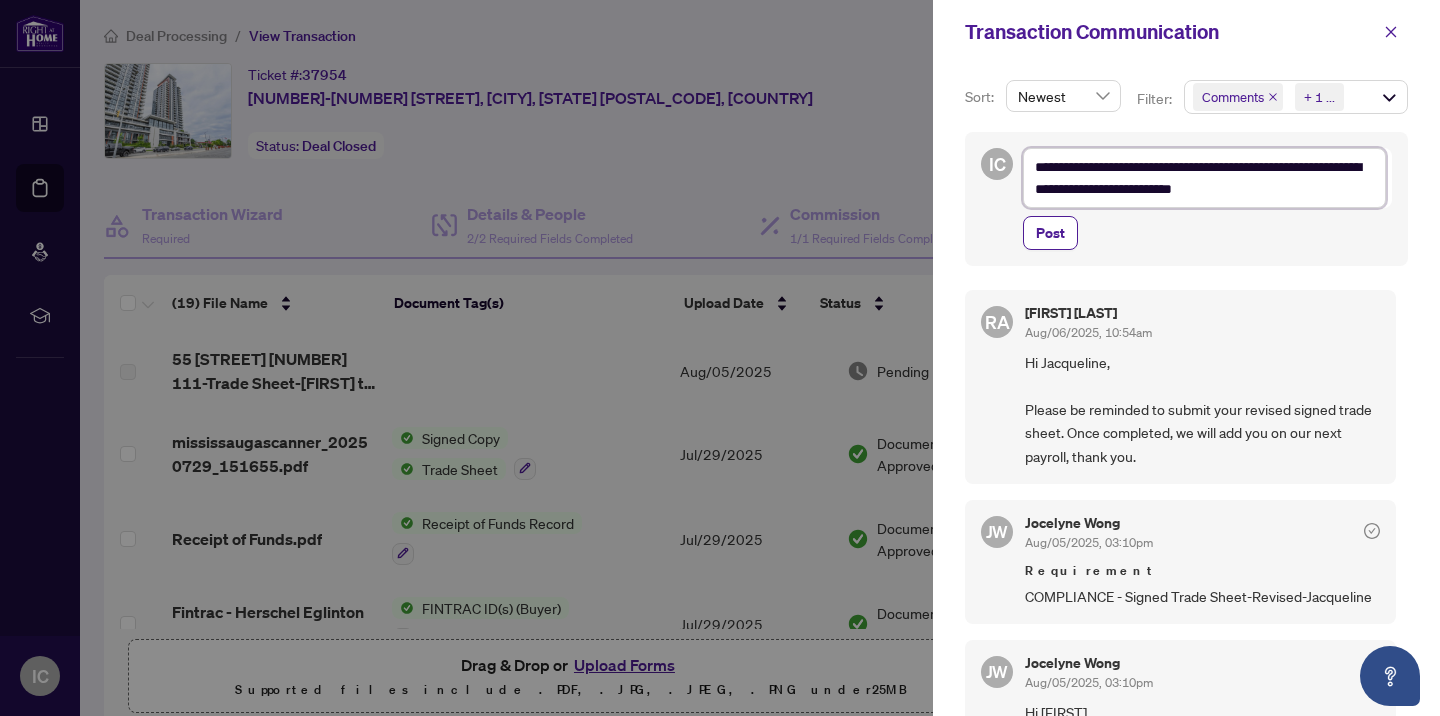 type on "**********" 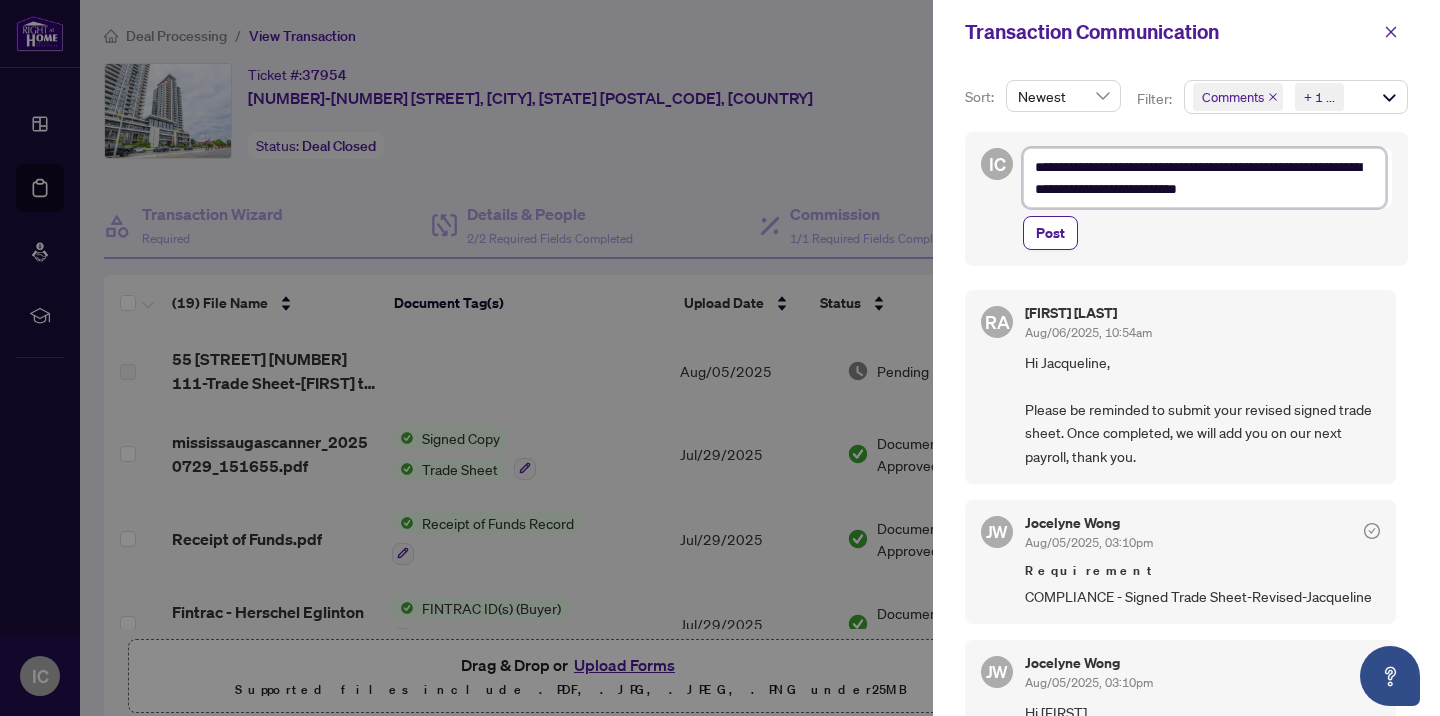 type on "**********" 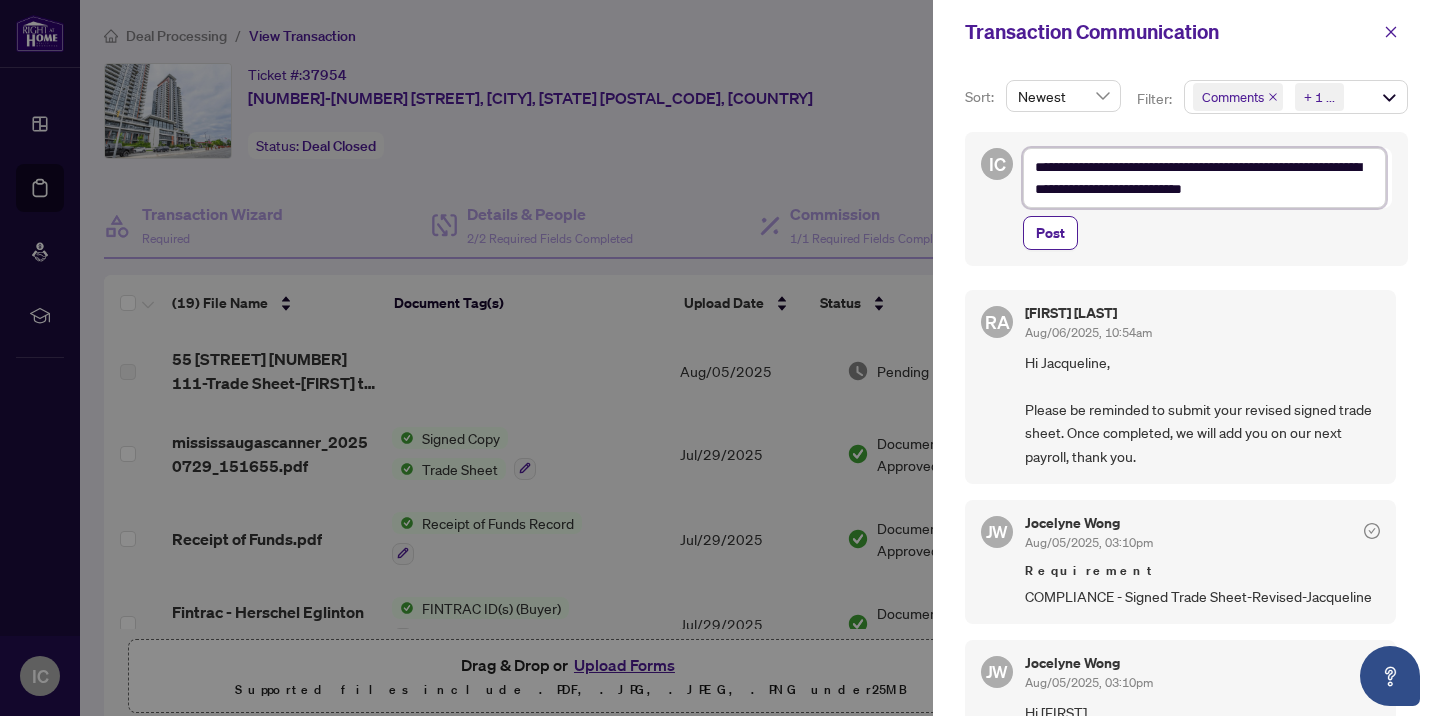 type on "**********" 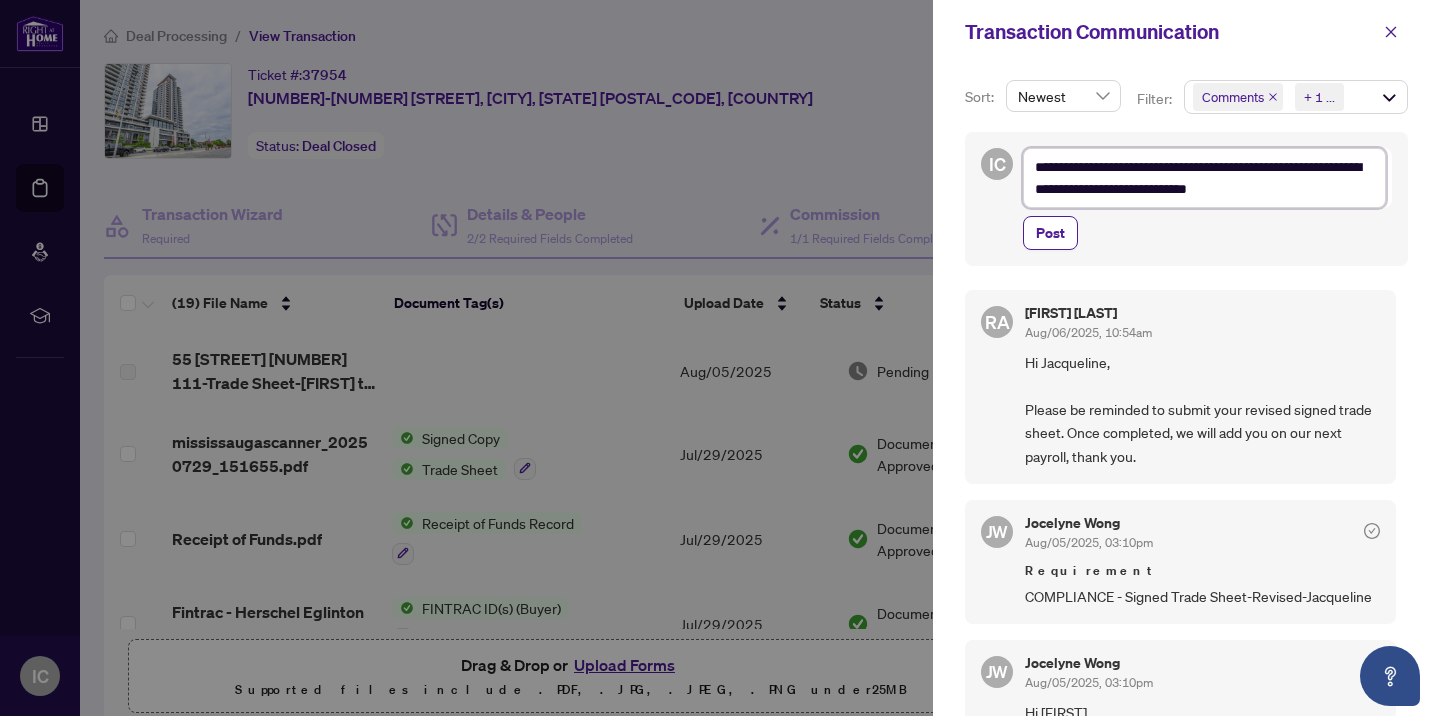 type on "**********" 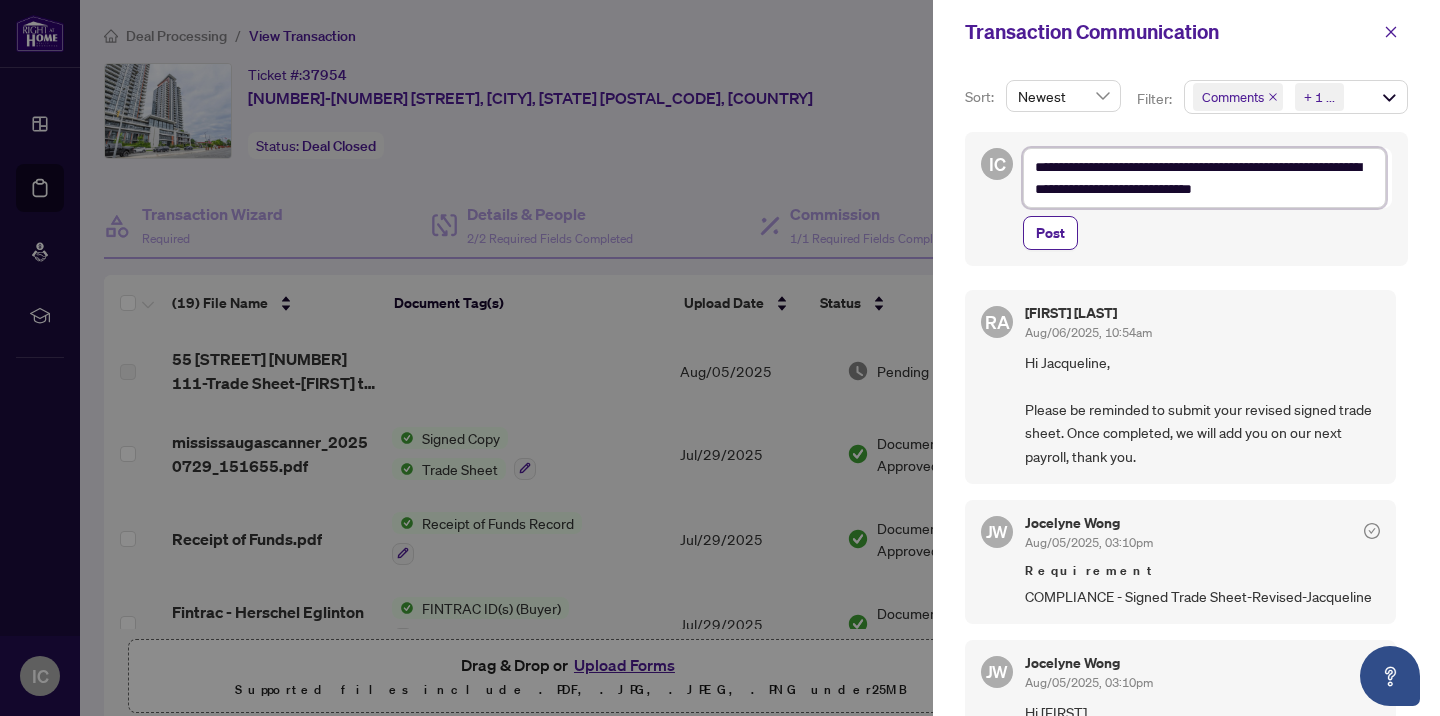 type on "**********" 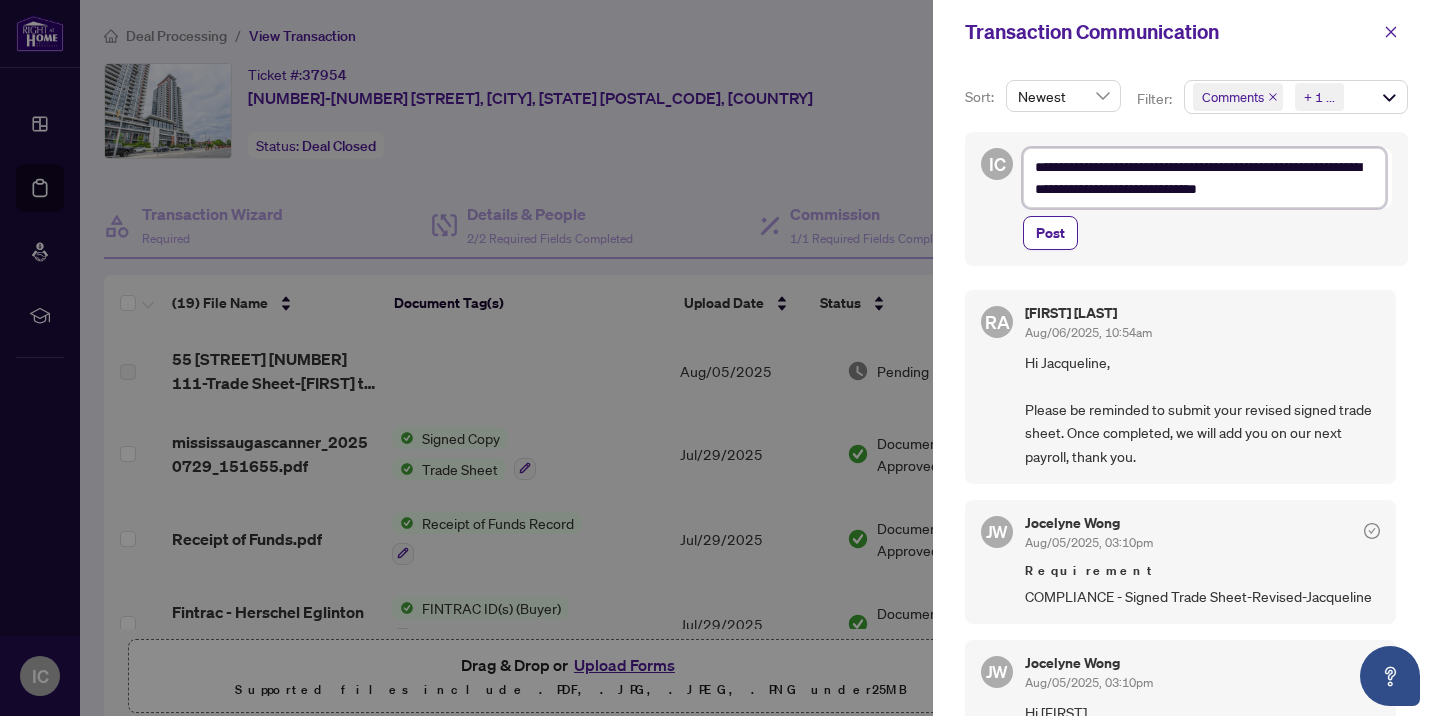 type on "**********" 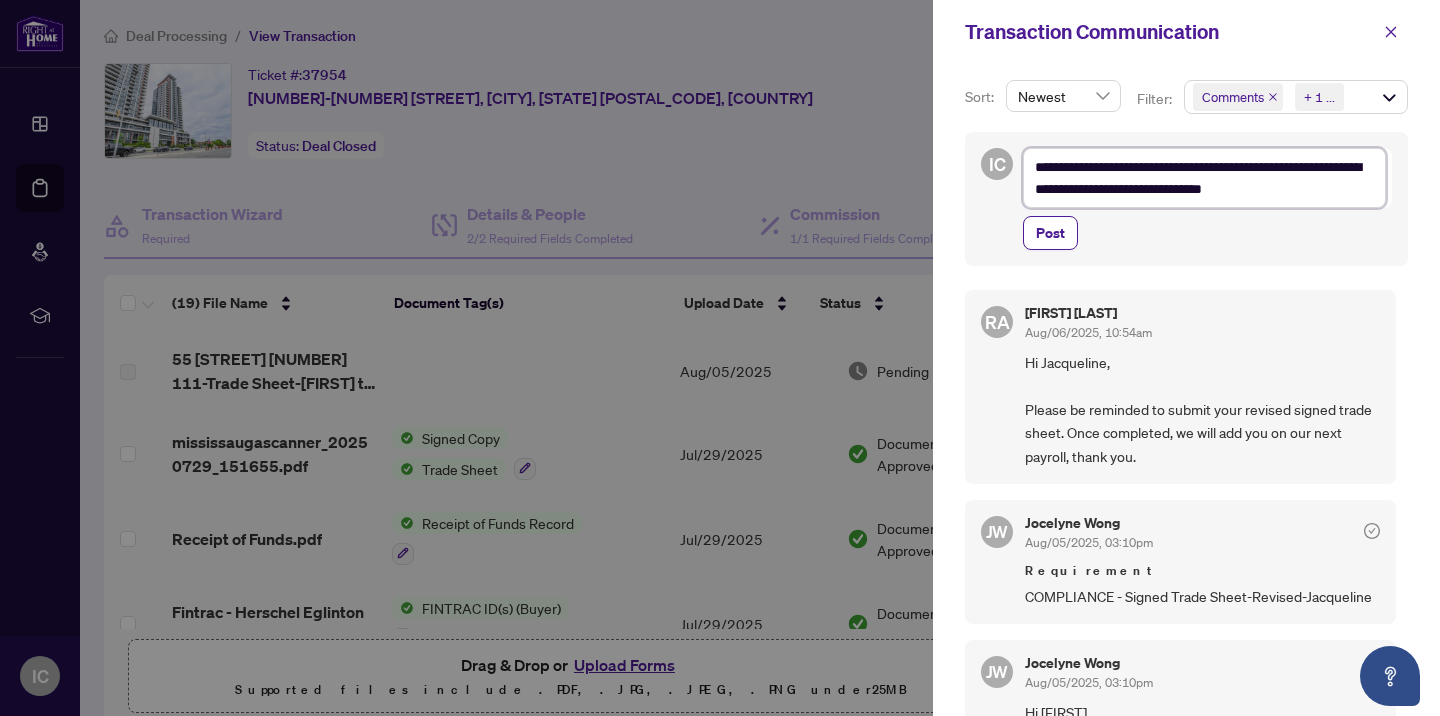 type on "**********" 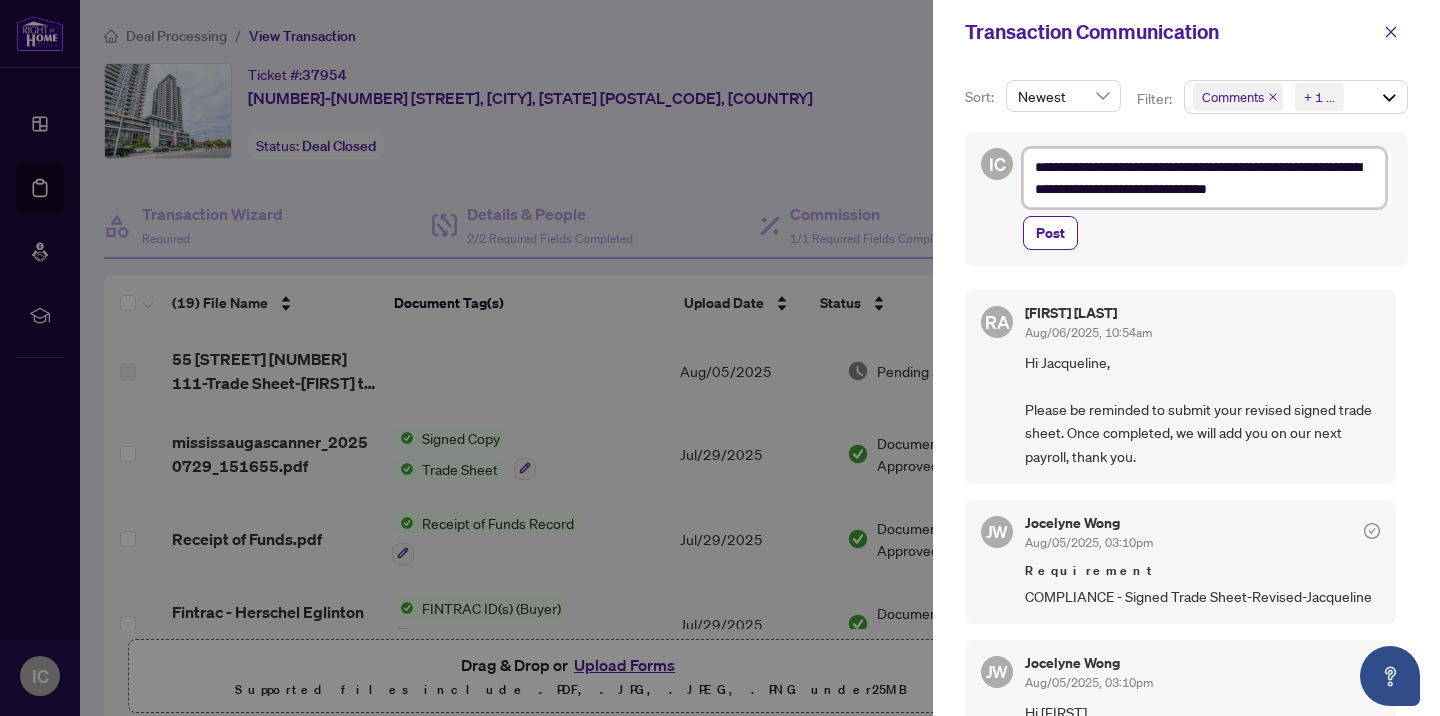 type 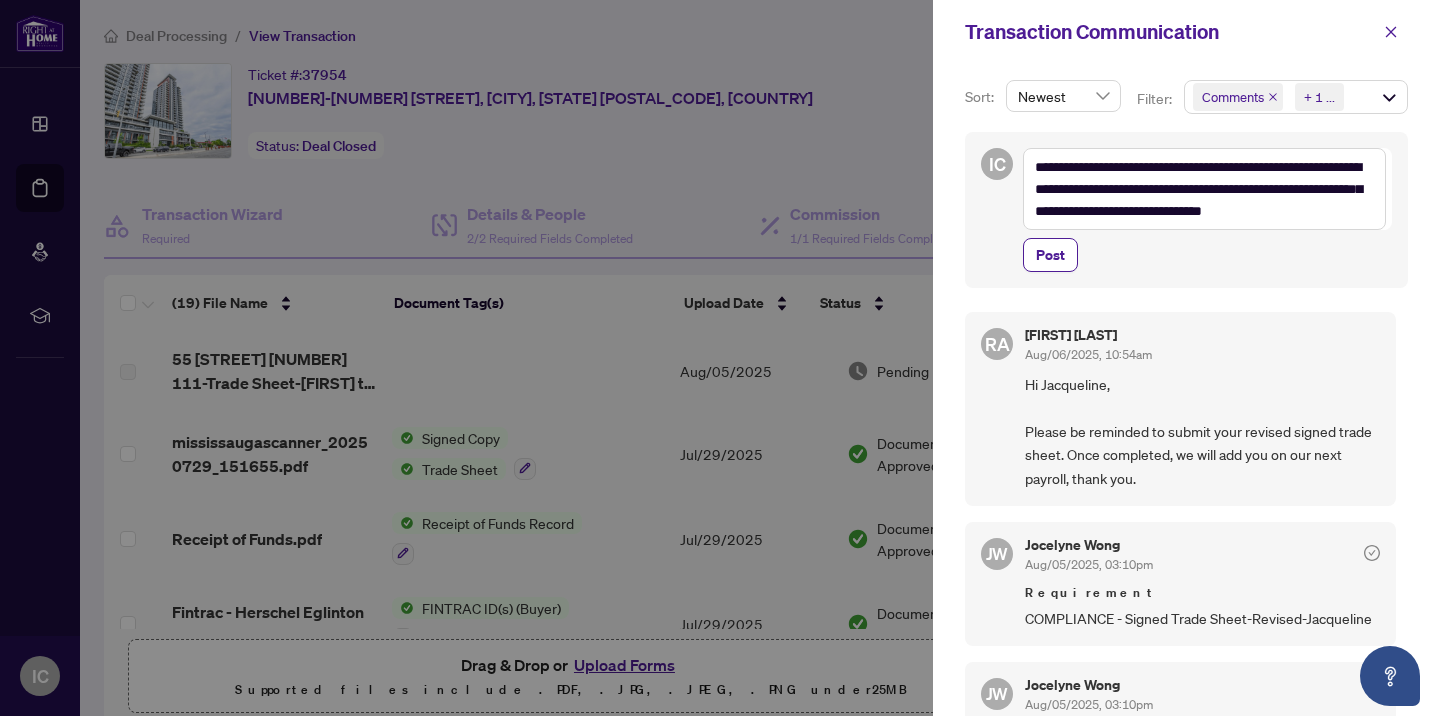 click on "Post" at bounding box center (1207, 255) 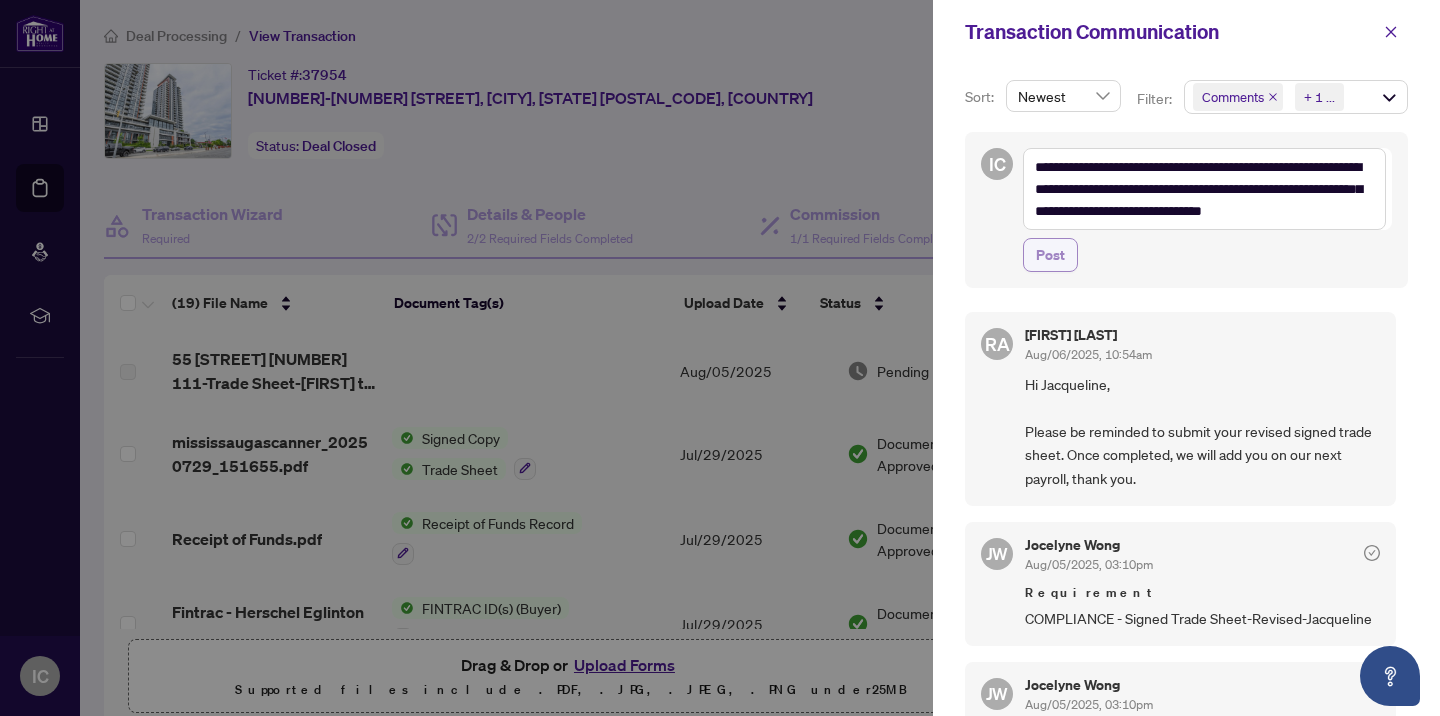 click on "Post" at bounding box center (1050, 255) 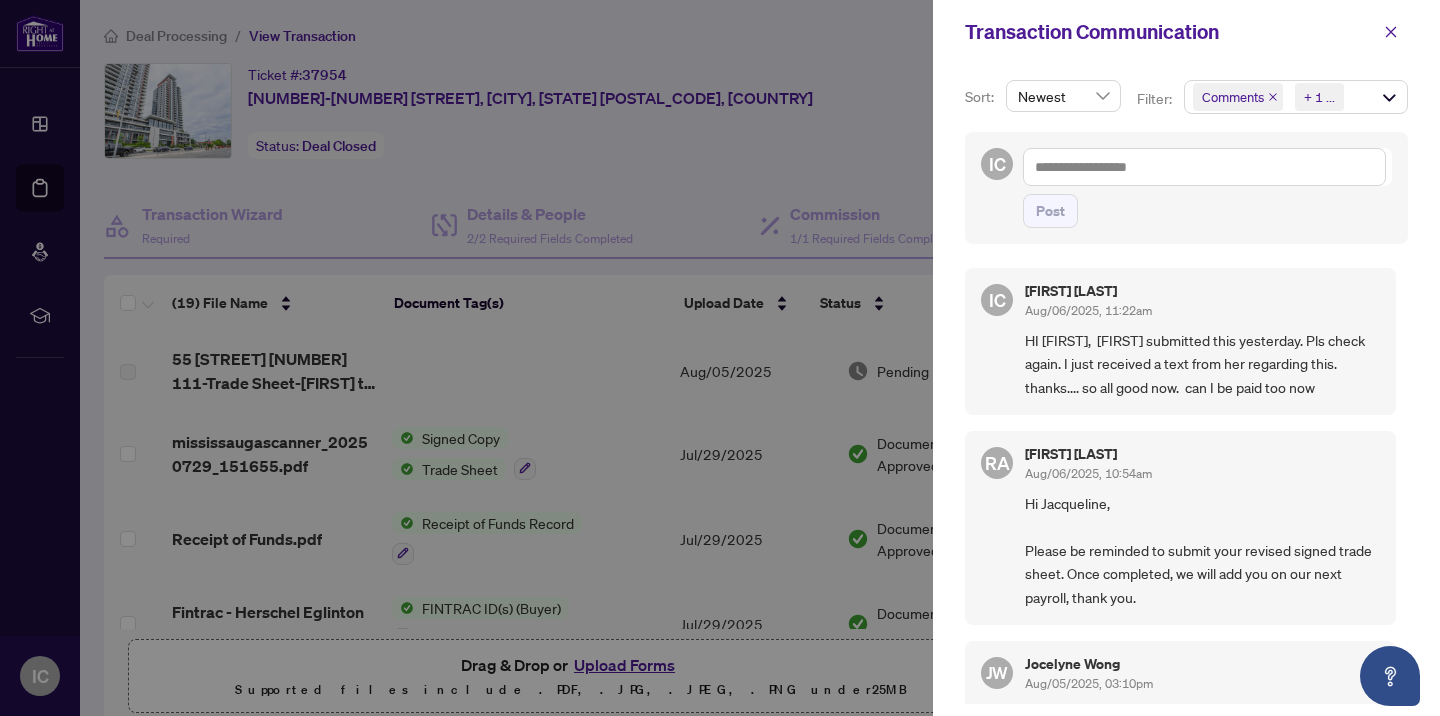 click at bounding box center [720, 358] 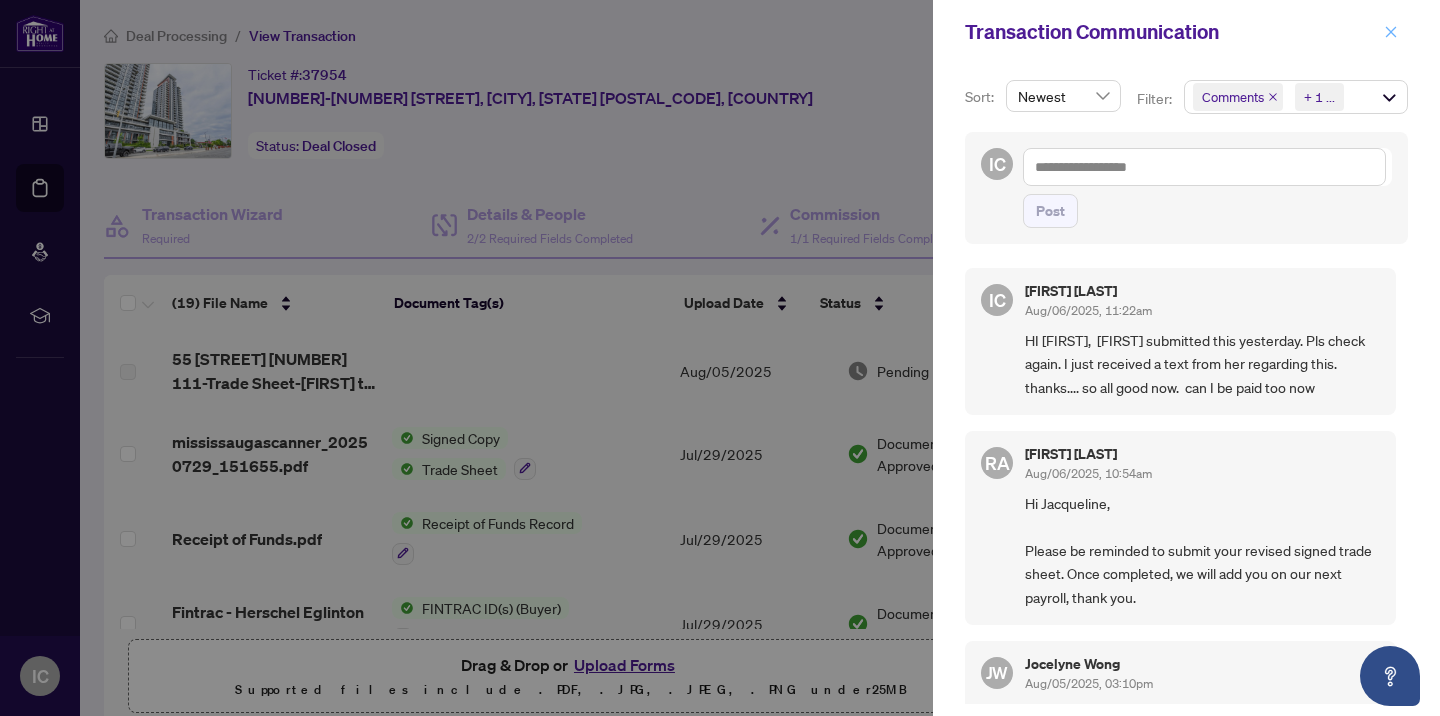 click 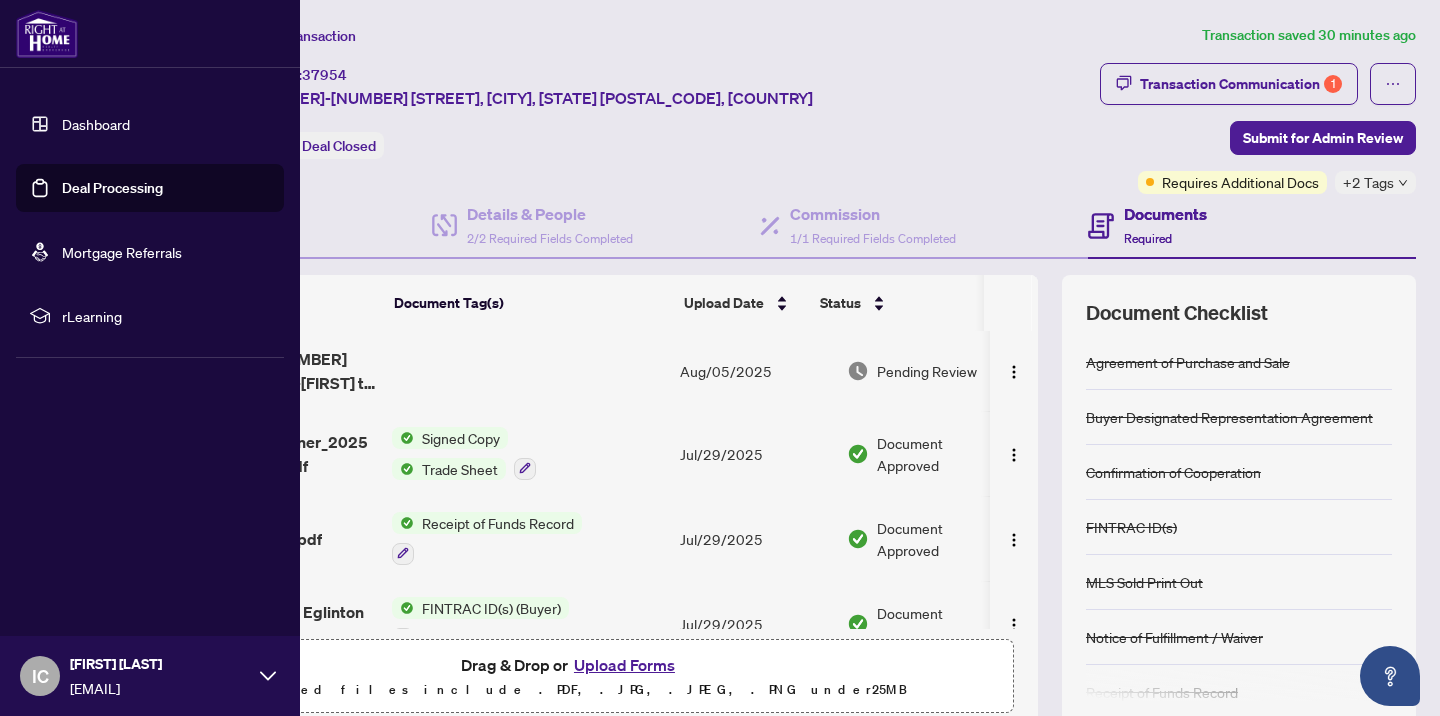 click on "Deal Processing" at bounding box center [112, 188] 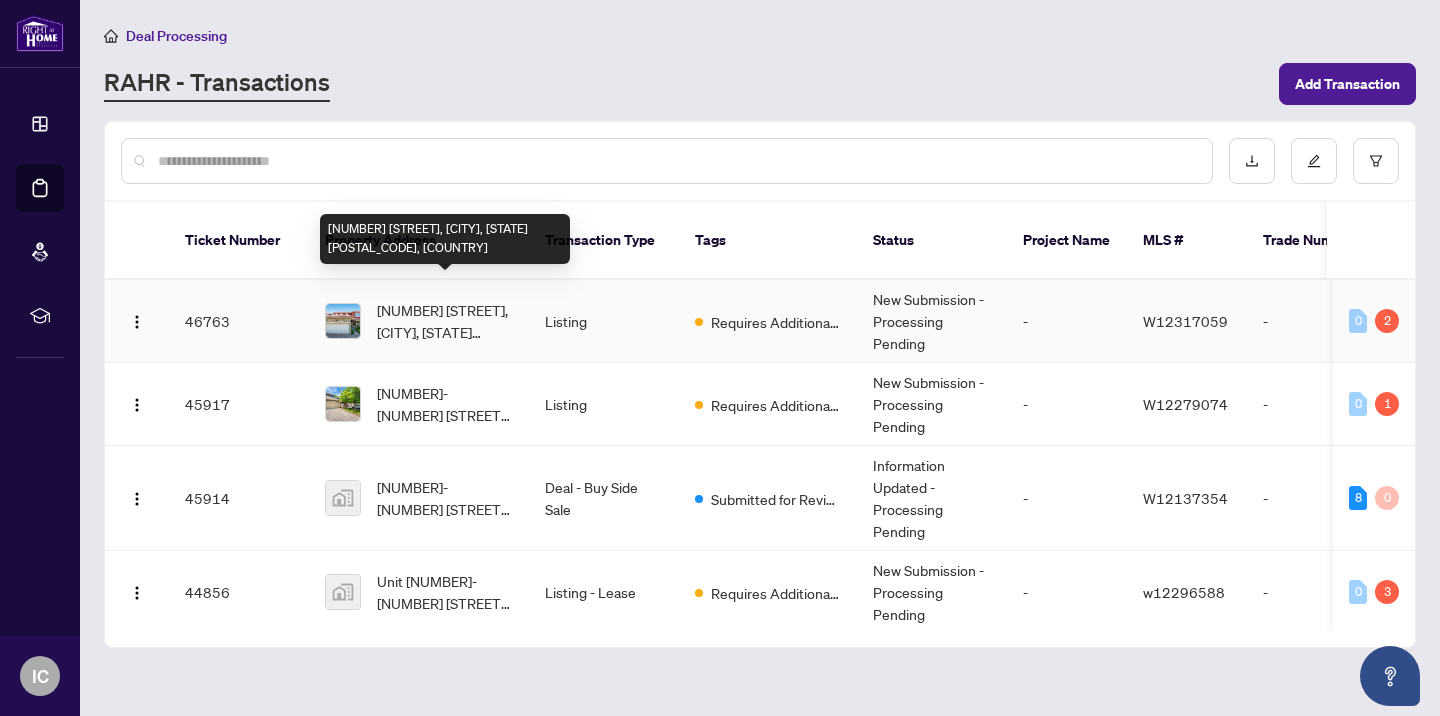 click on "[NUMBER] [STREET], [CITY], [STATE] [POSTAL_CODE], [COUNTRY]" at bounding box center [445, 321] 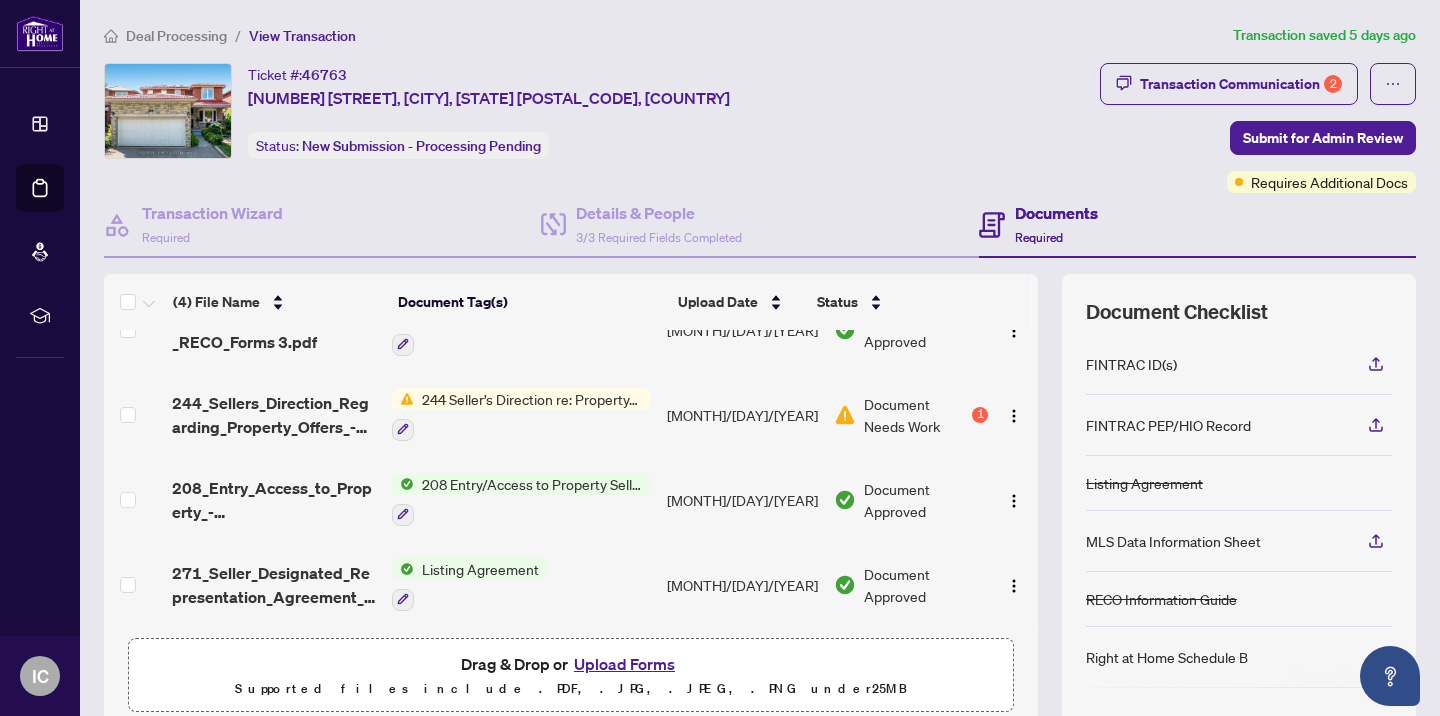 scroll, scrollTop: 0, scrollLeft: 0, axis: both 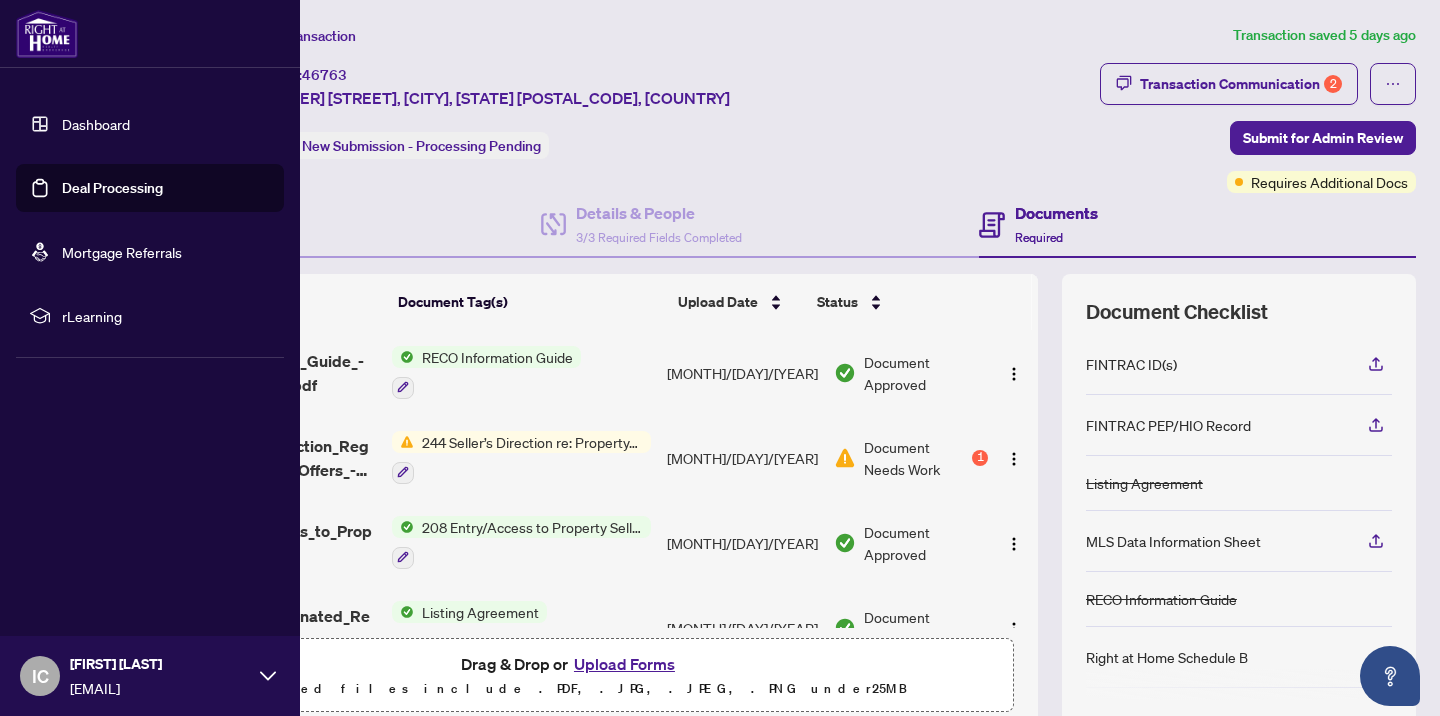 click on "Deal Processing" at bounding box center [112, 188] 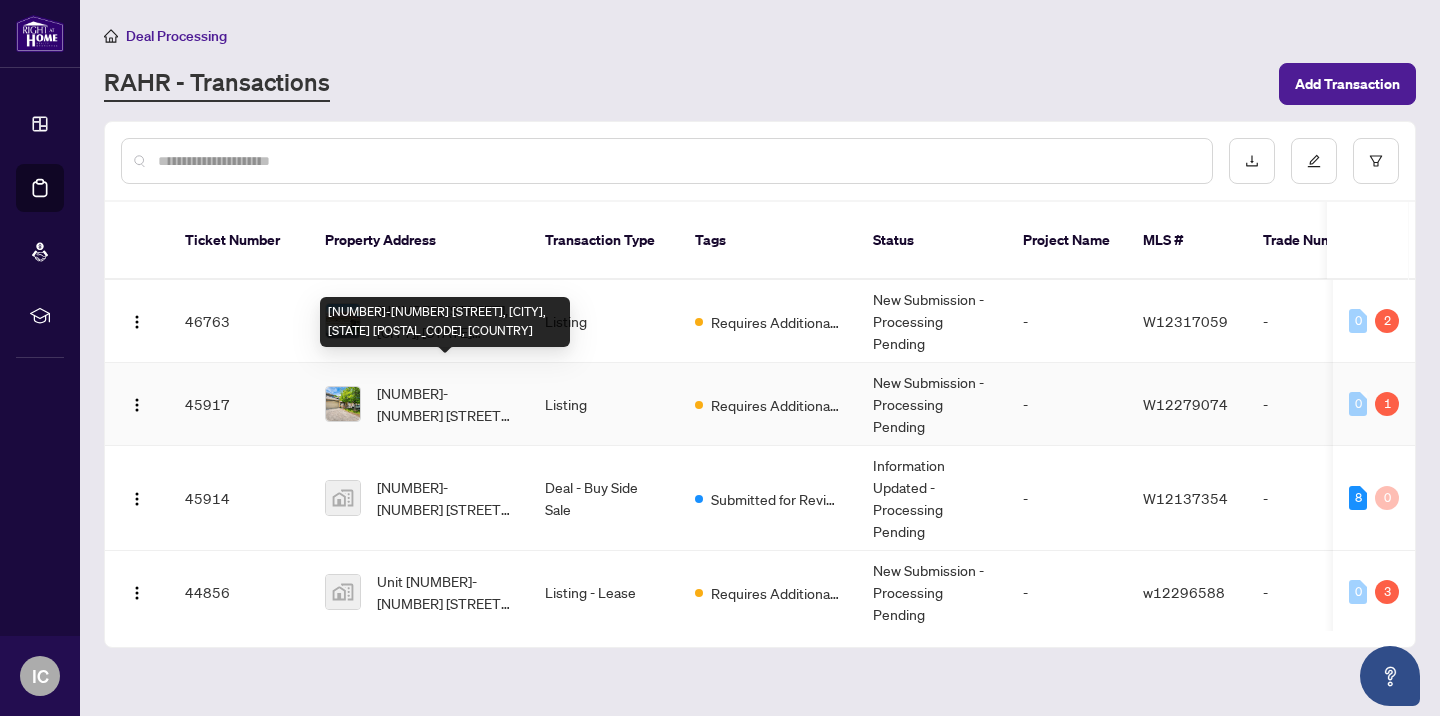 click on "[NUMBER]-[NUMBER] [STREET], [CITY], [STATE] [POSTAL_CODE], [COUNTRY]" at bounding box center (445, 404) 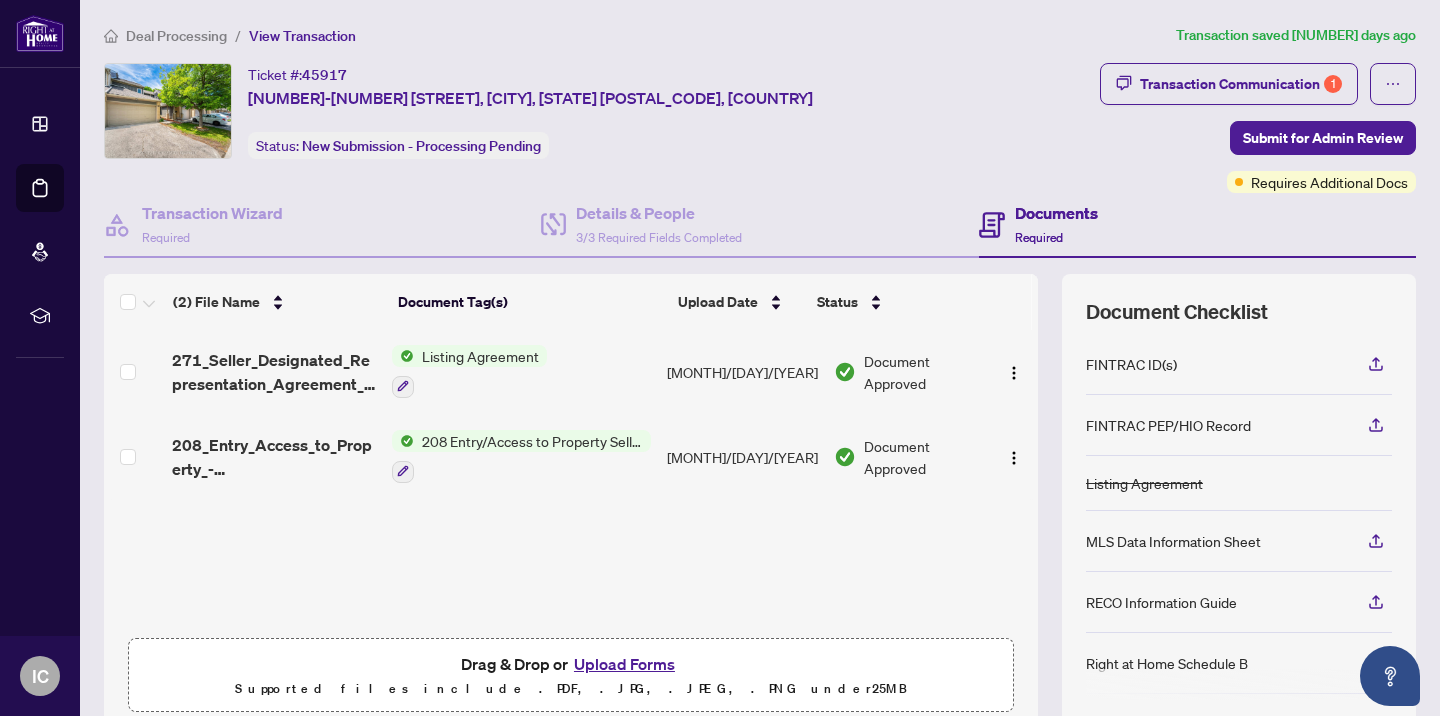 scroll, scrollTop: 0, scrollLeft: 0, axis: both 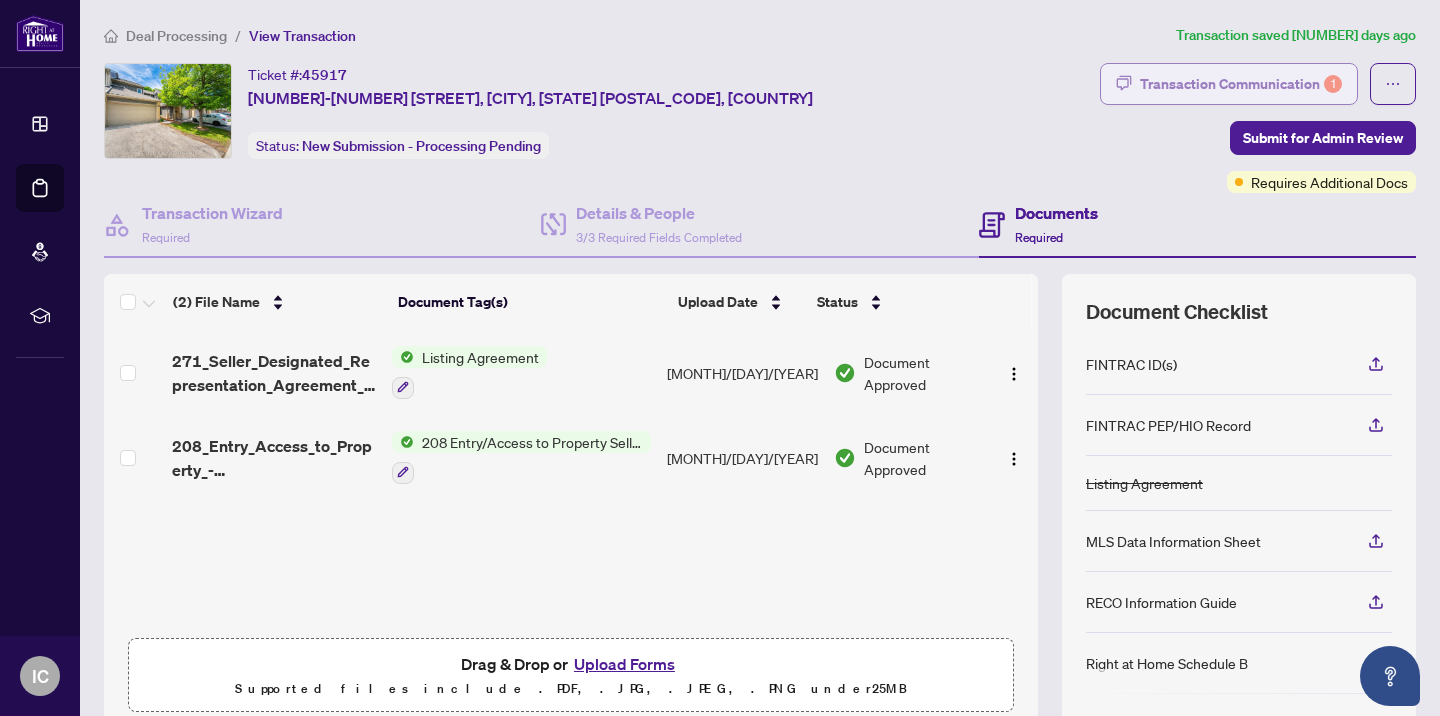 click on "Transaction Communication 1" at bounding box center (1241, 84) 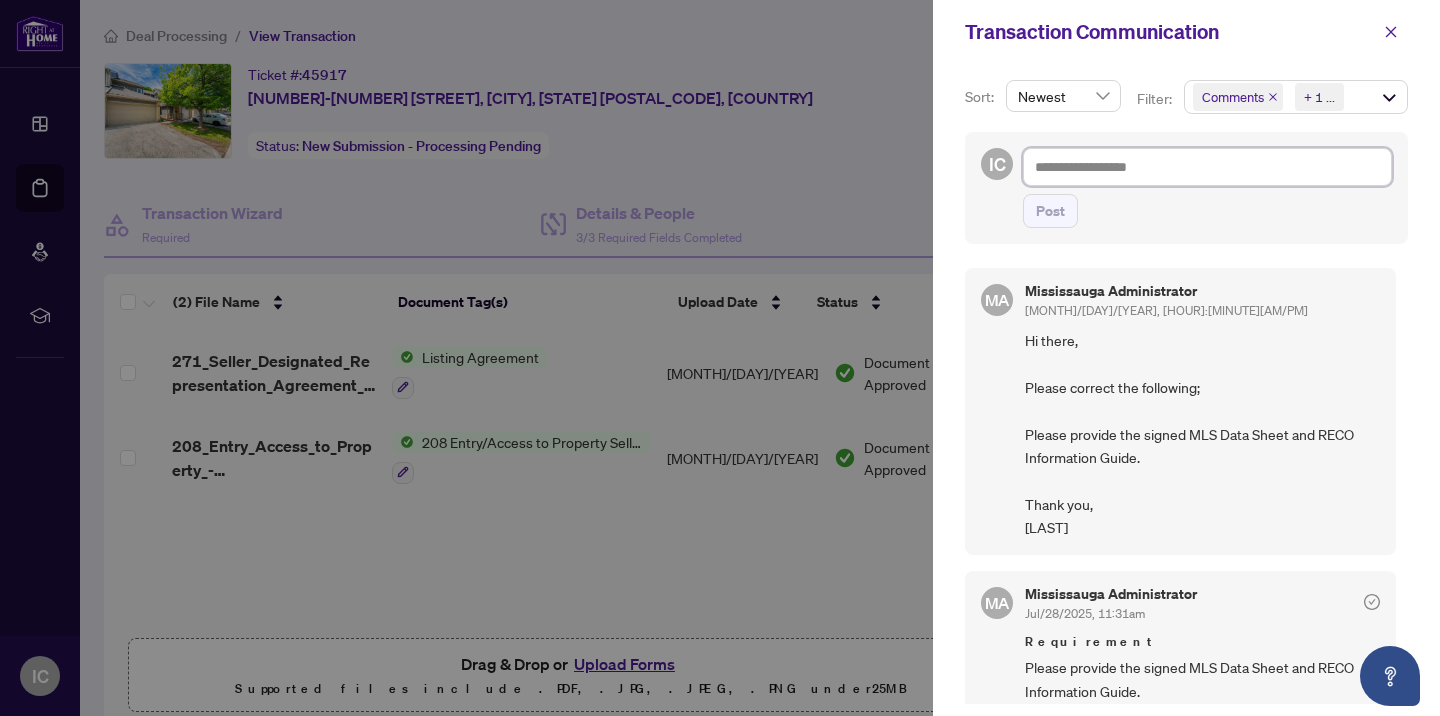 click at bounding box center (1207, 167) 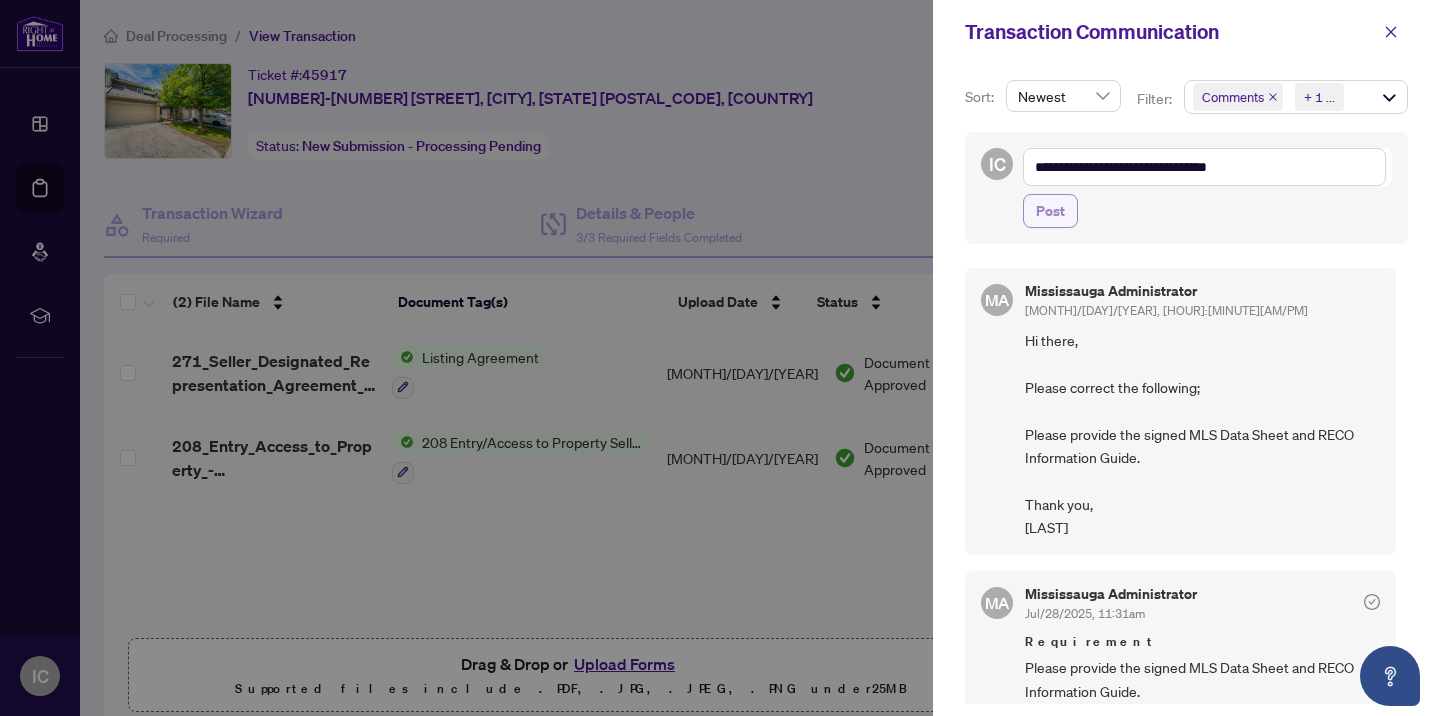 click on "Post" at bounding box center [1050, 211] 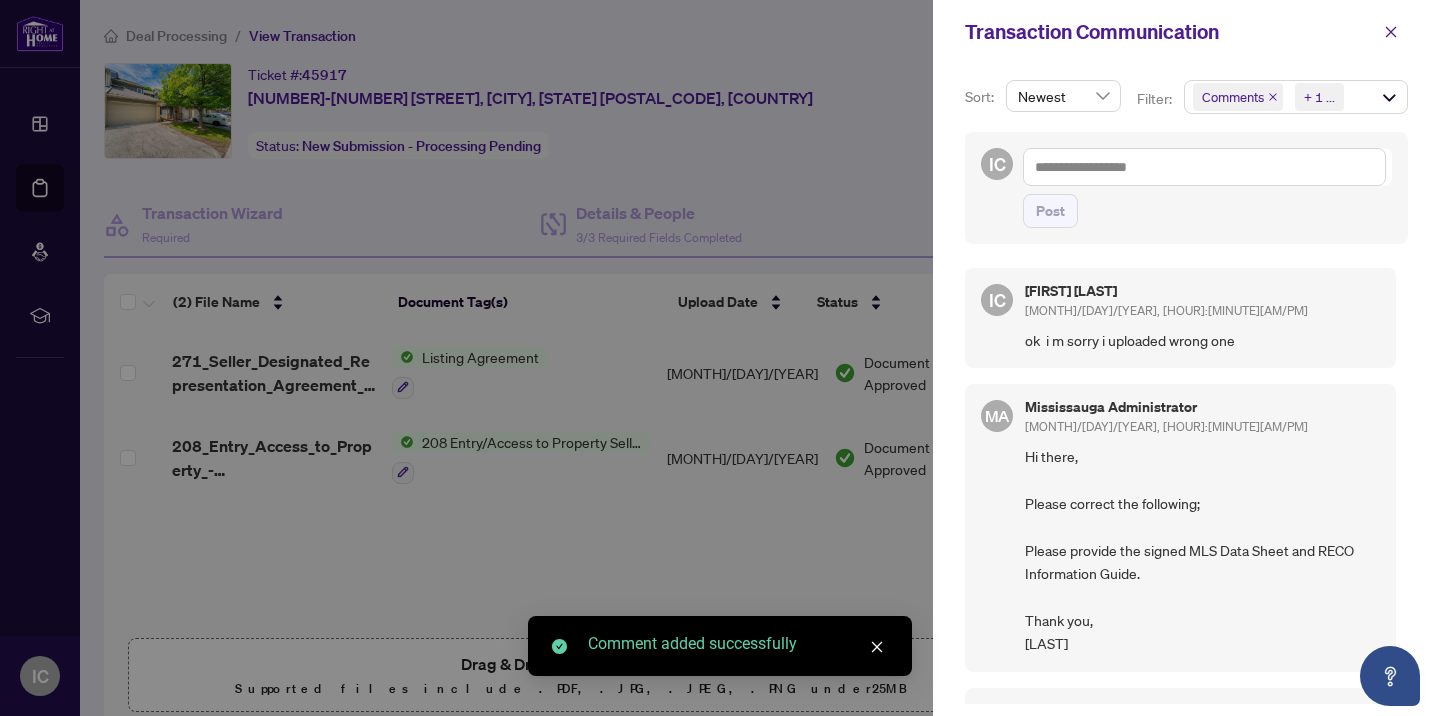 click at bounding box center (720, 358) 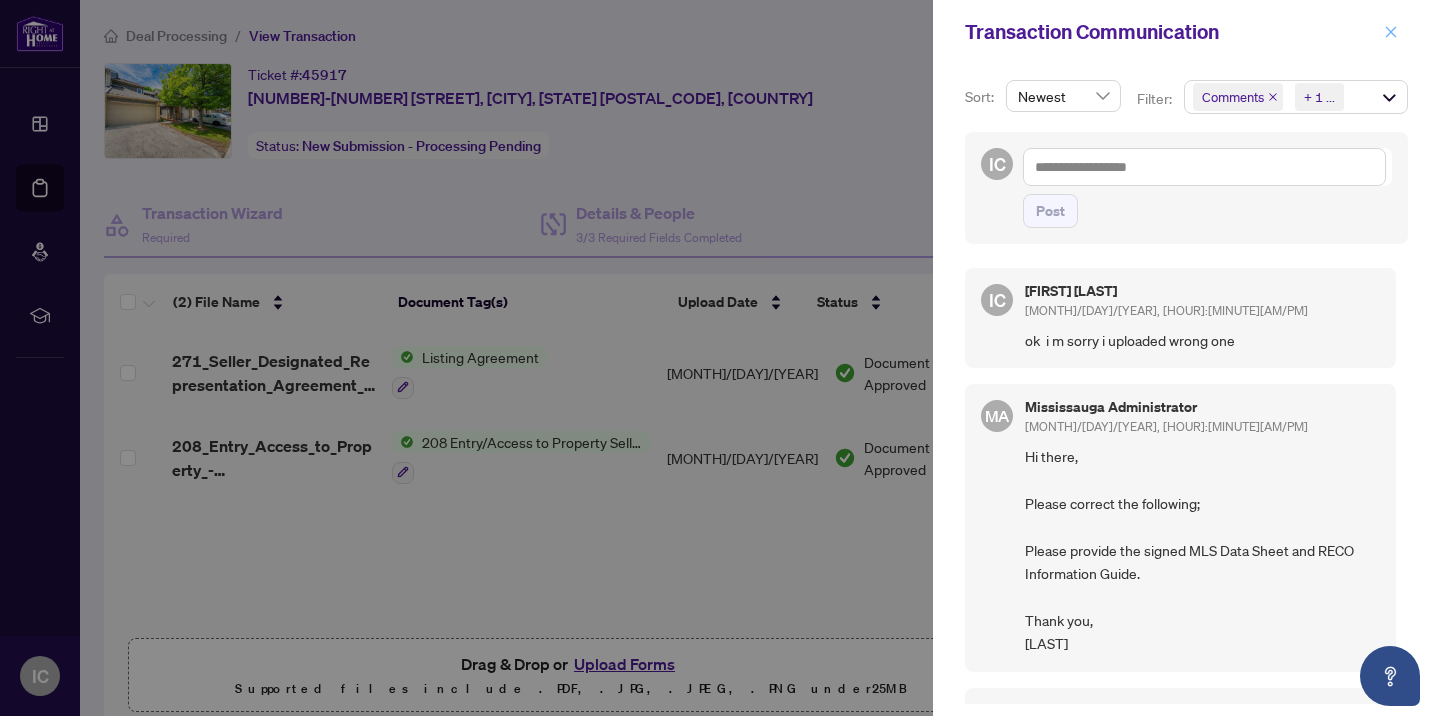 click 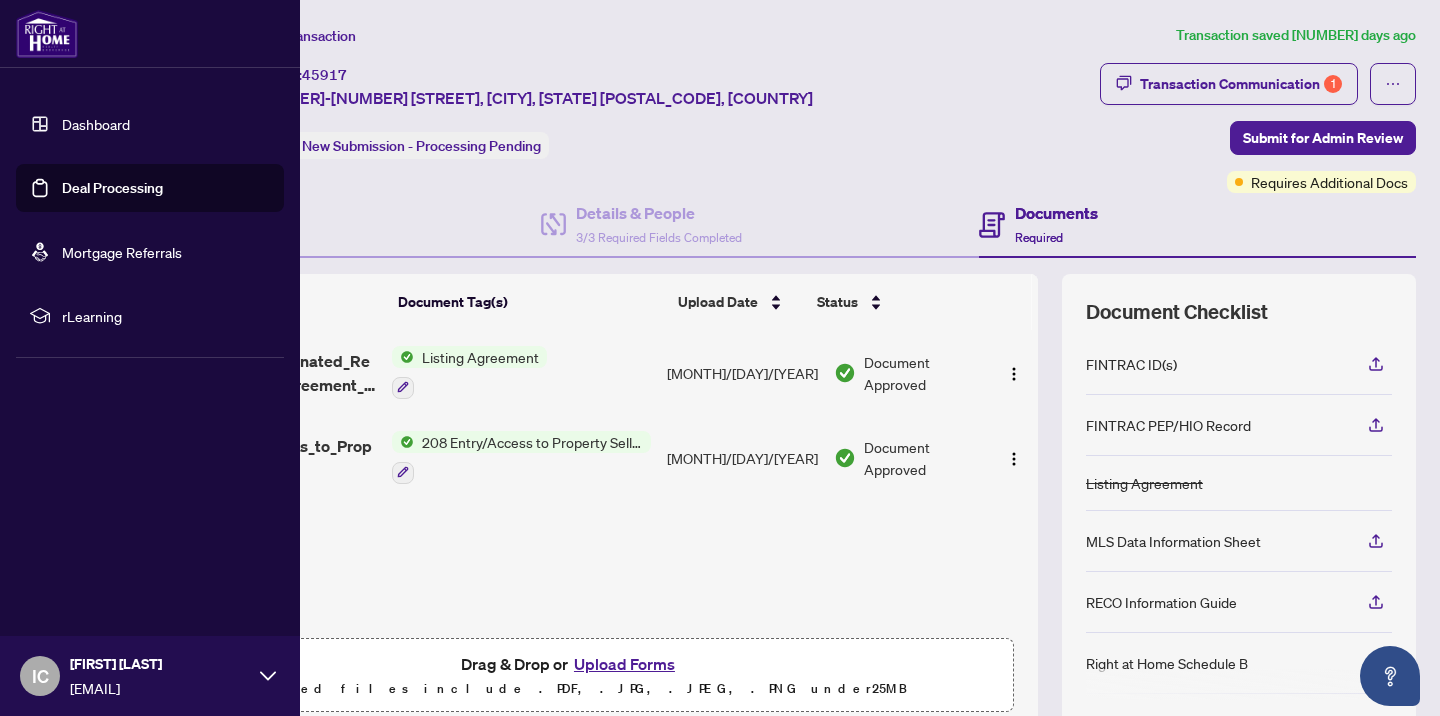 click on "Deal Processing" at bounding box center (112, 188) 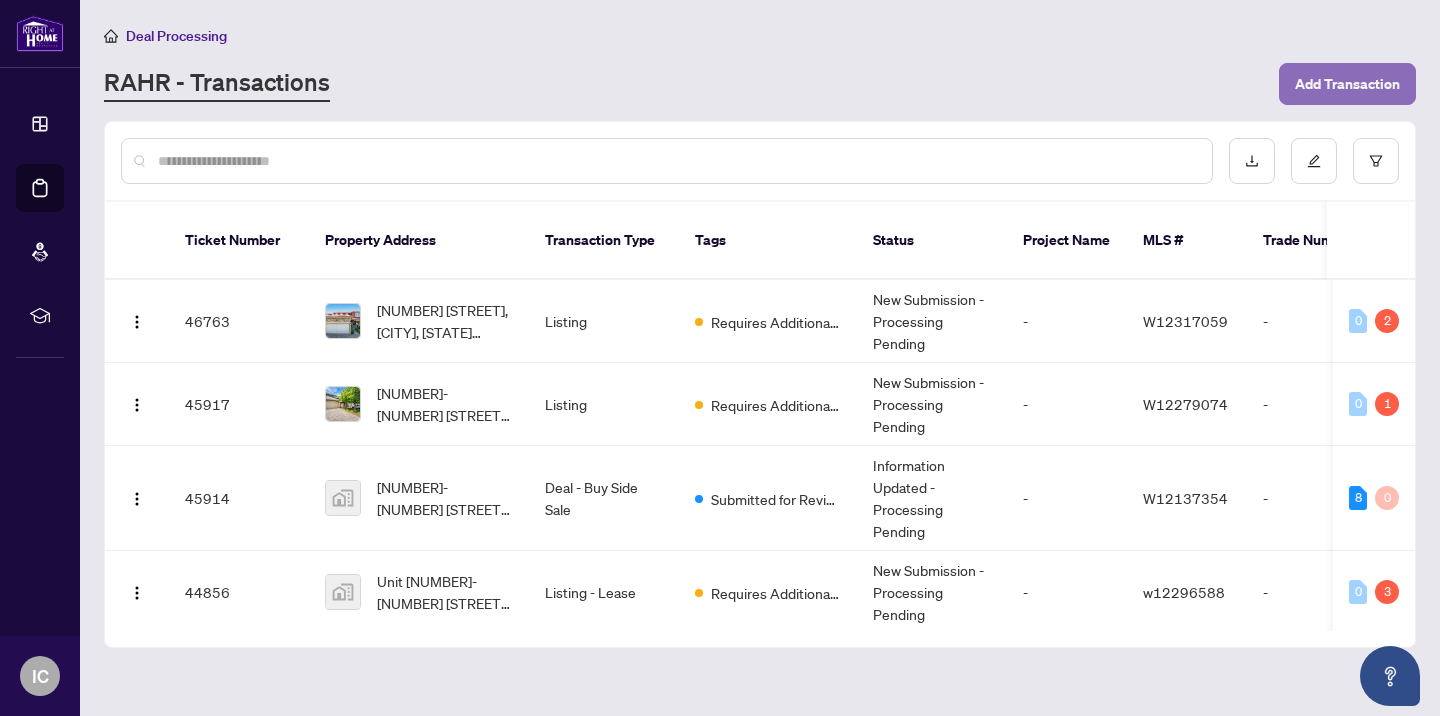 click on "Add Transaction" at bounding box center (1347, 84) 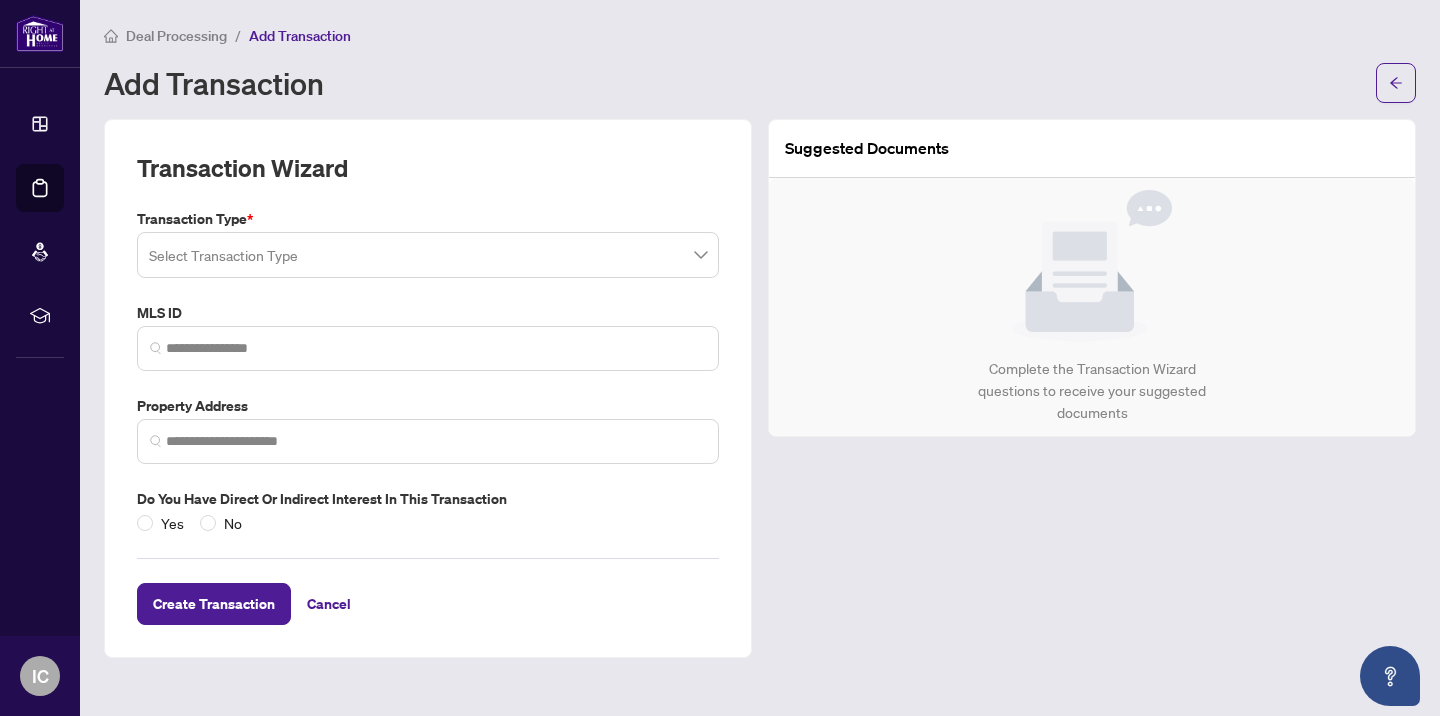 click at bounding box center [428, 255] 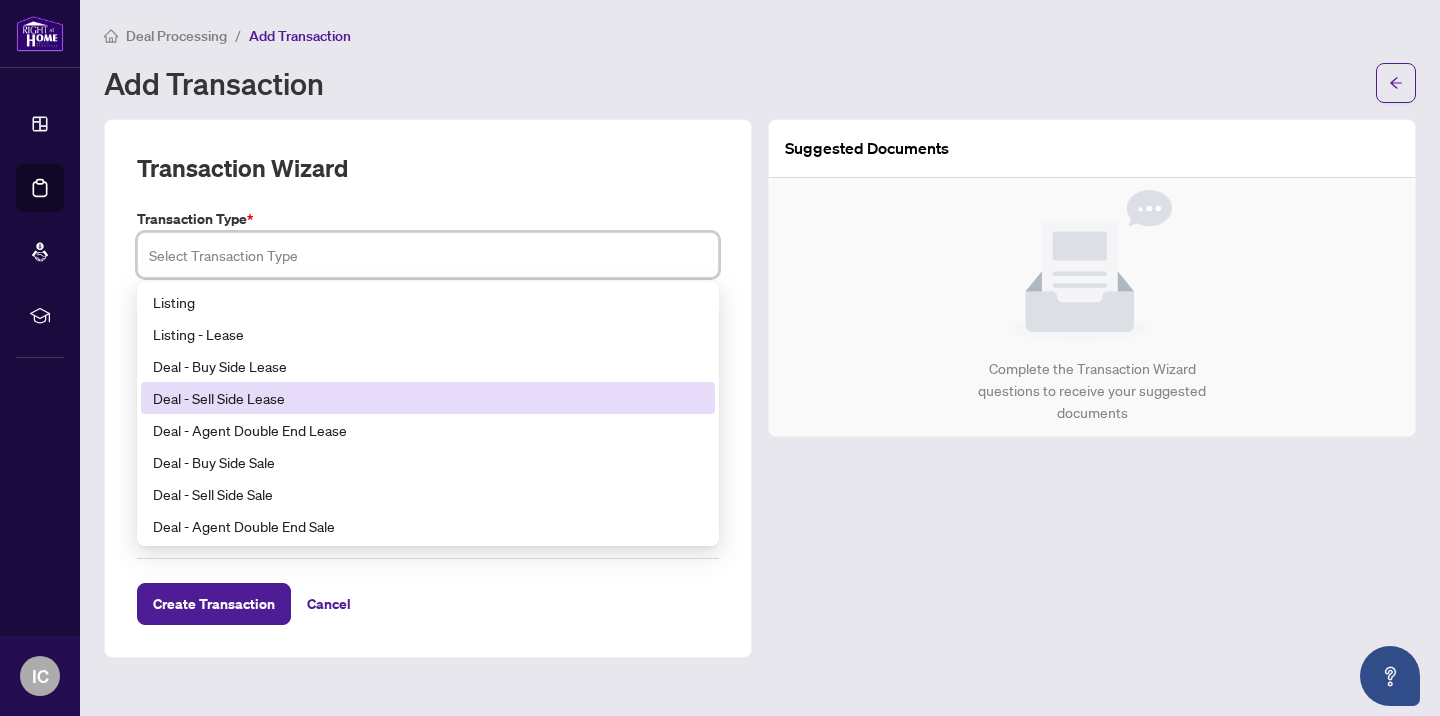 click on "Deal - Sell Side Lease" at bounding box center (428, 398) 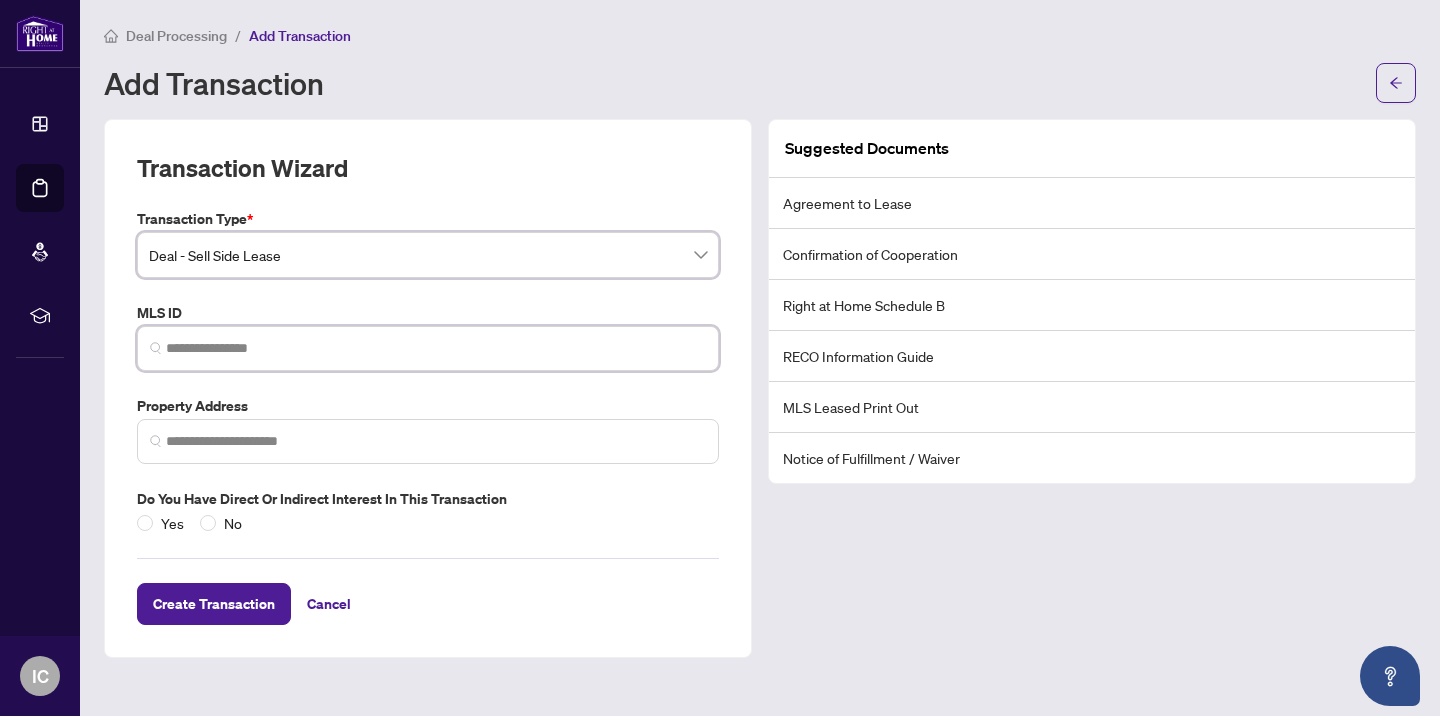 click at bounding box center [436, 348] 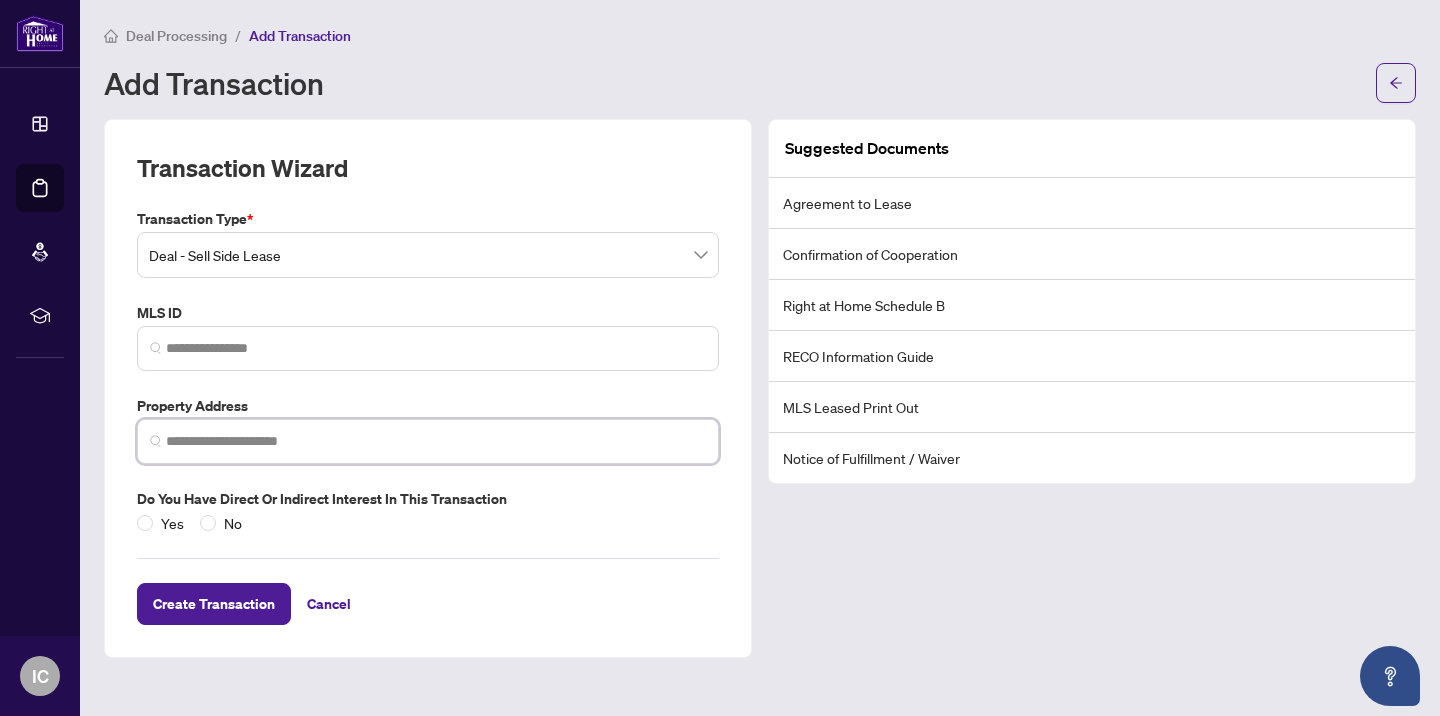 click at bounding box center [436, 441] 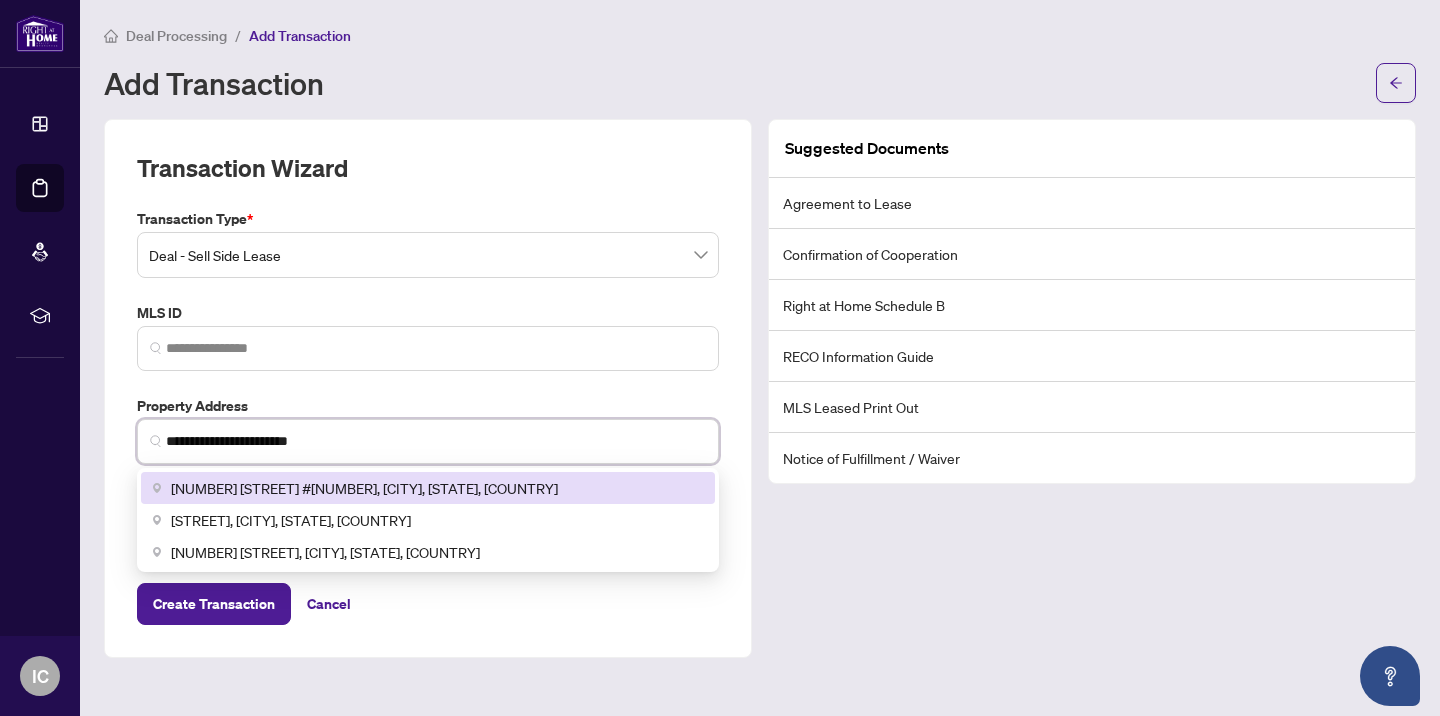 click on "[NUMBER] [STREET] #[NUMBER], [CITY], [STATE], [COUNTRY]" at bounding box center (364, 488) 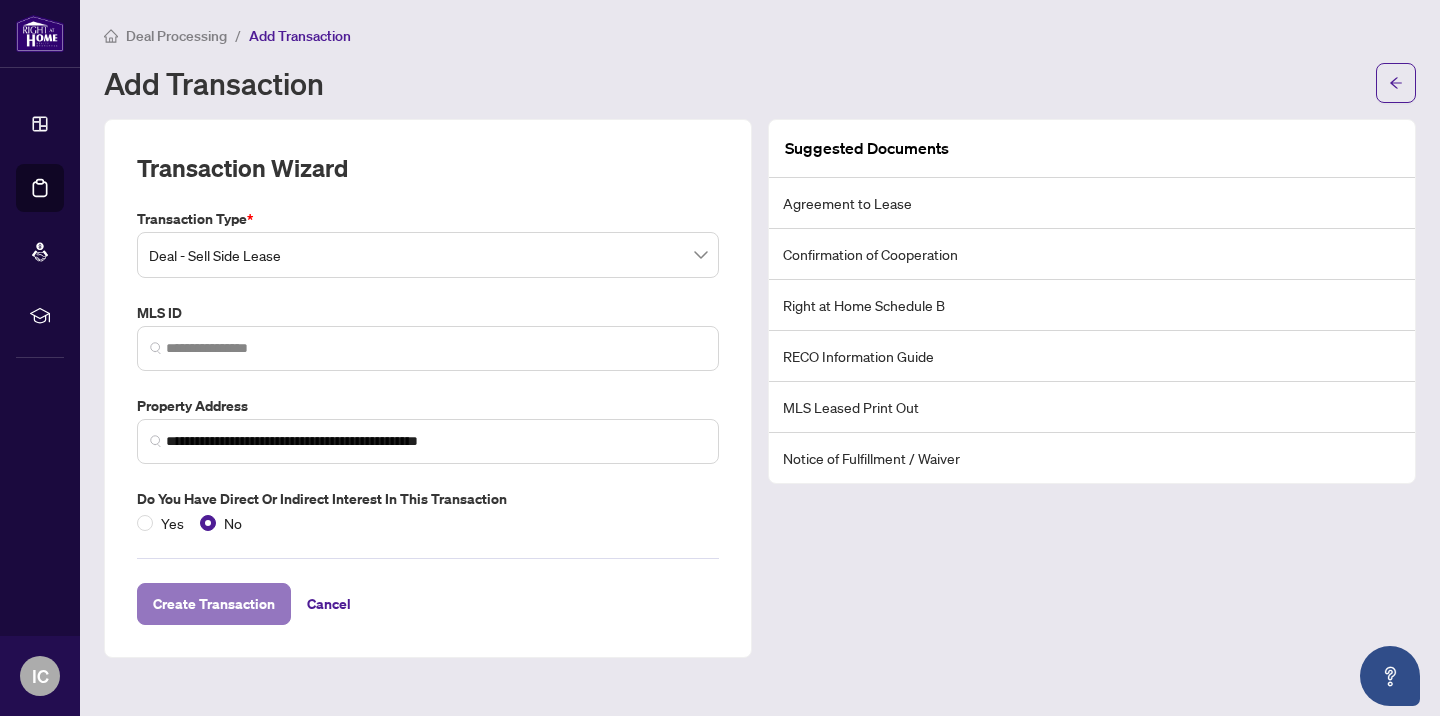 click on "Create Transaction" at bounding box center [214, 604] 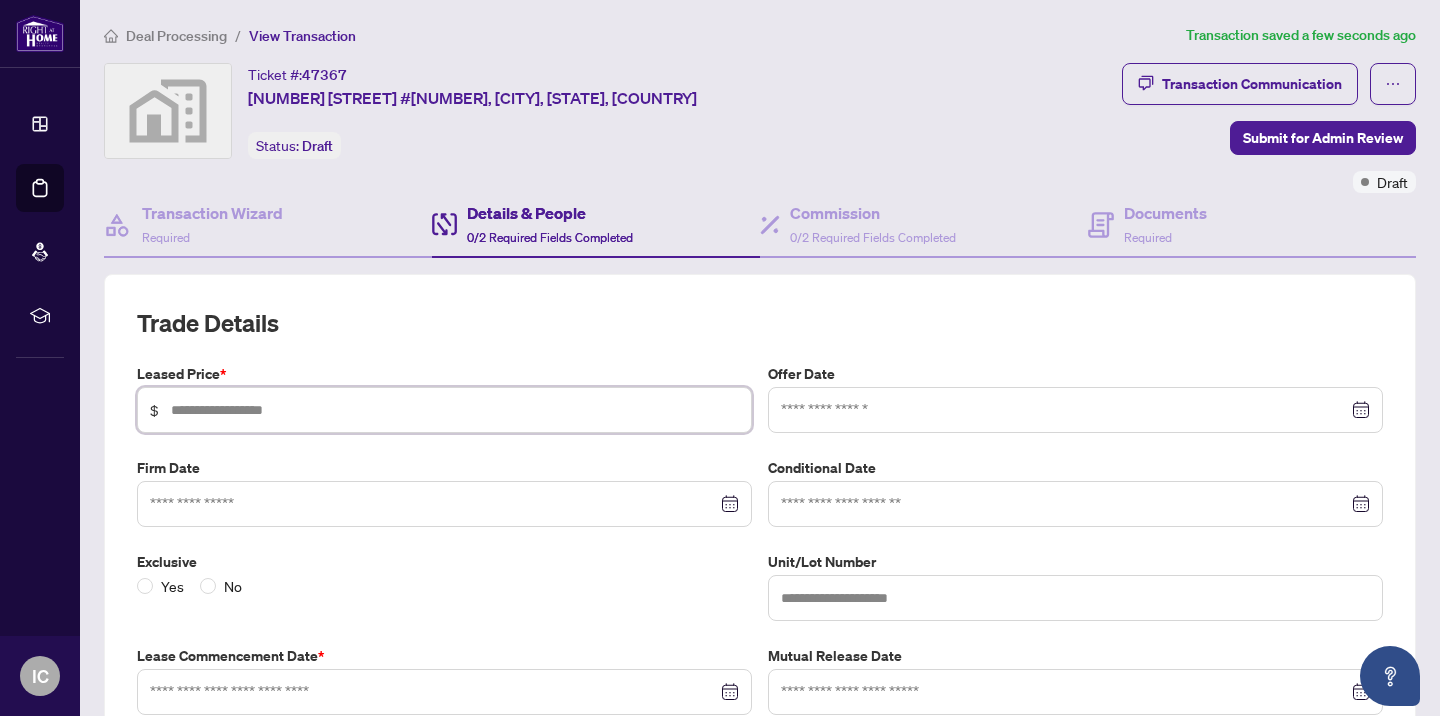 click at bounding box center (455, 410) 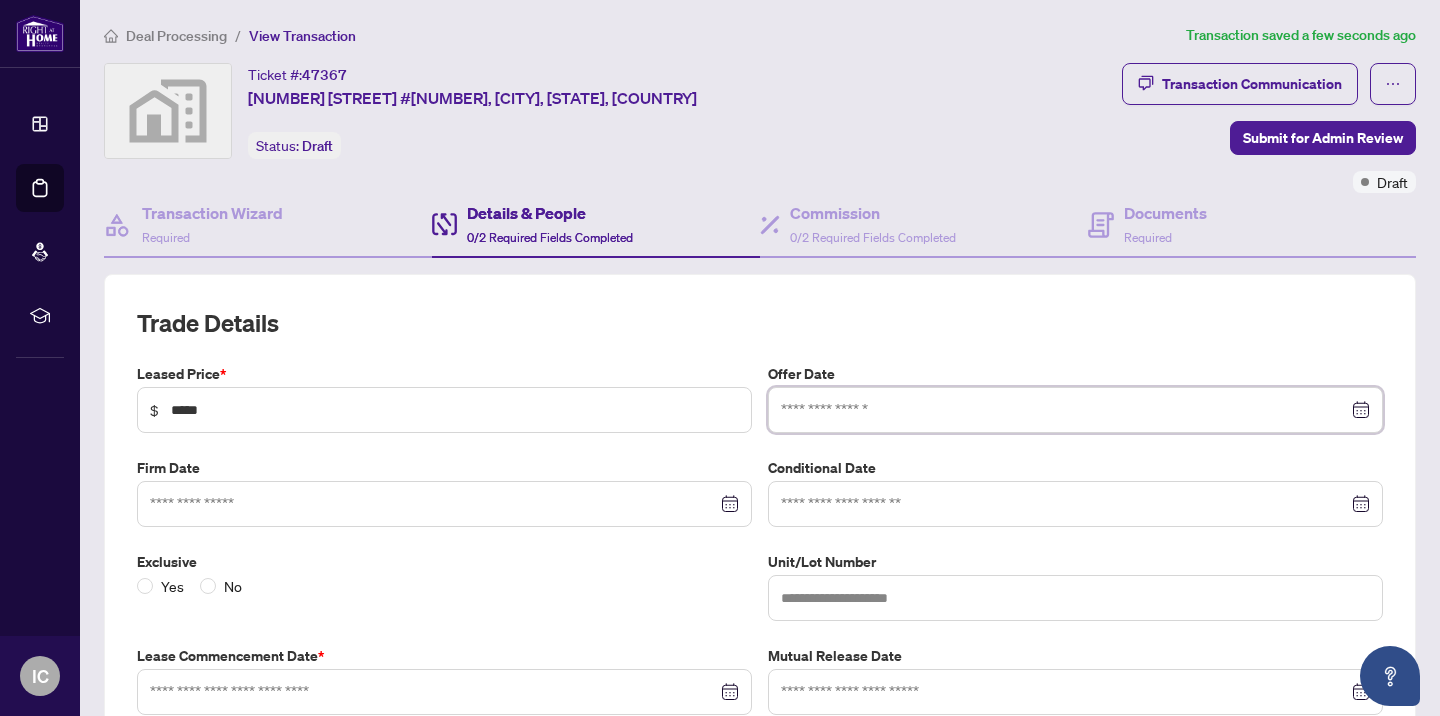 click at bounding box center [1064, 410] 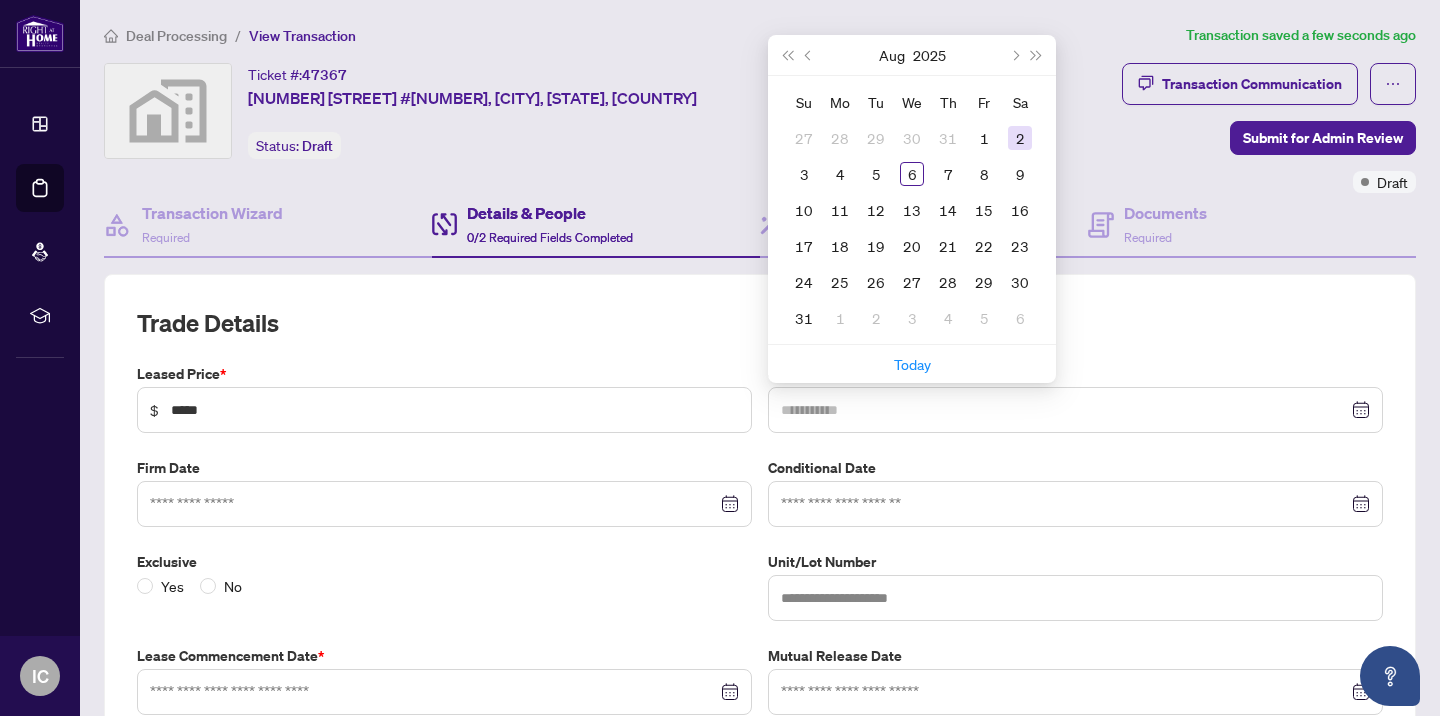 click on "2" at bounding box center [1020, 138] 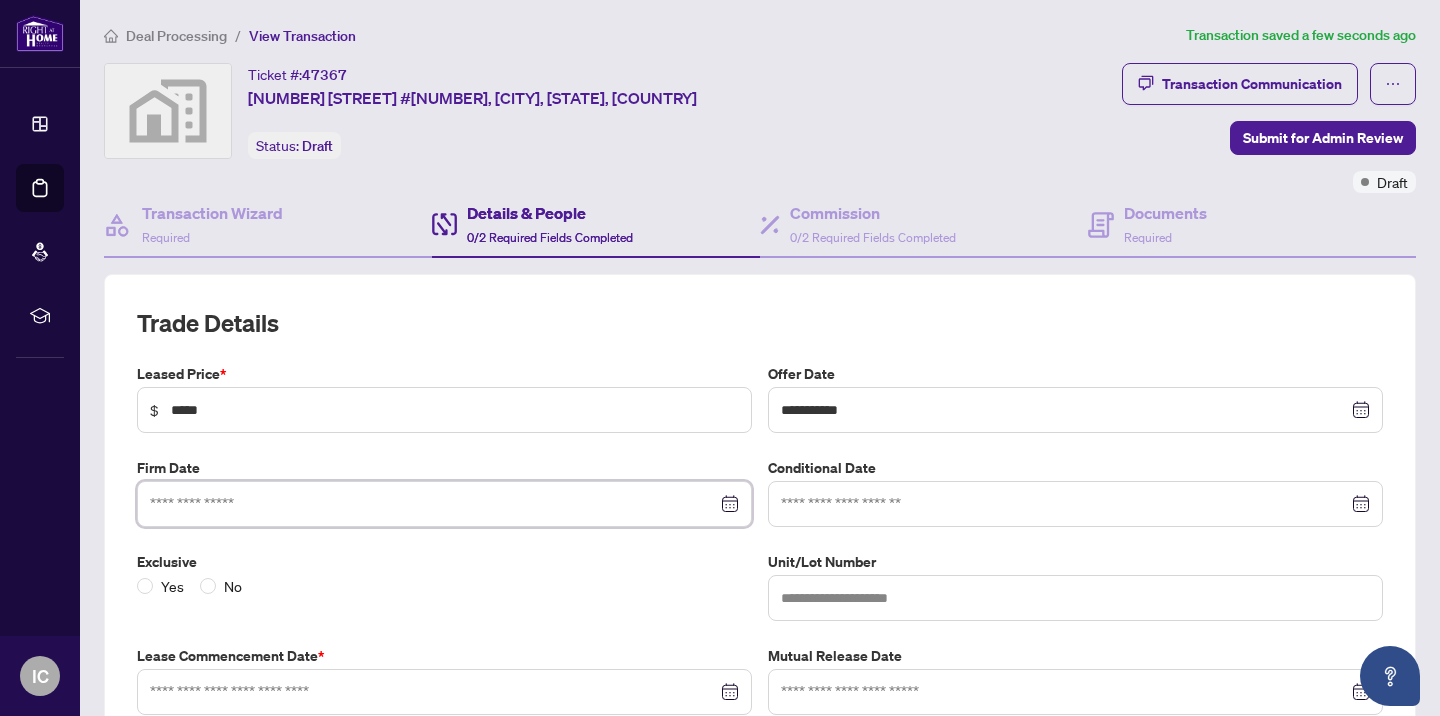 click at bounding box center [433, 504] 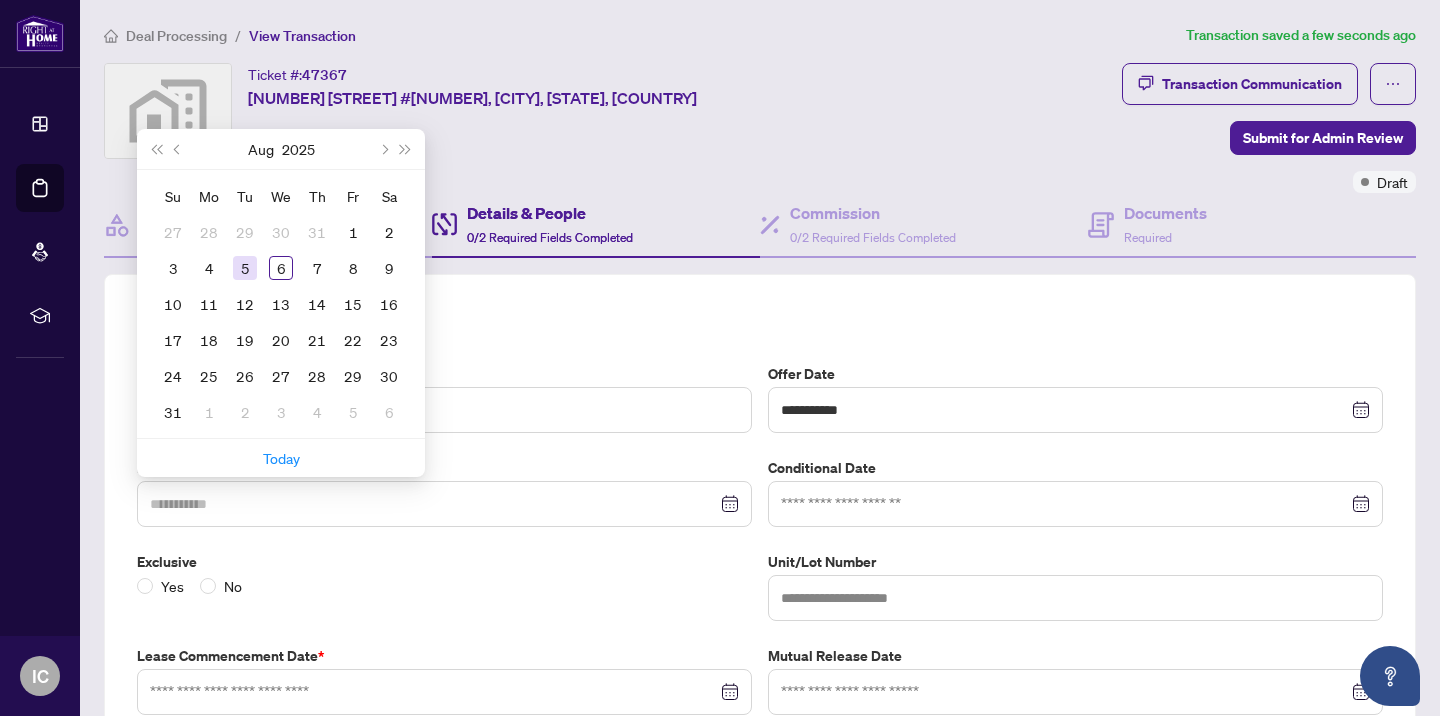 click on "5" at bounding box center [245, 268] 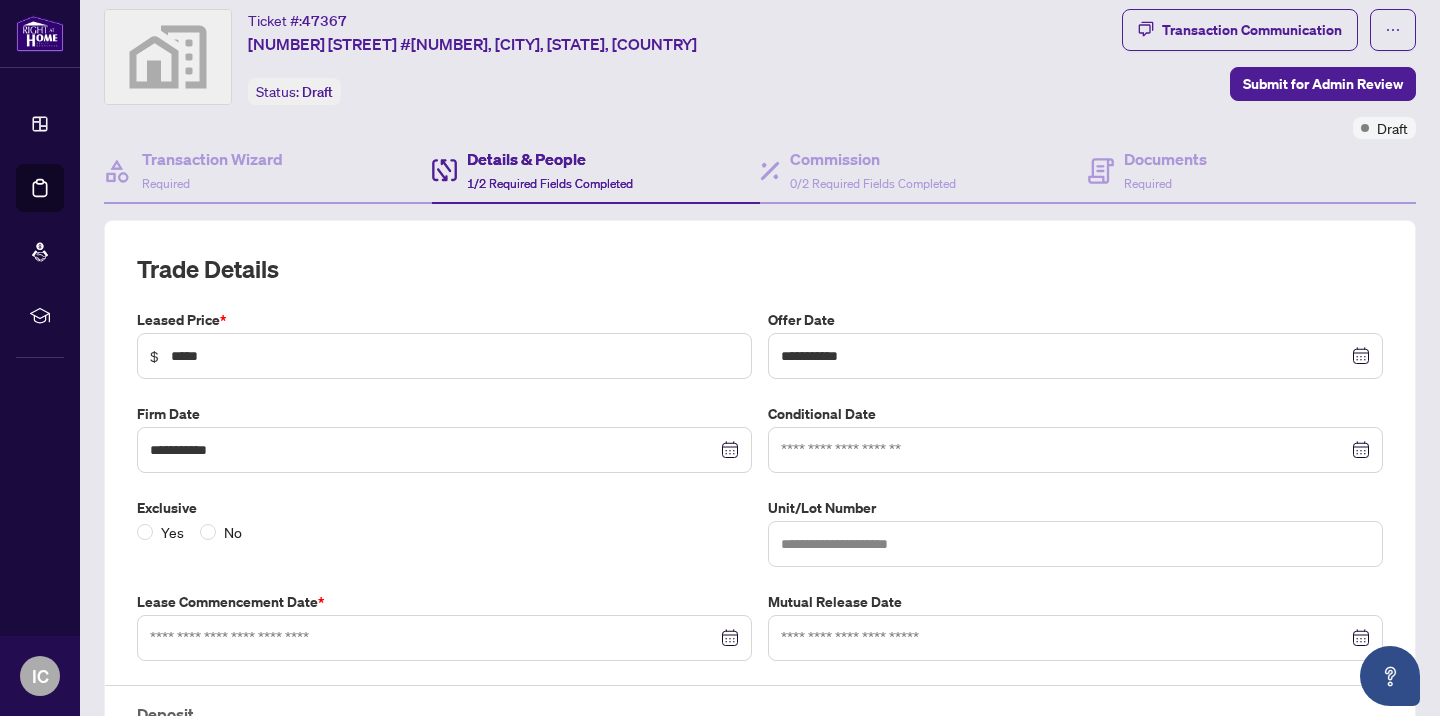 scroll, scrollTop: 56, scrollLeft: 0, axis: vertical 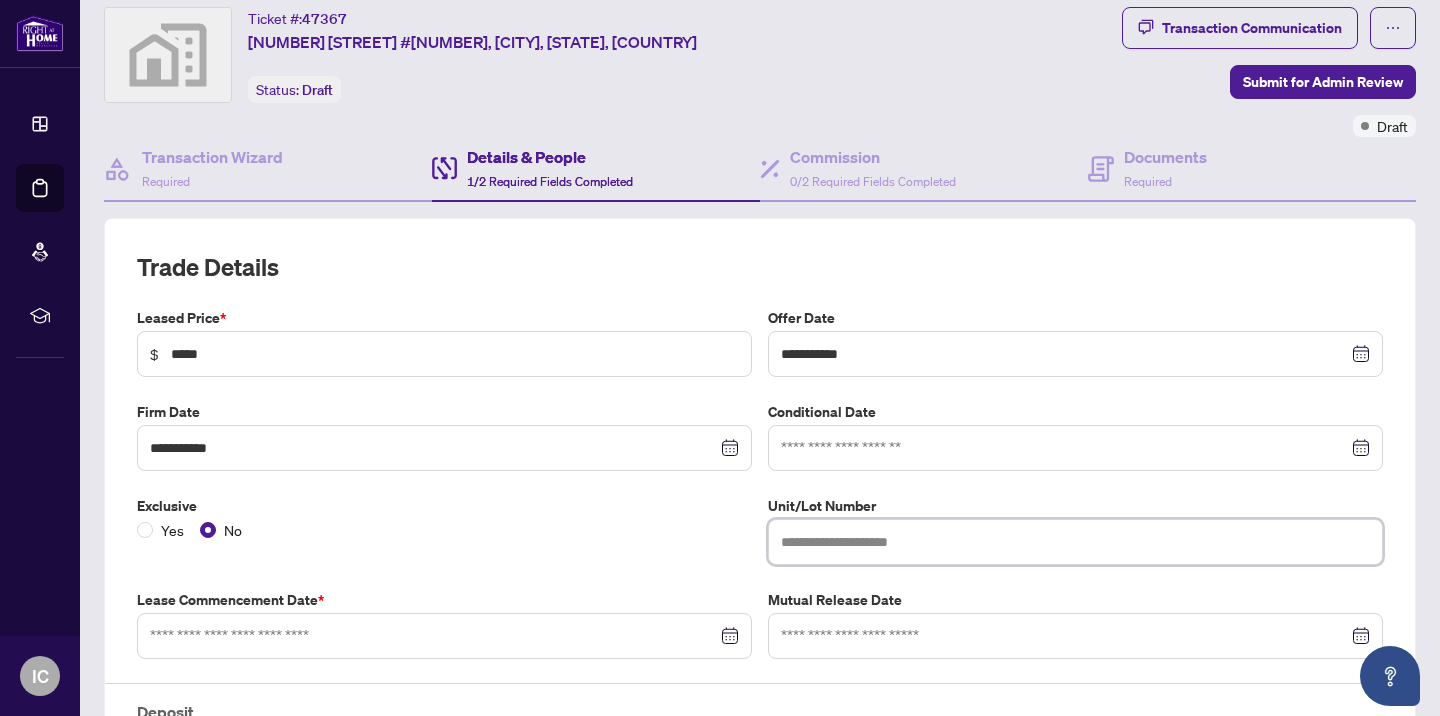 click at bounding box center [1075, 542] 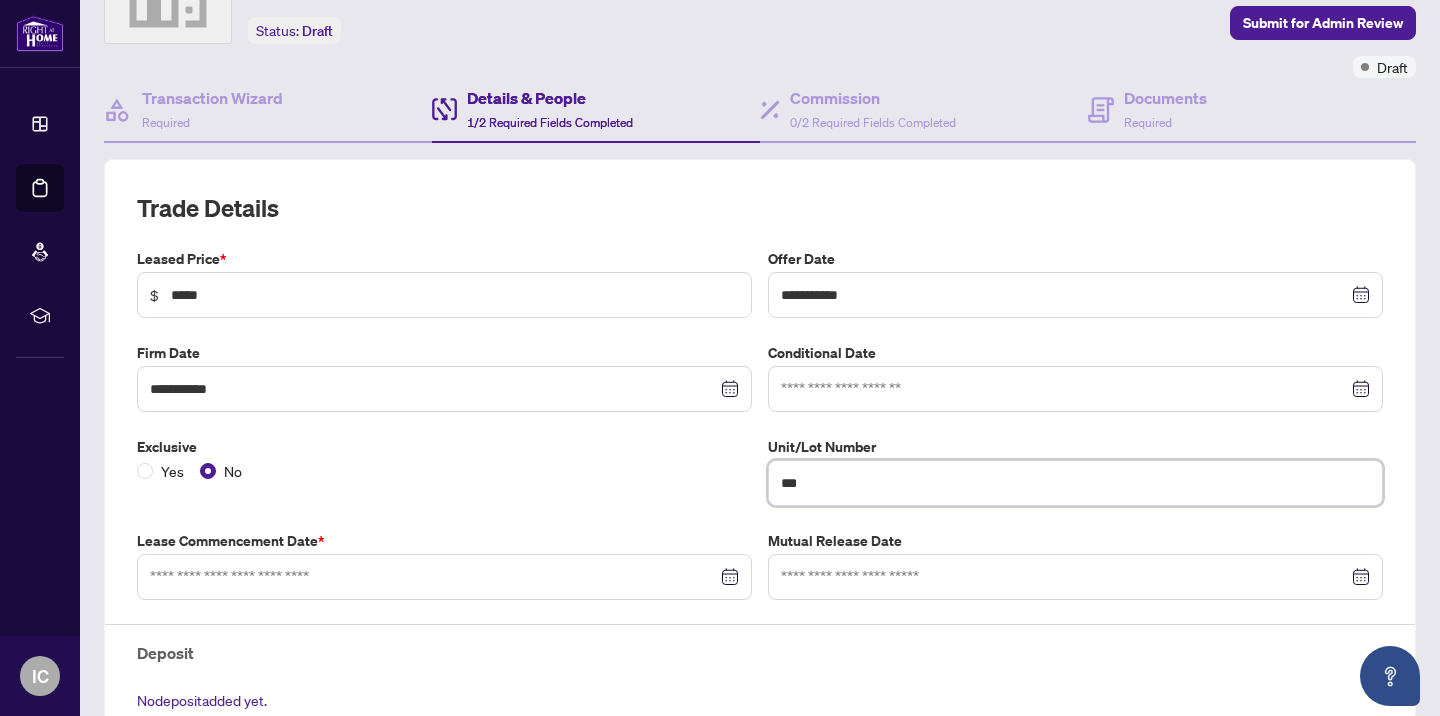 scroll, scrollTop: 131, scrollLeft: 0, axis: vertical 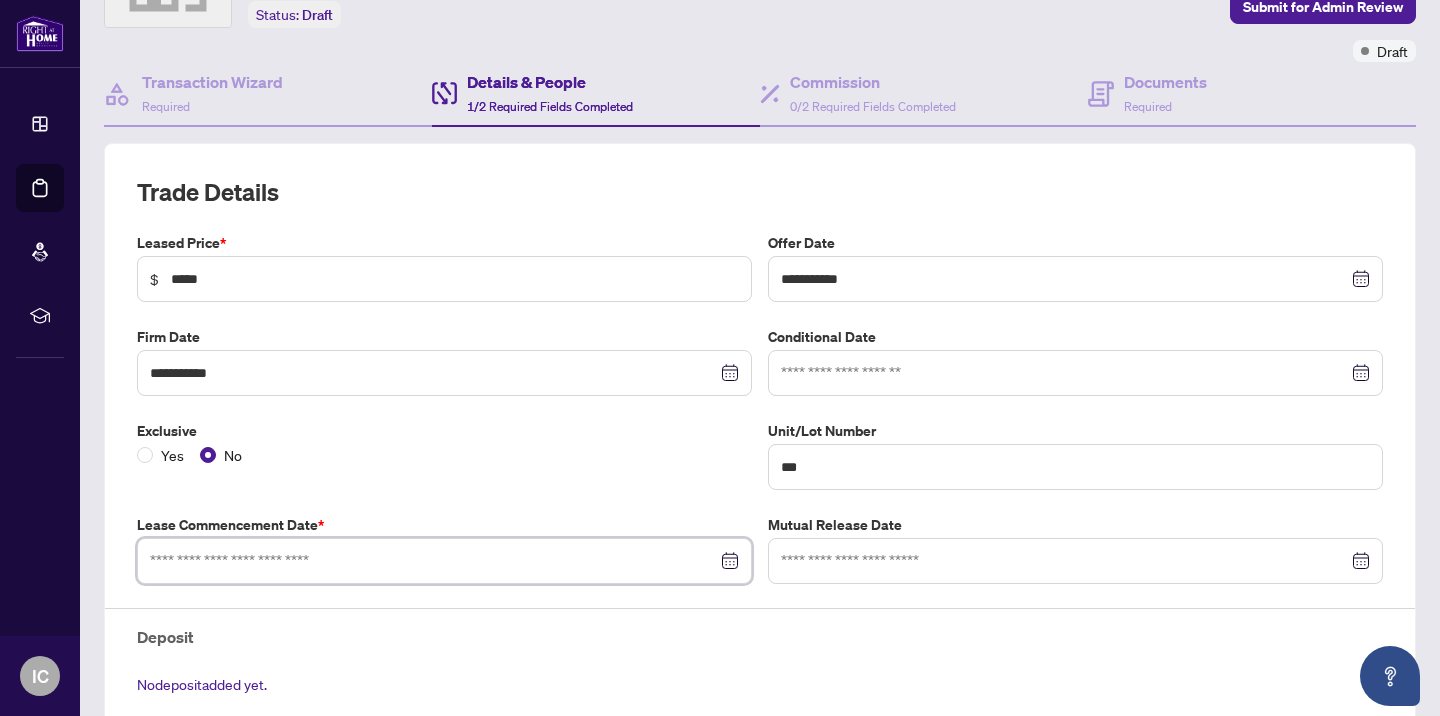 click at bounding box center [433, 561] 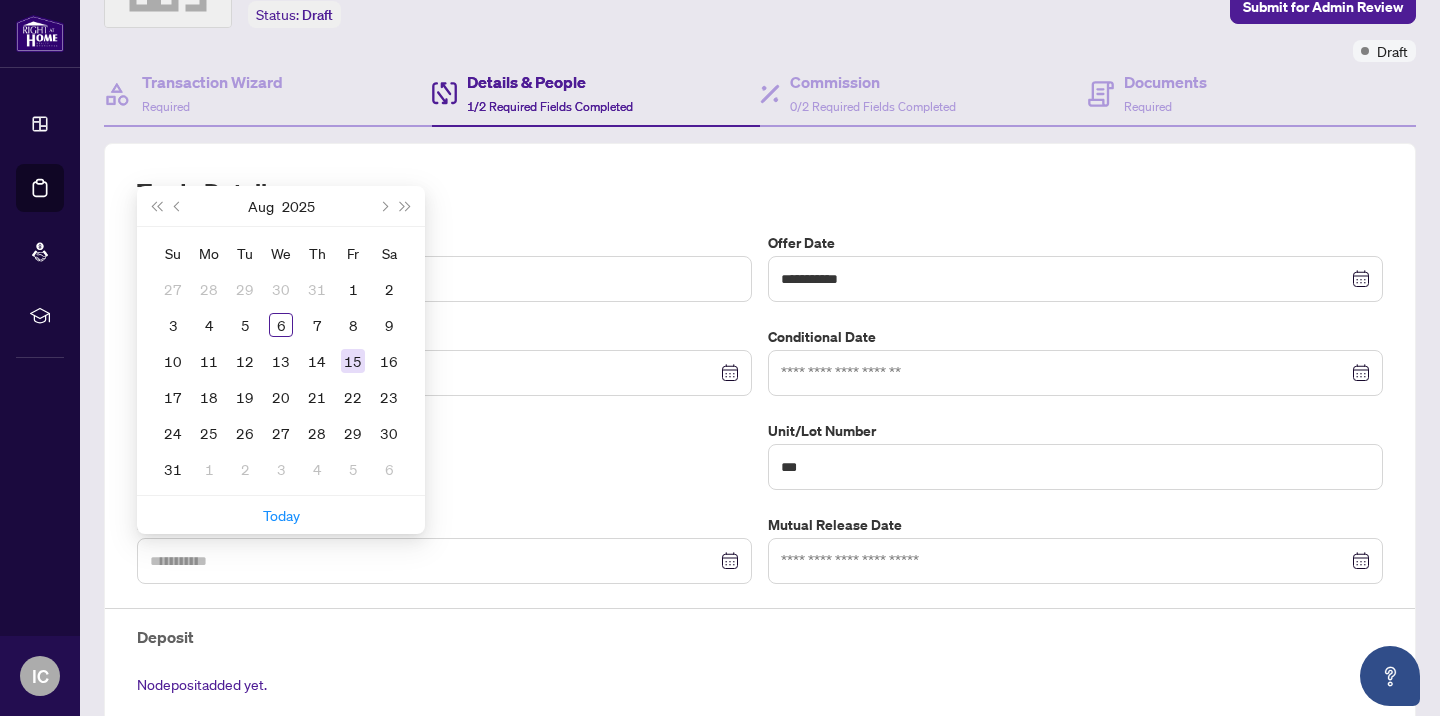 click on "15" at bounding box center (353, 361) 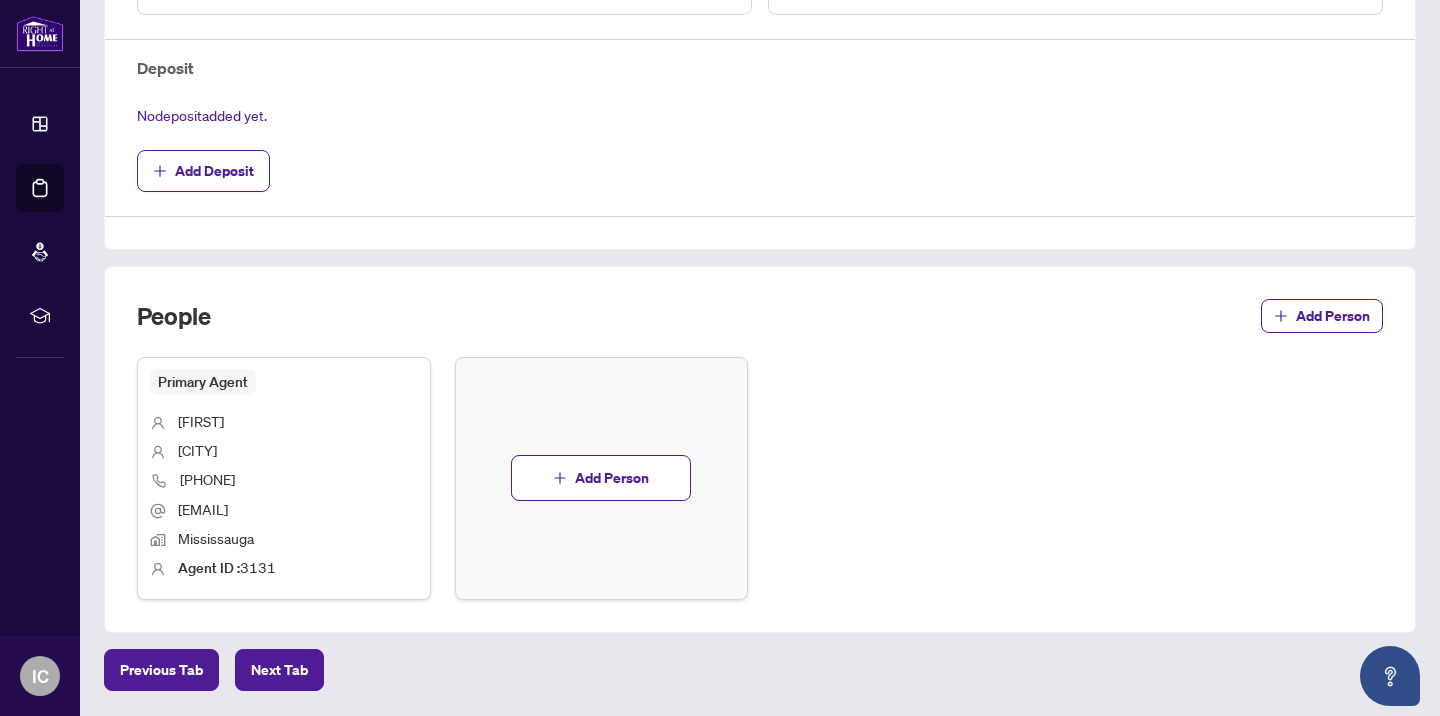 scroll, scrollTop: 701, scrollLeft: 0, axis: vertical 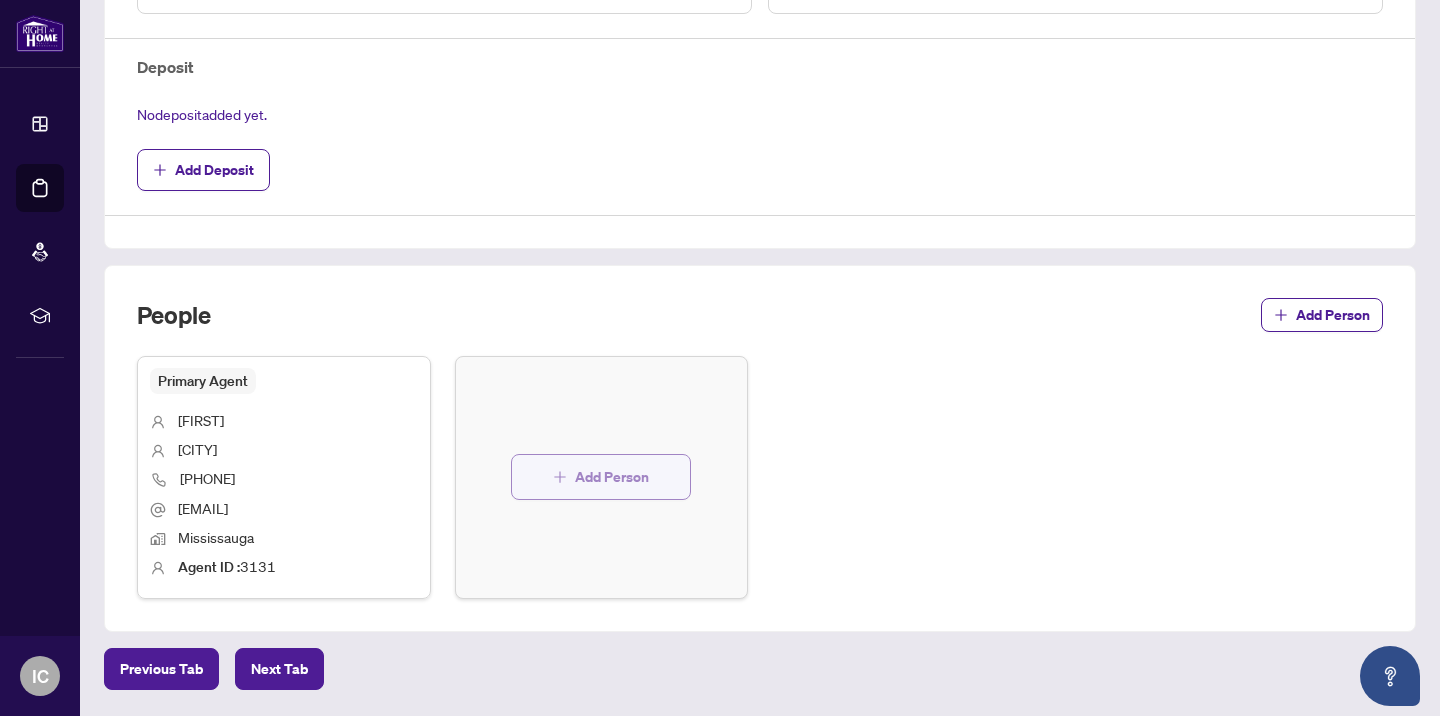 click on "Add Person" at bounding box center [612, 477] 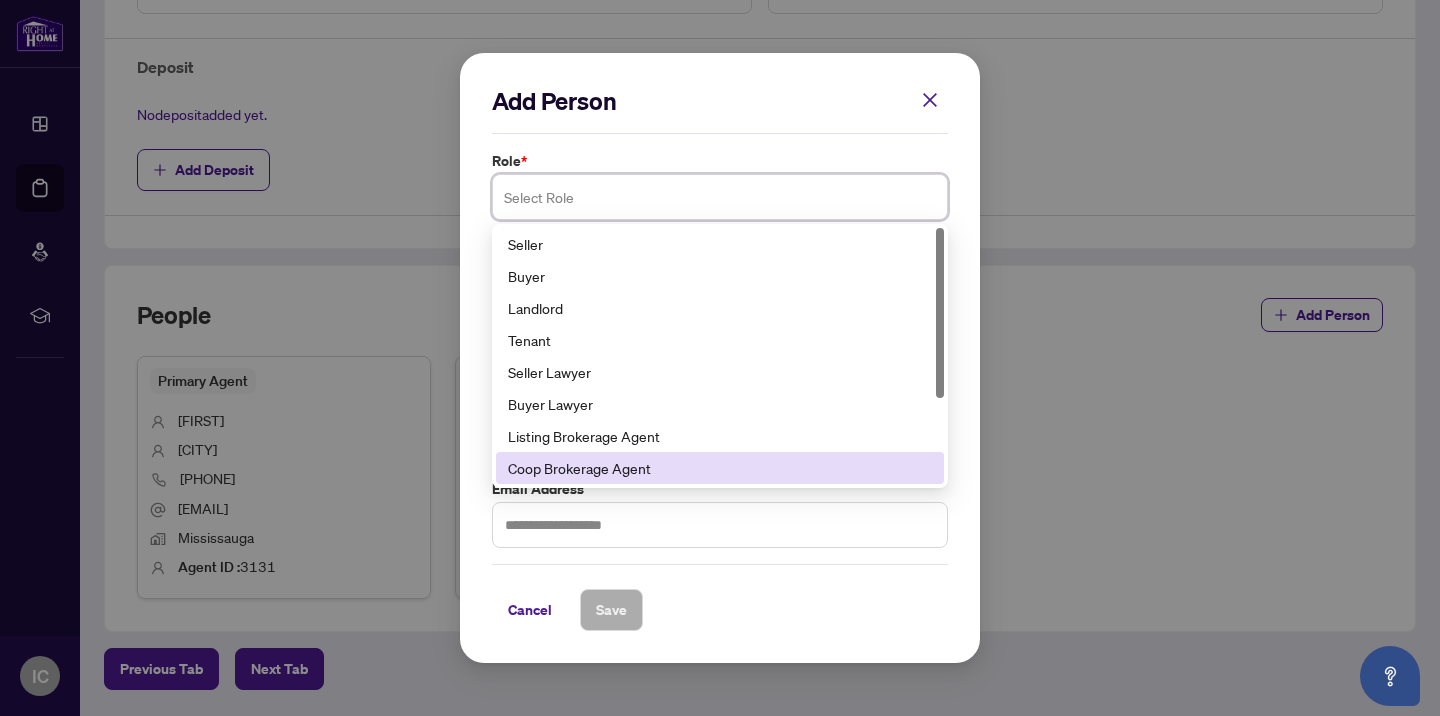 click on "Coop Brokerage Agent" at bounding box center (720, 468) 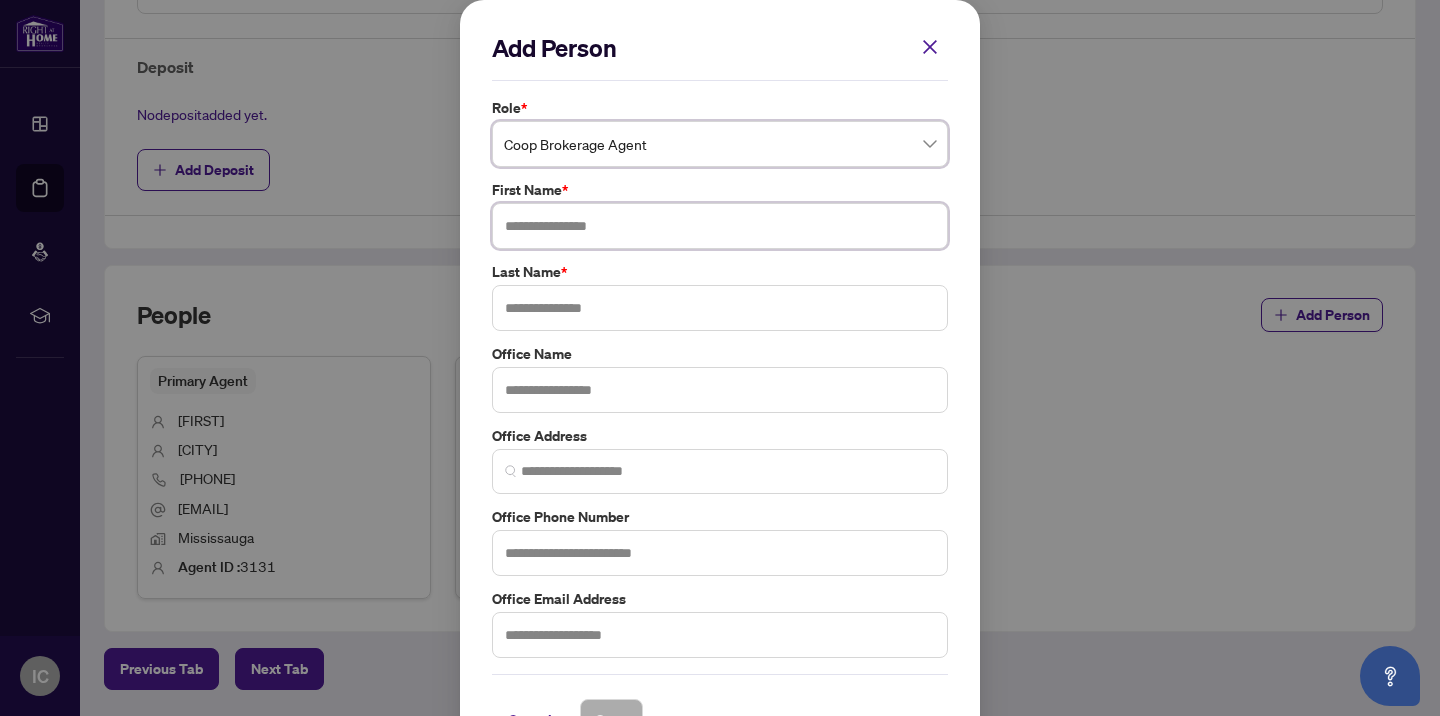 click at bounding box center [720, 226] 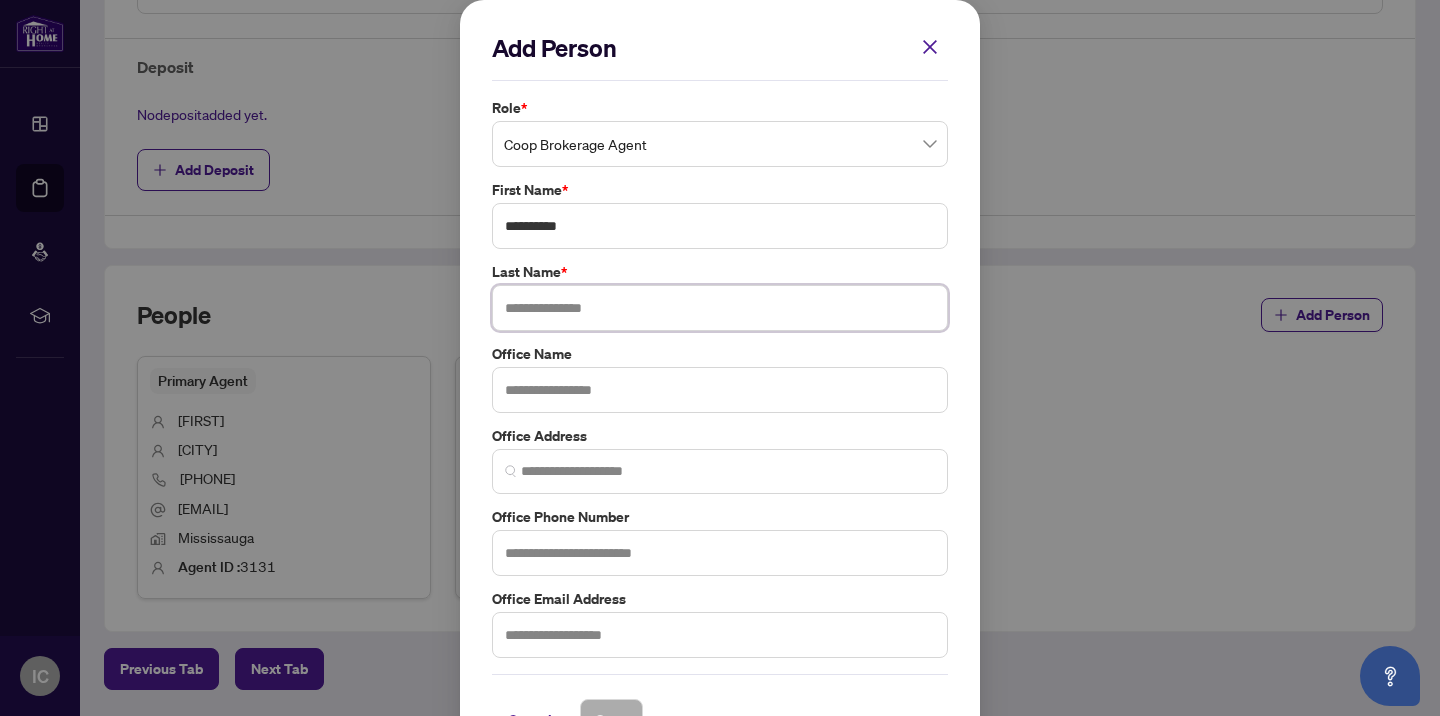 click at bounding box center [720, 308] 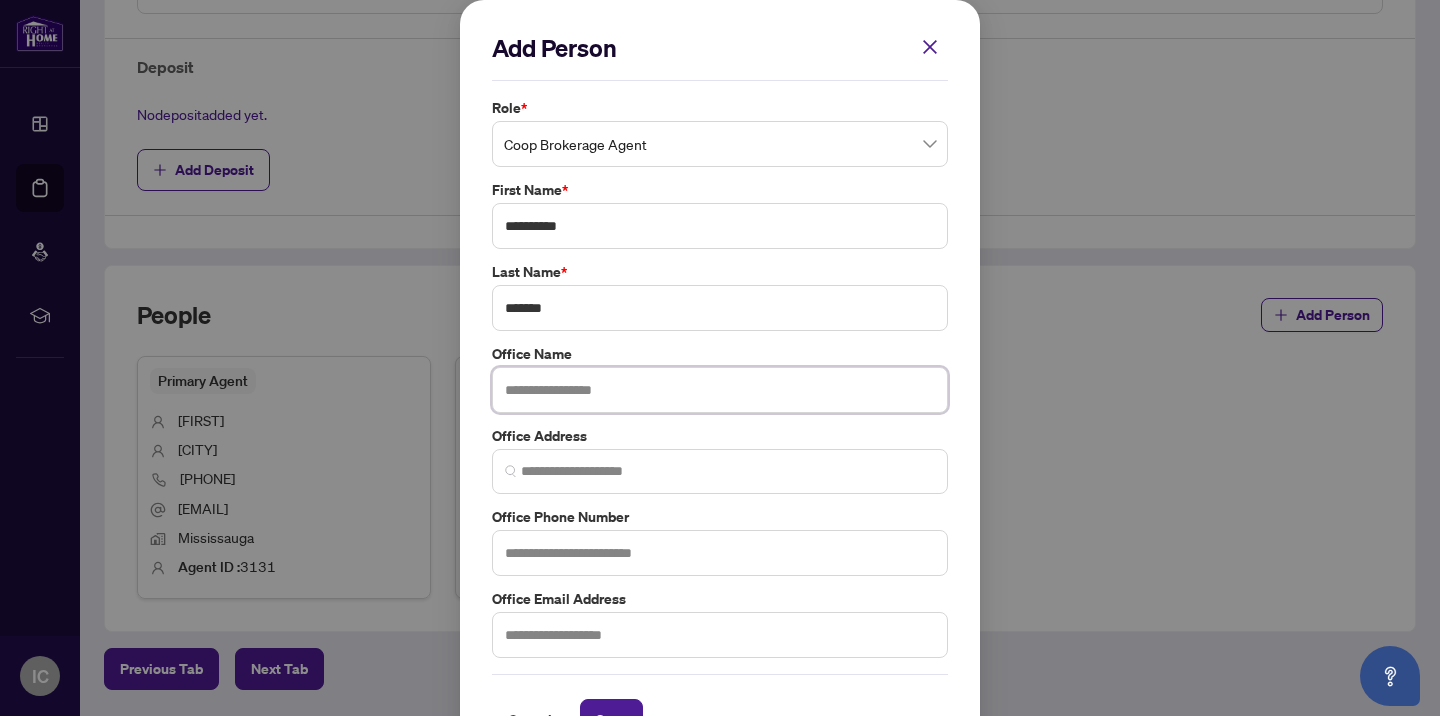 click at bounding box center [720, 390] 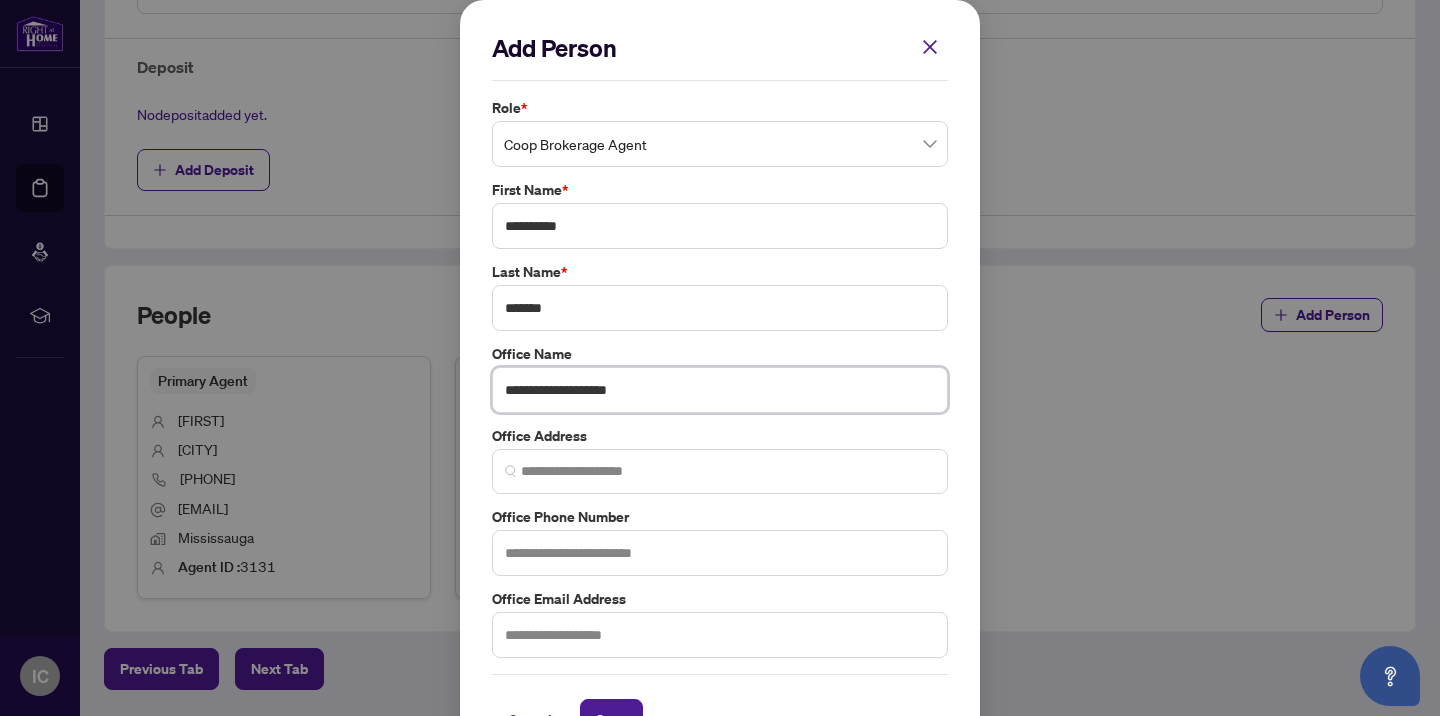 click at bounding box center (720, 471) 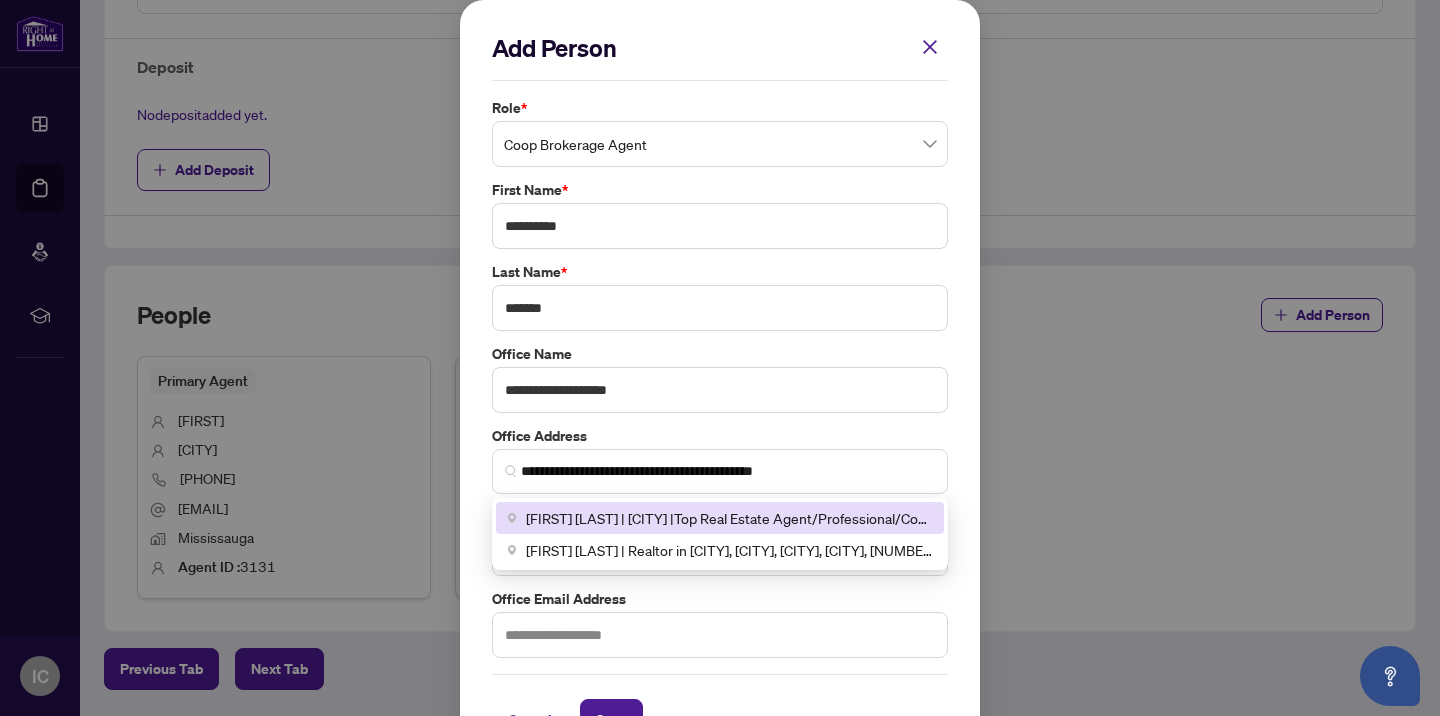 click on "**********" at bounding box center [720, 386] 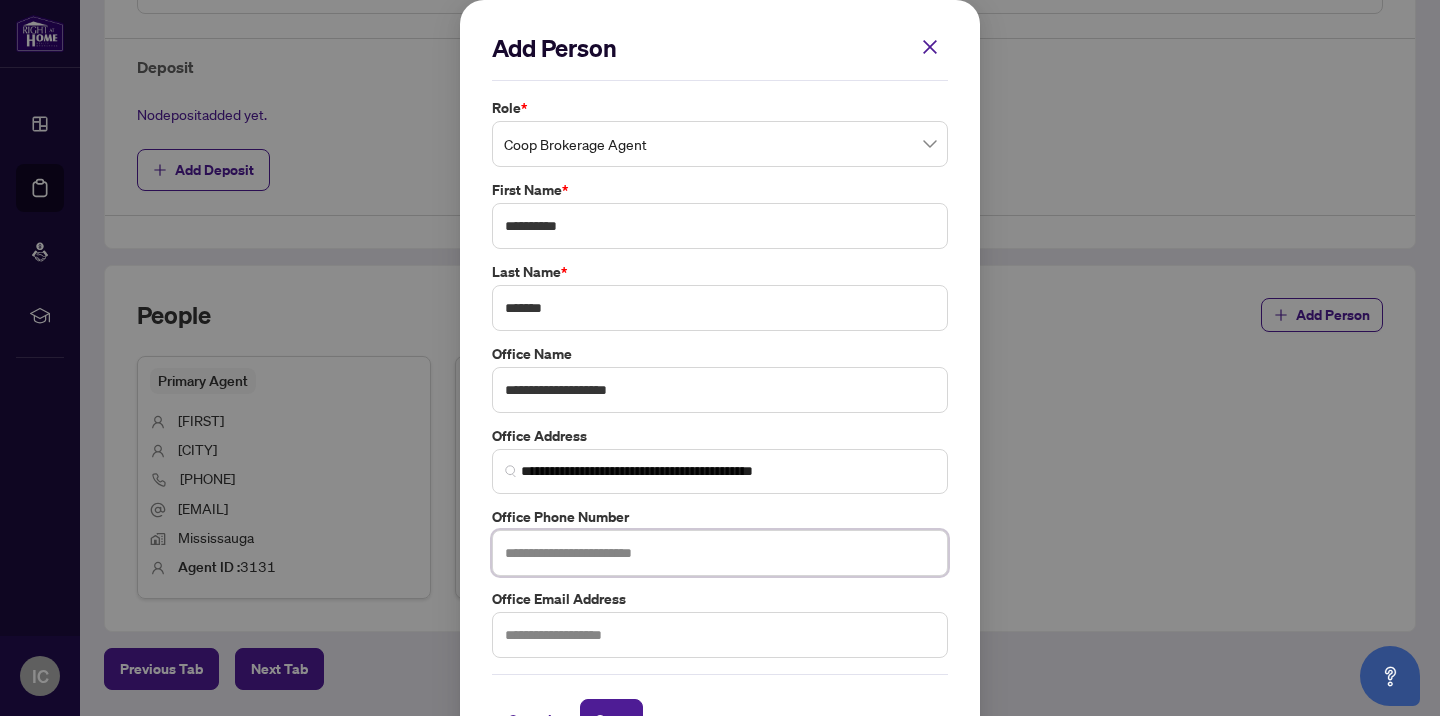 click at bounding box center (720, 553) 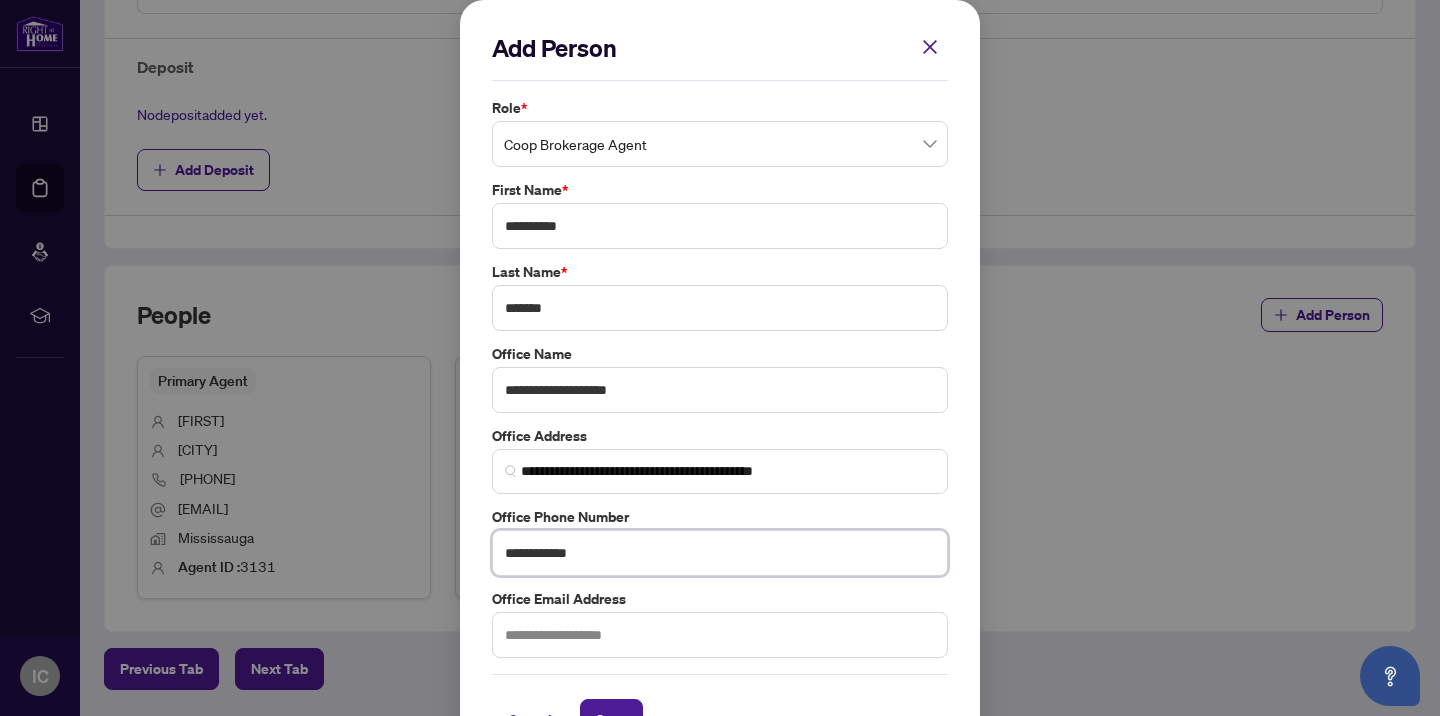 scroll, scrollTop: 57, scrollLeft: 0, axis: vertical 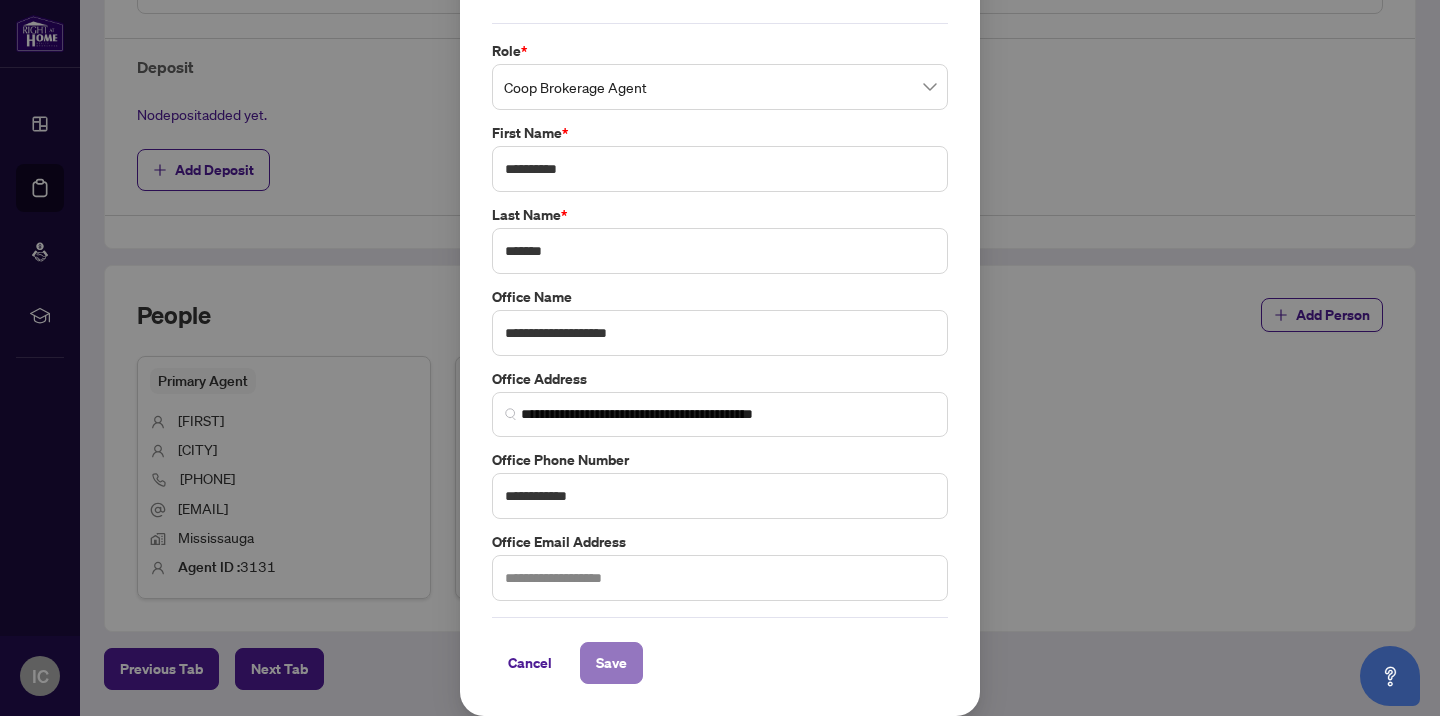 click on "Save" at bounding box center [611, 663] 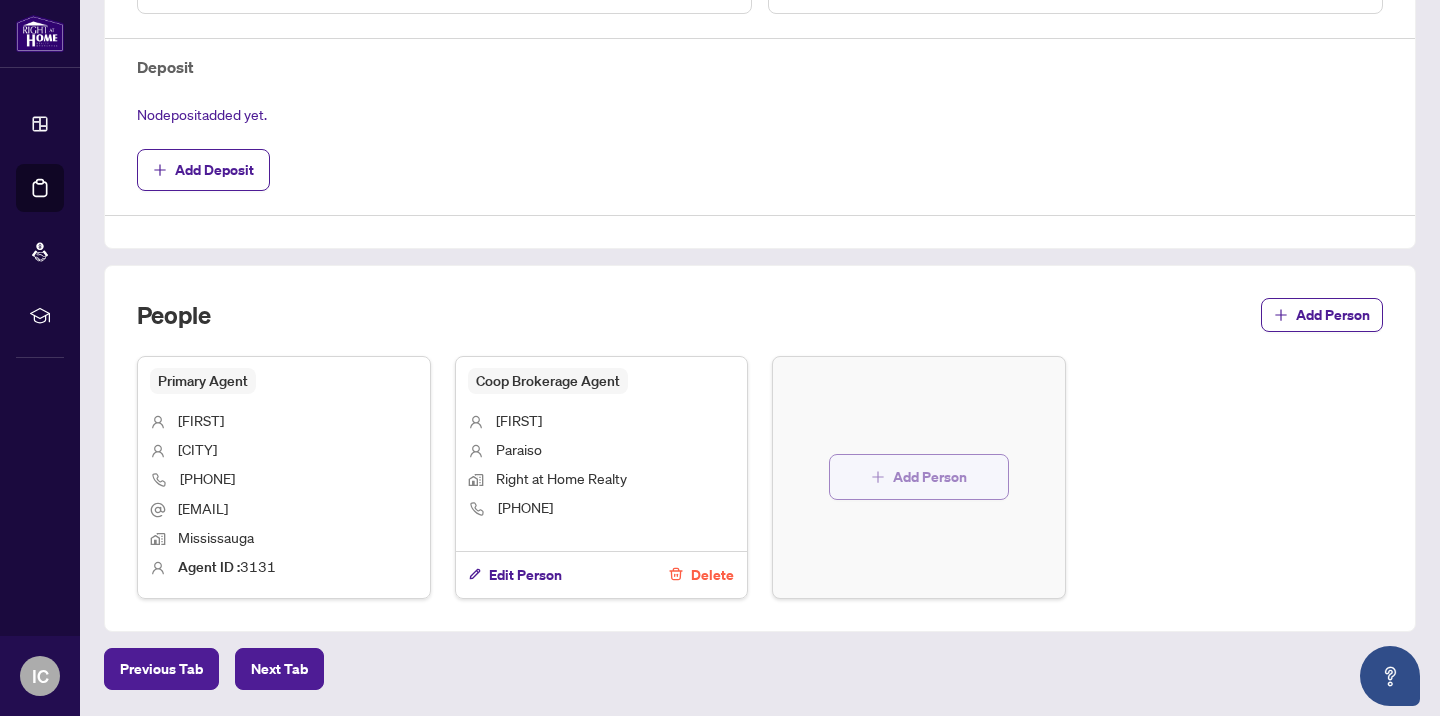 click on "Add Person" at bounding box center [930, 477] 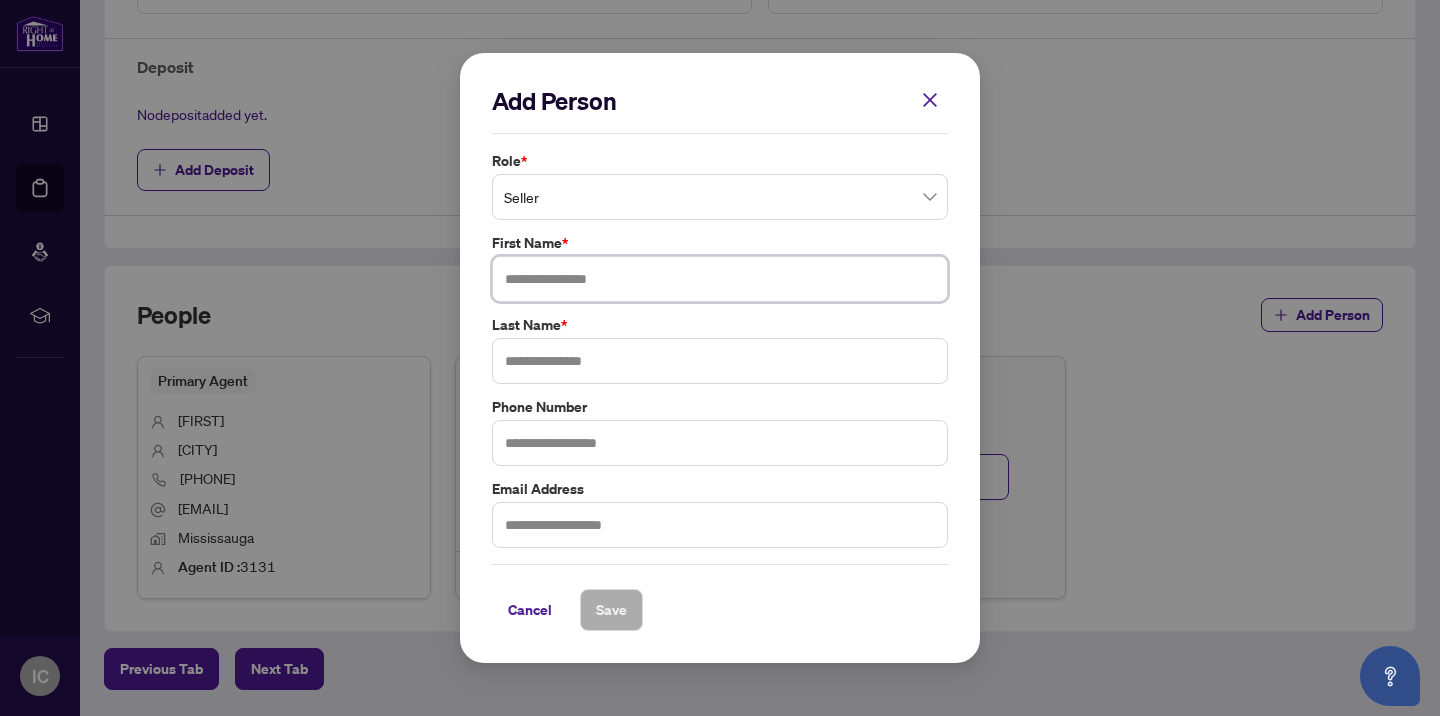 click at bounding box center (720, 279) 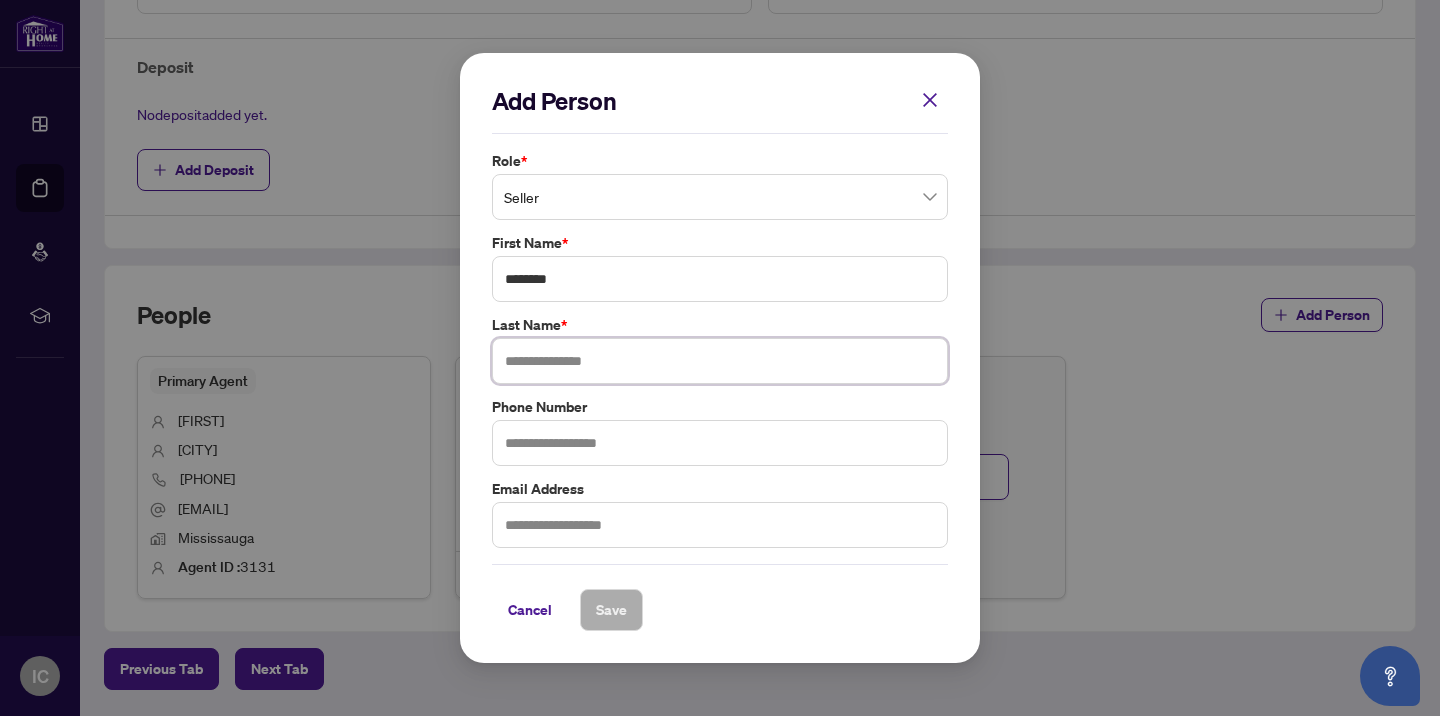 click at bounding box center [720, 361] 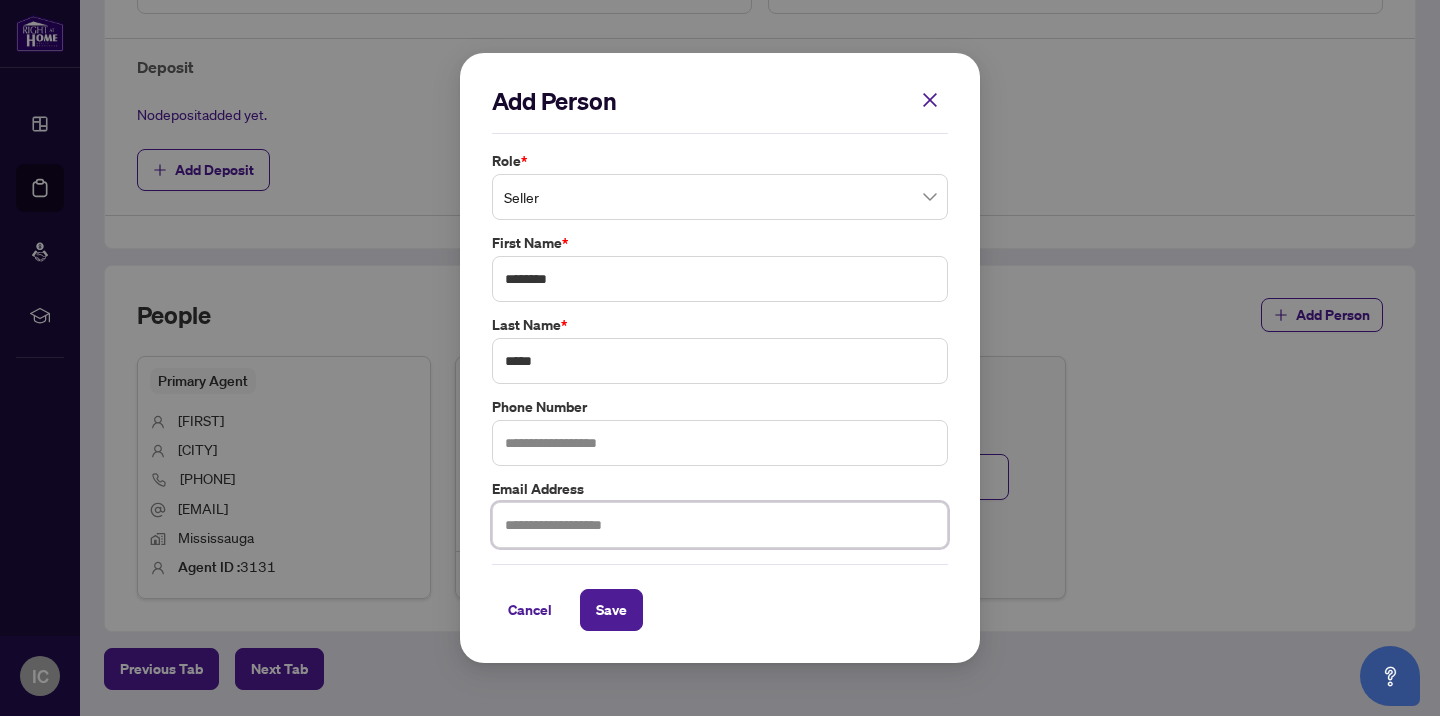 click at bounding box center [720, 525] 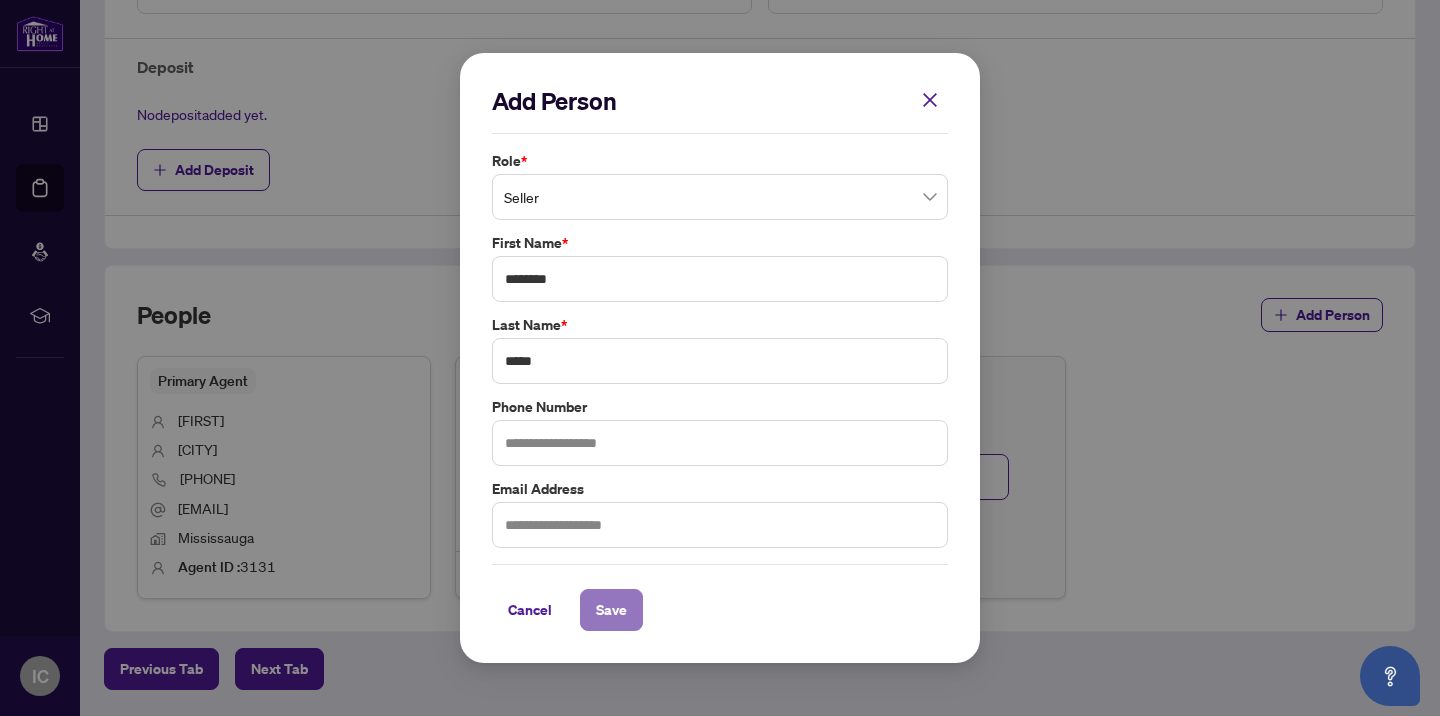 click on "Save" at bounding box center [611, 610] 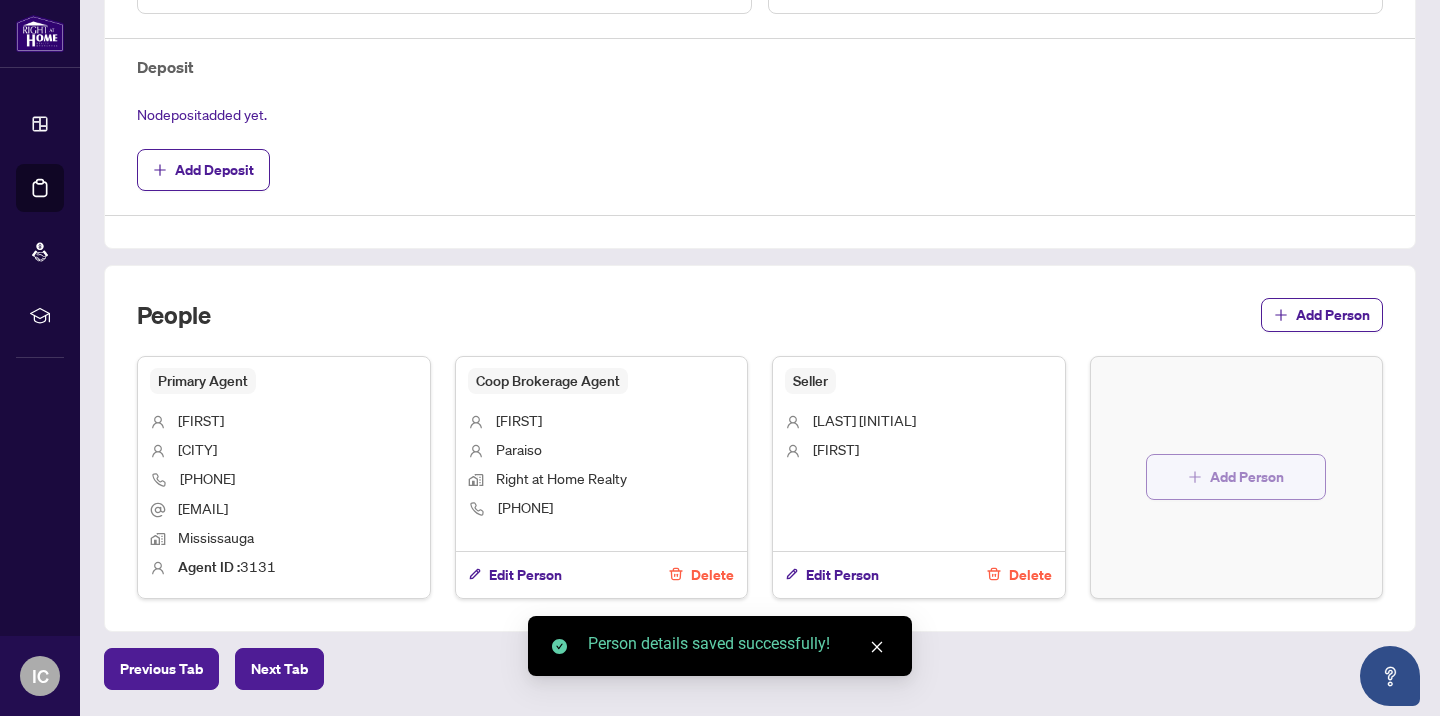 click on "Add Person" at bounding box center [1247, 477] 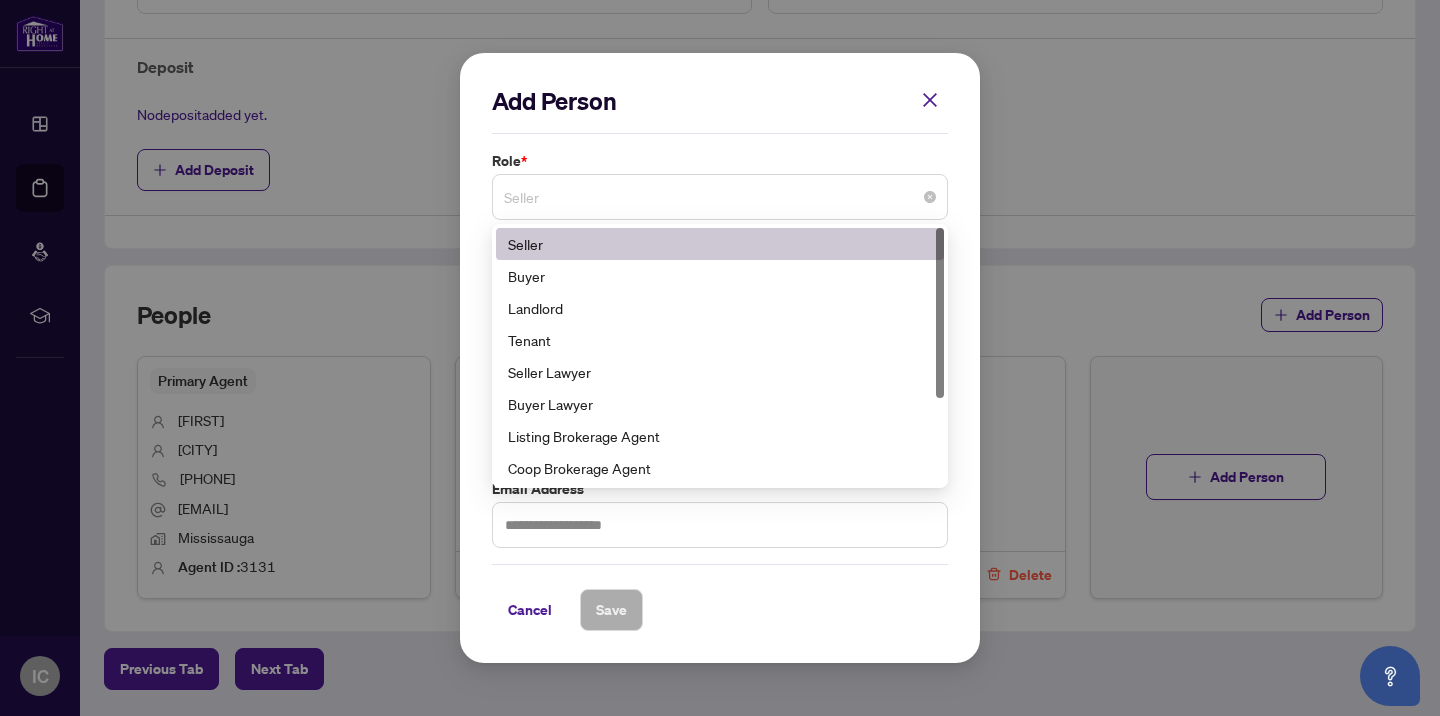click on "Seller" at bounding box center [720, 197] 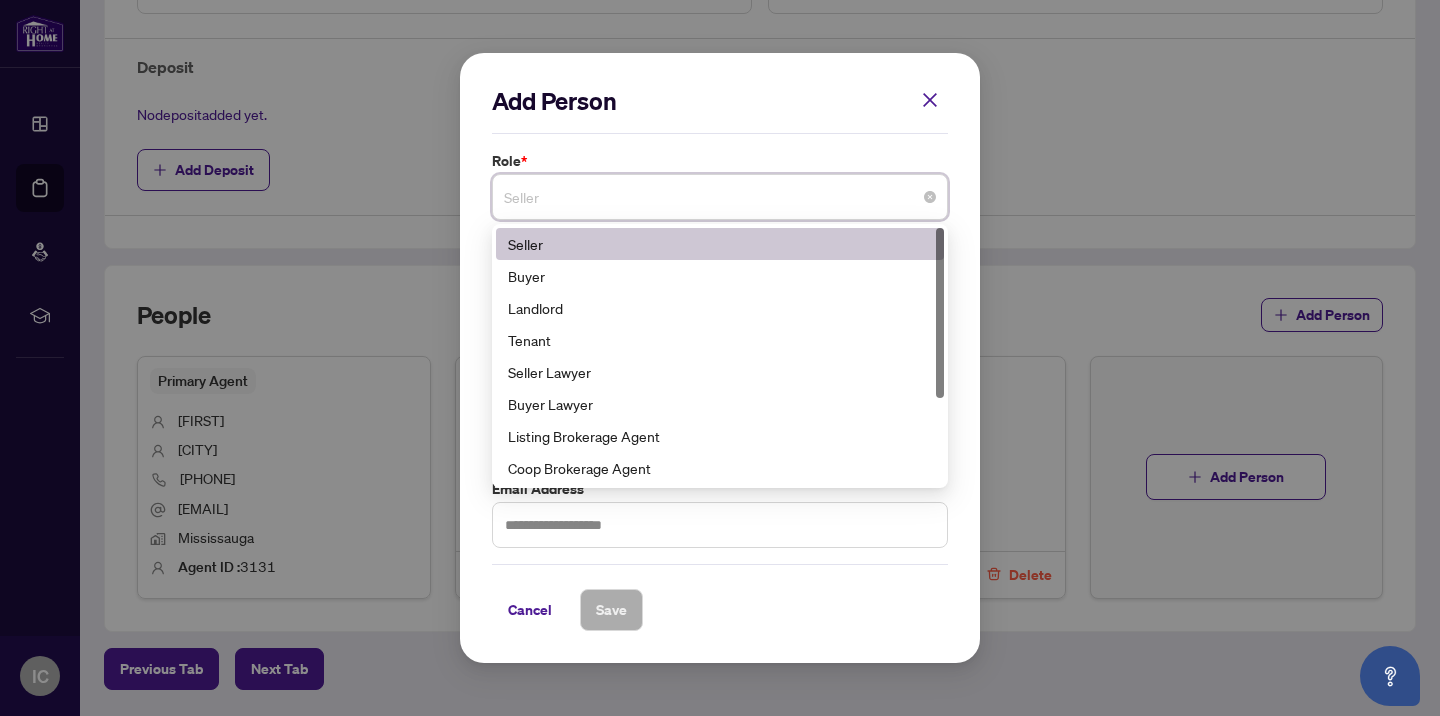 click on "Seller" at bounding box center (720, 244) 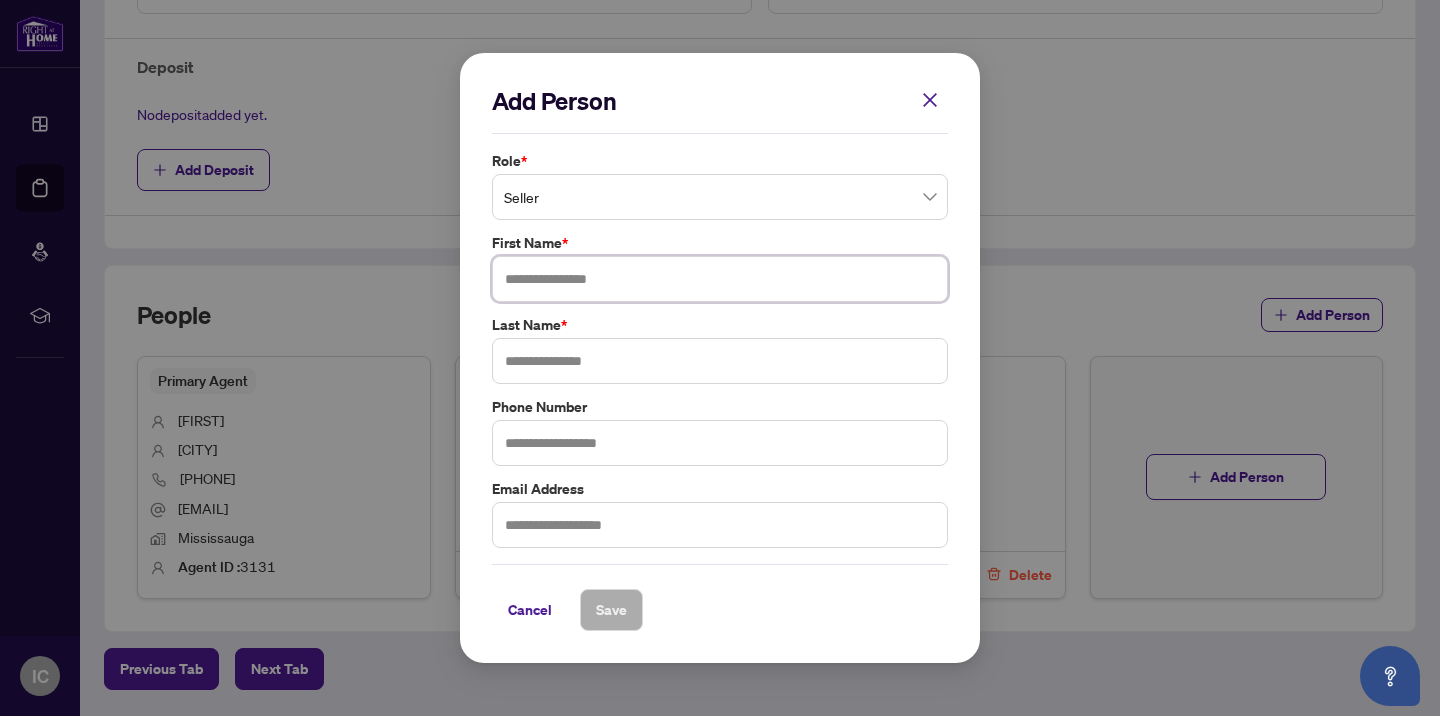 click at bounding box center (720, 279) 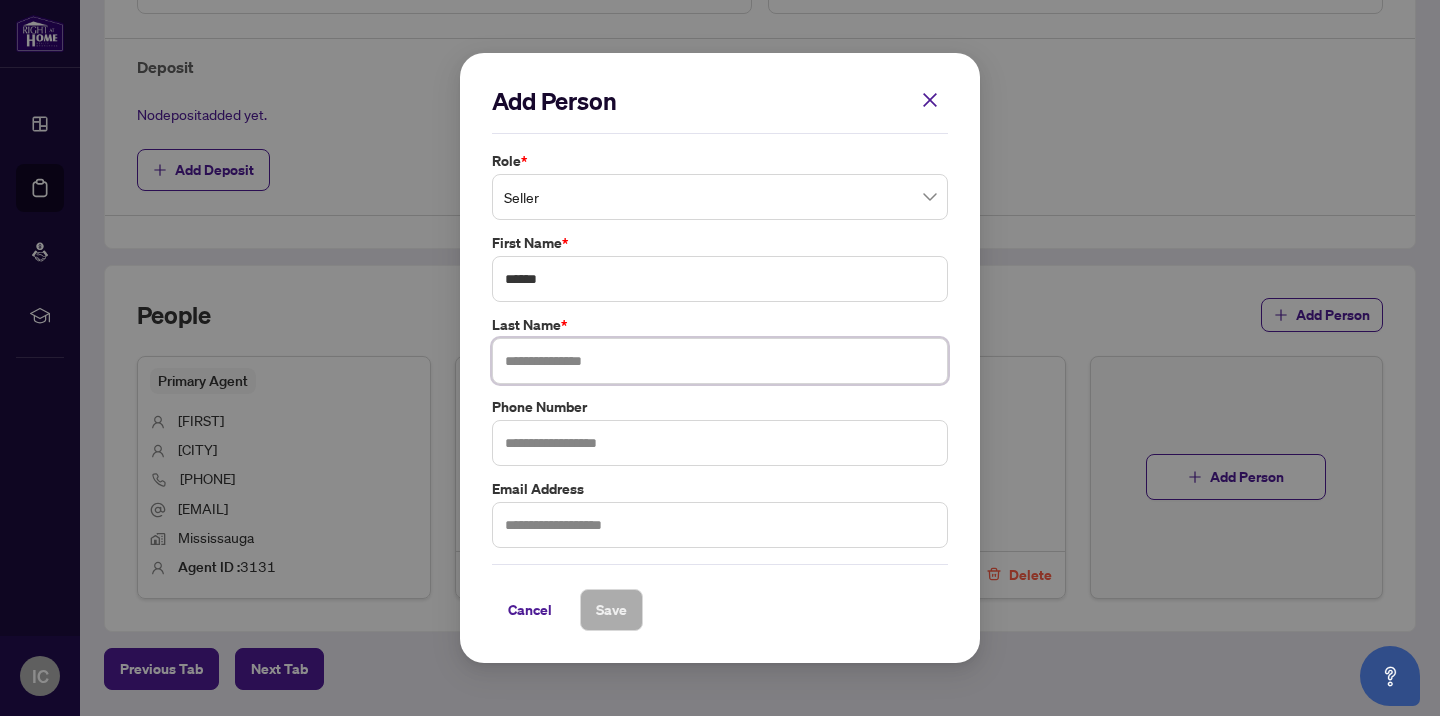 click at bounding box center [720, 361] 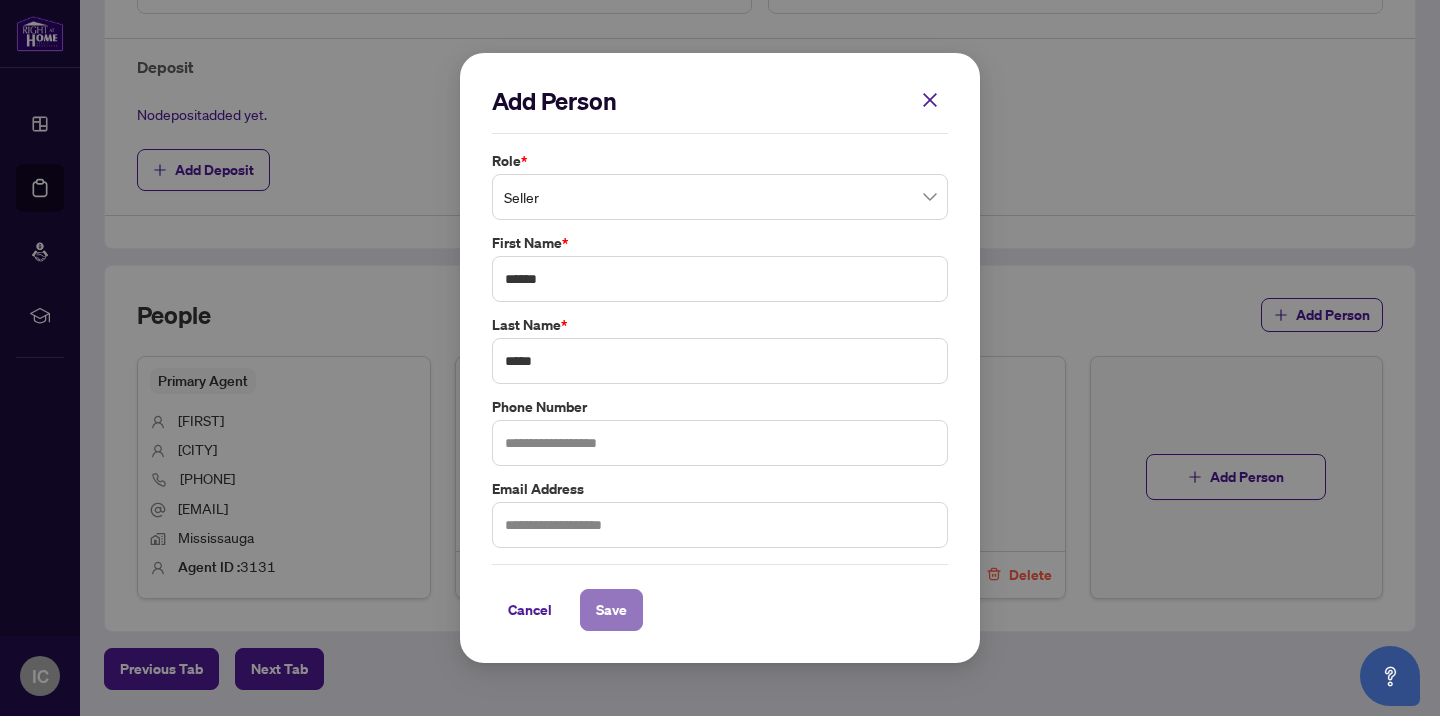 click on "Save" at bounding box center [611, 610] 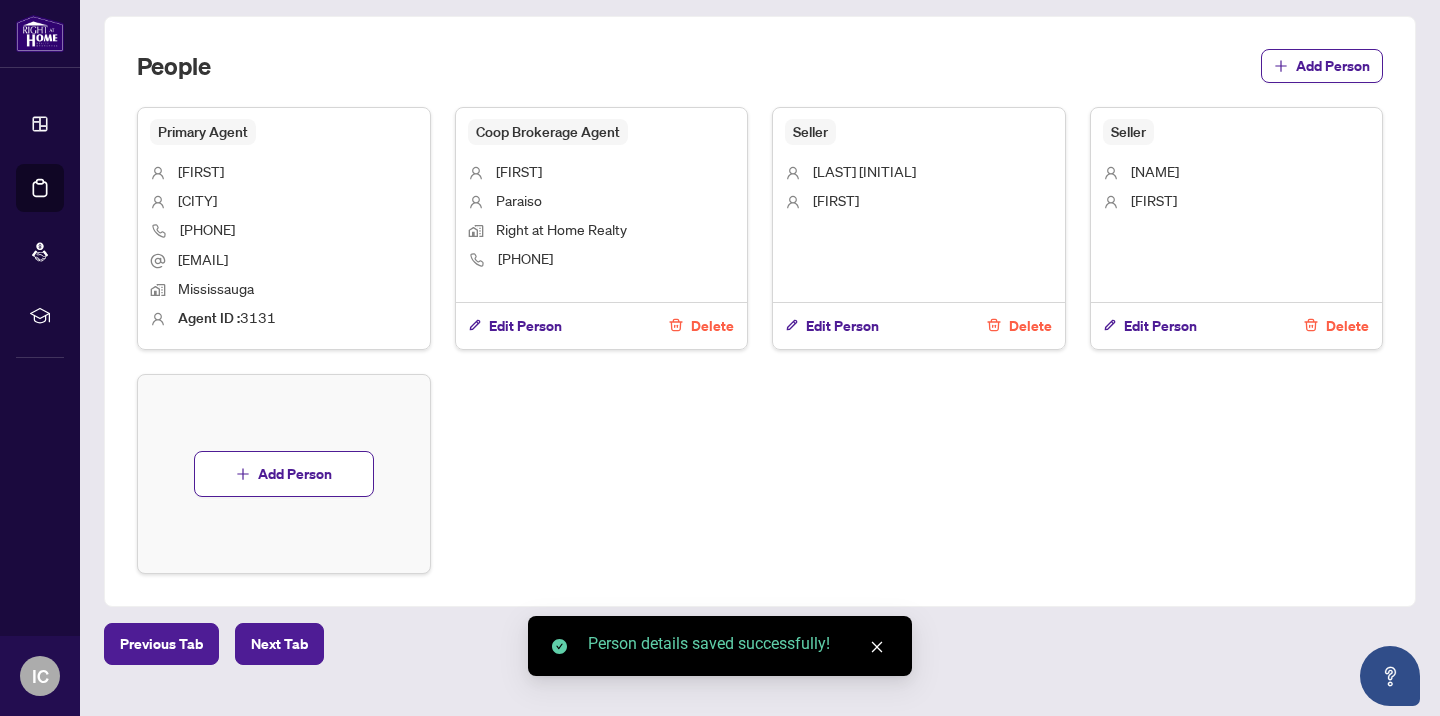 scroll, scrollTop: 990, scrollLeft: 0, axis: vertical 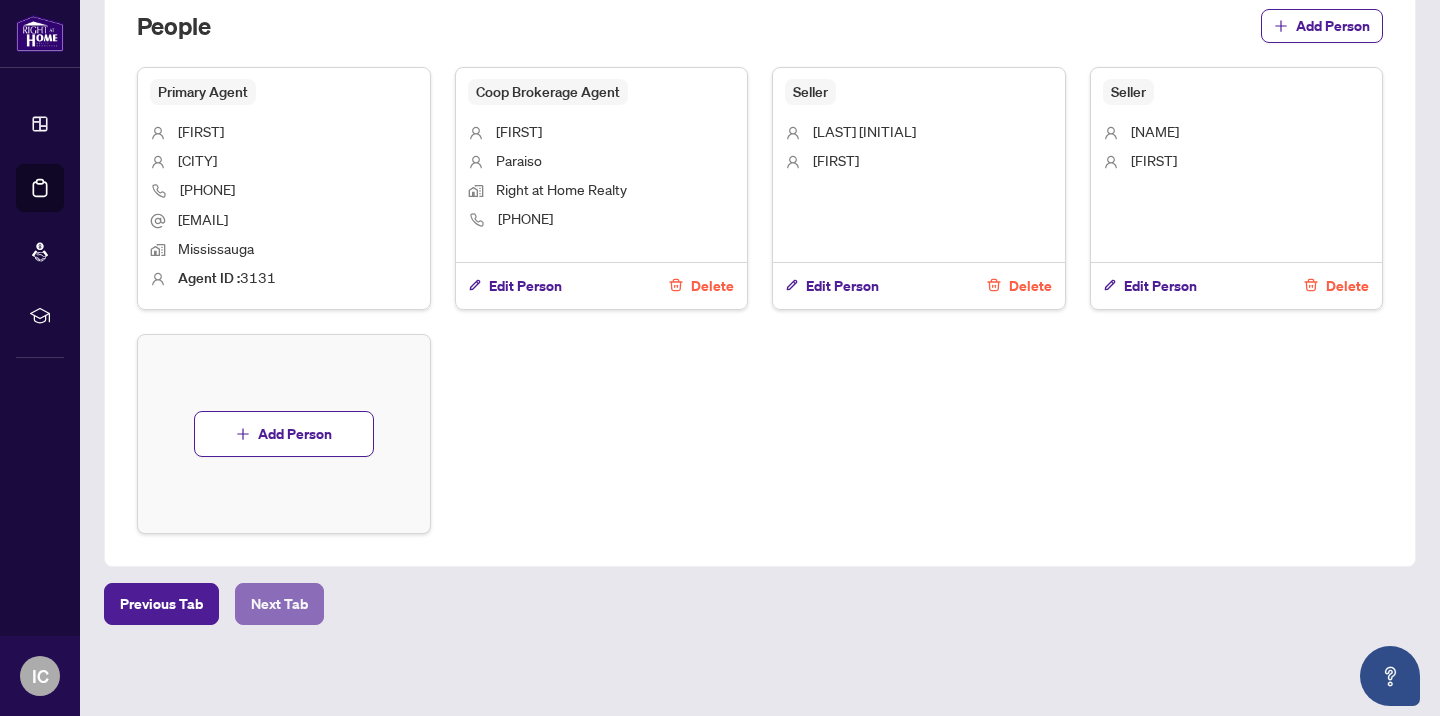 click on "Next Tab" at bounding box center (279, 604) 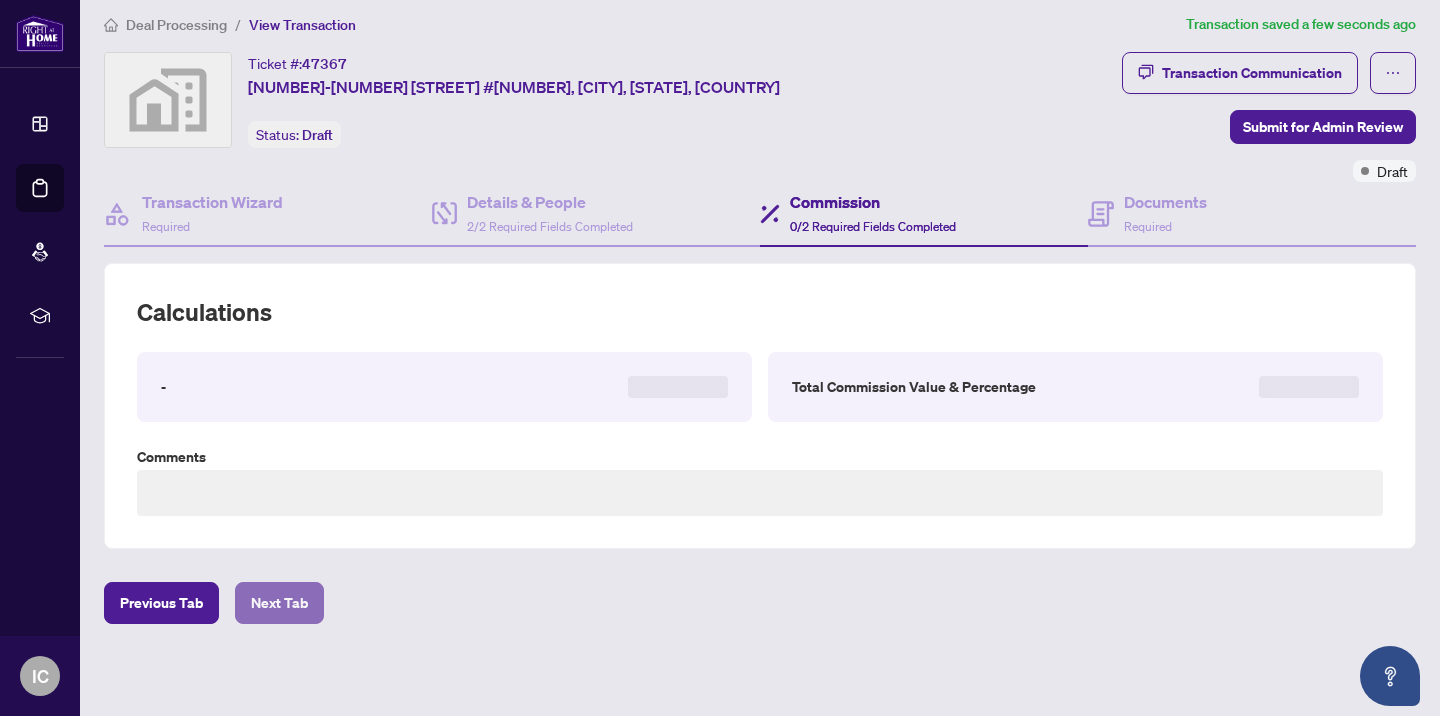 scroll, scrollTop: 473, scrollLeft: 0, axis: vertical 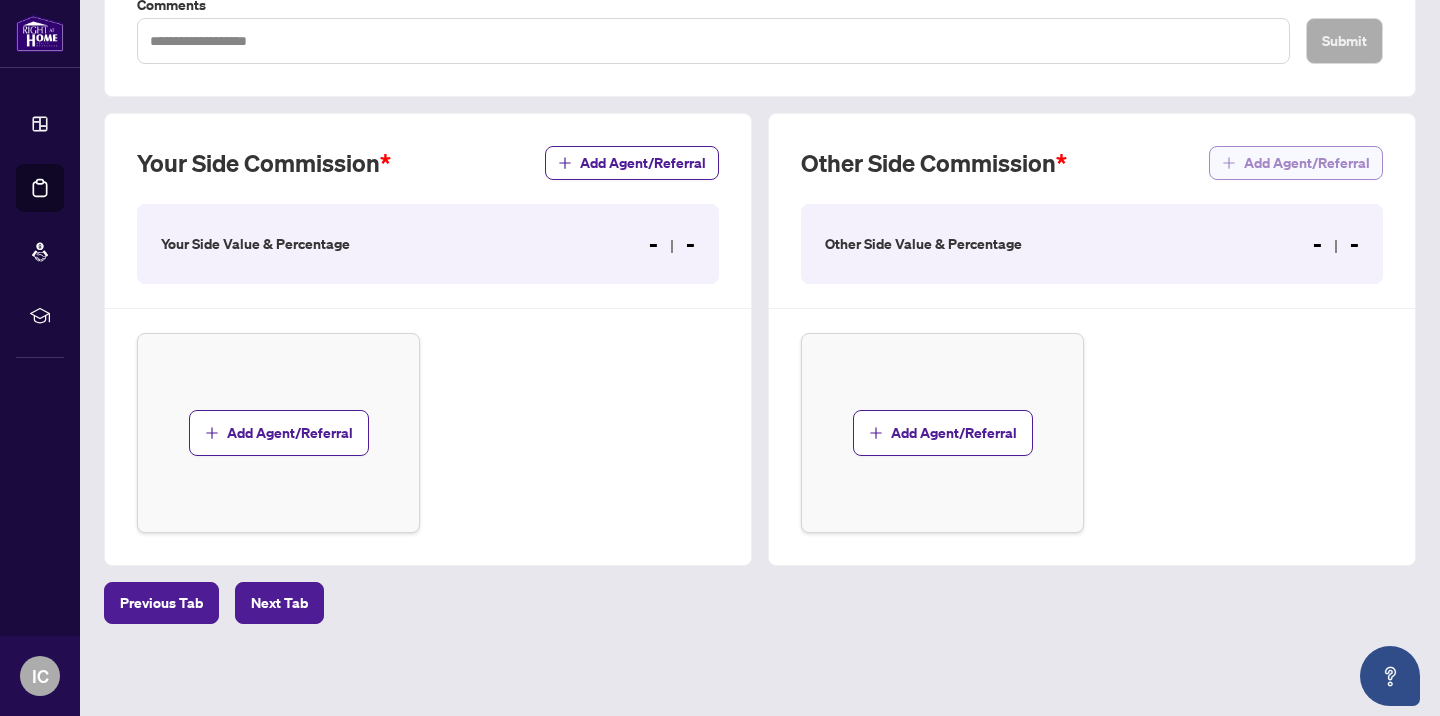 click on "Add Agent/Referral" at bounding box center (1307, 163) 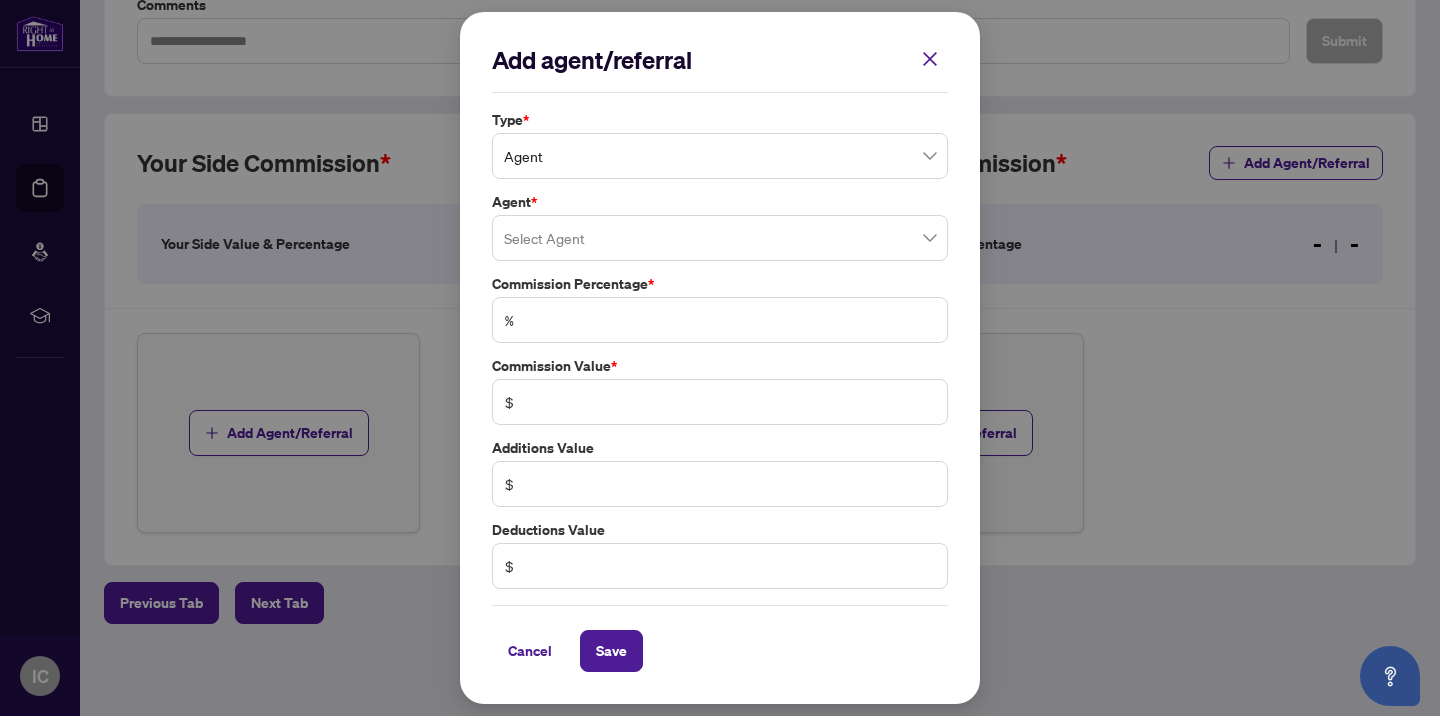 click at bounding box center [720, 238] 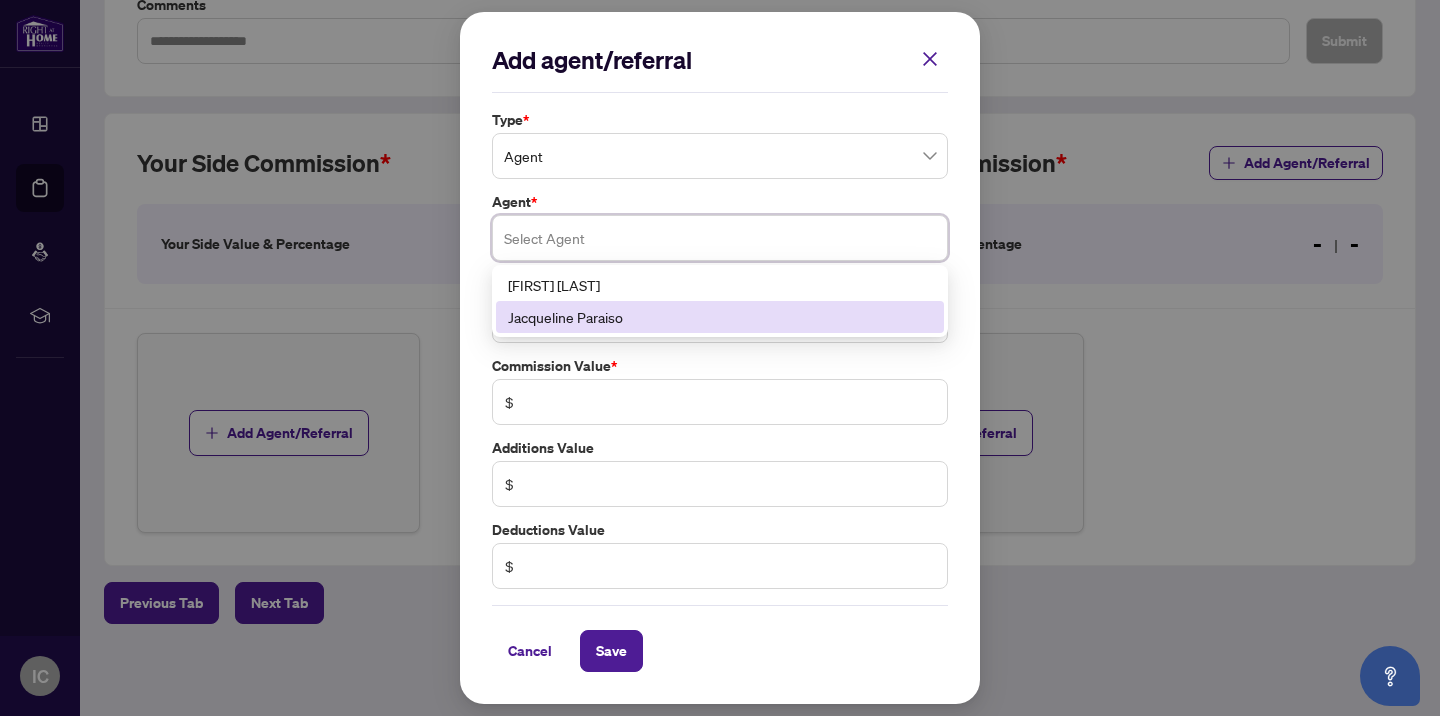 click on "Jacqueline Paraiso" at bounding box center [720, 317] 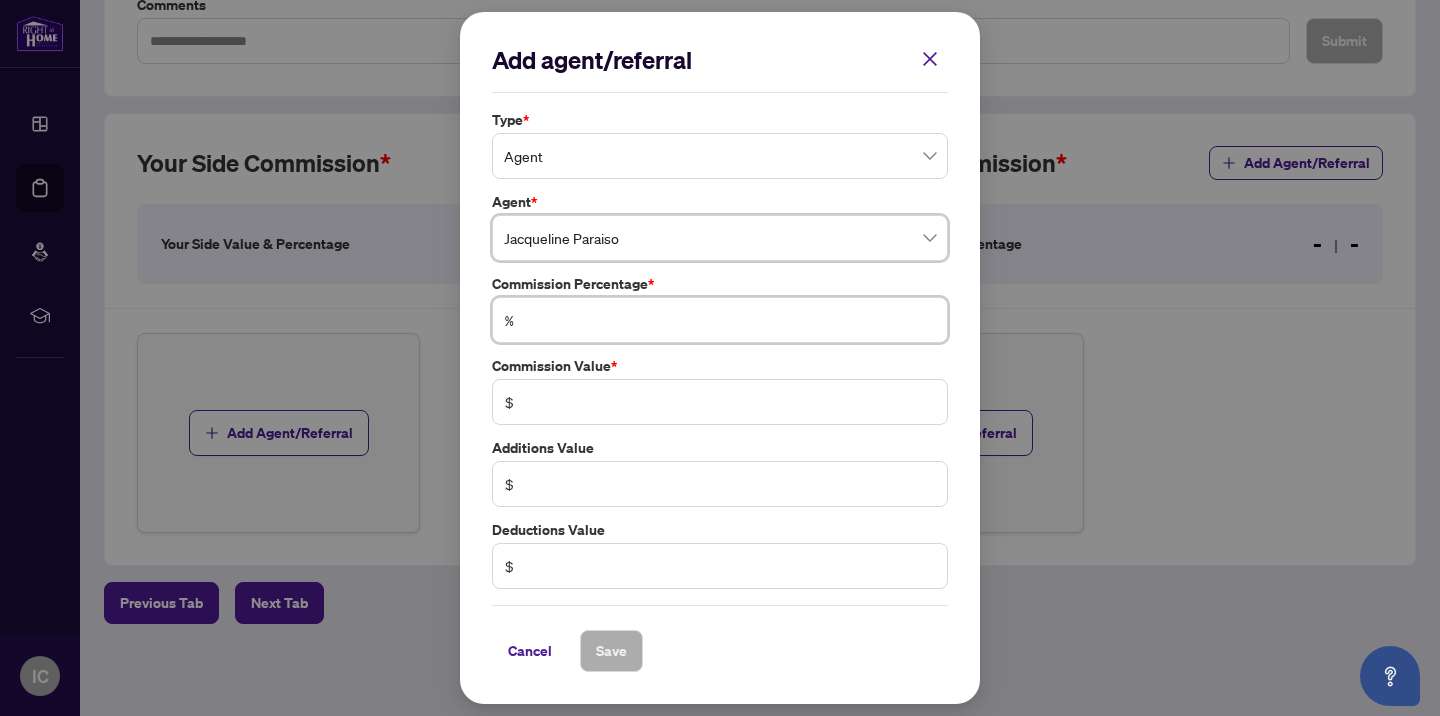 click at bounding box center [730, 320] 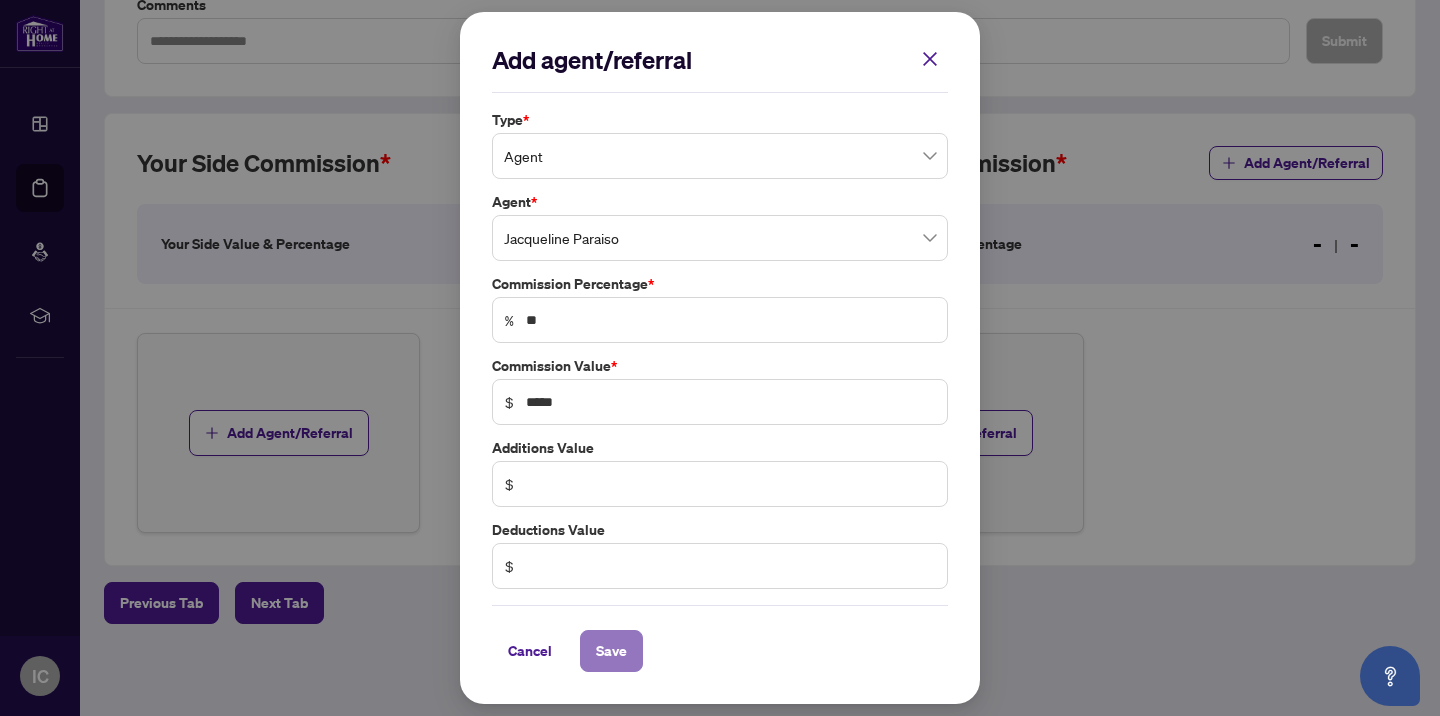 click on "Save" at bounding box center [611, 651] 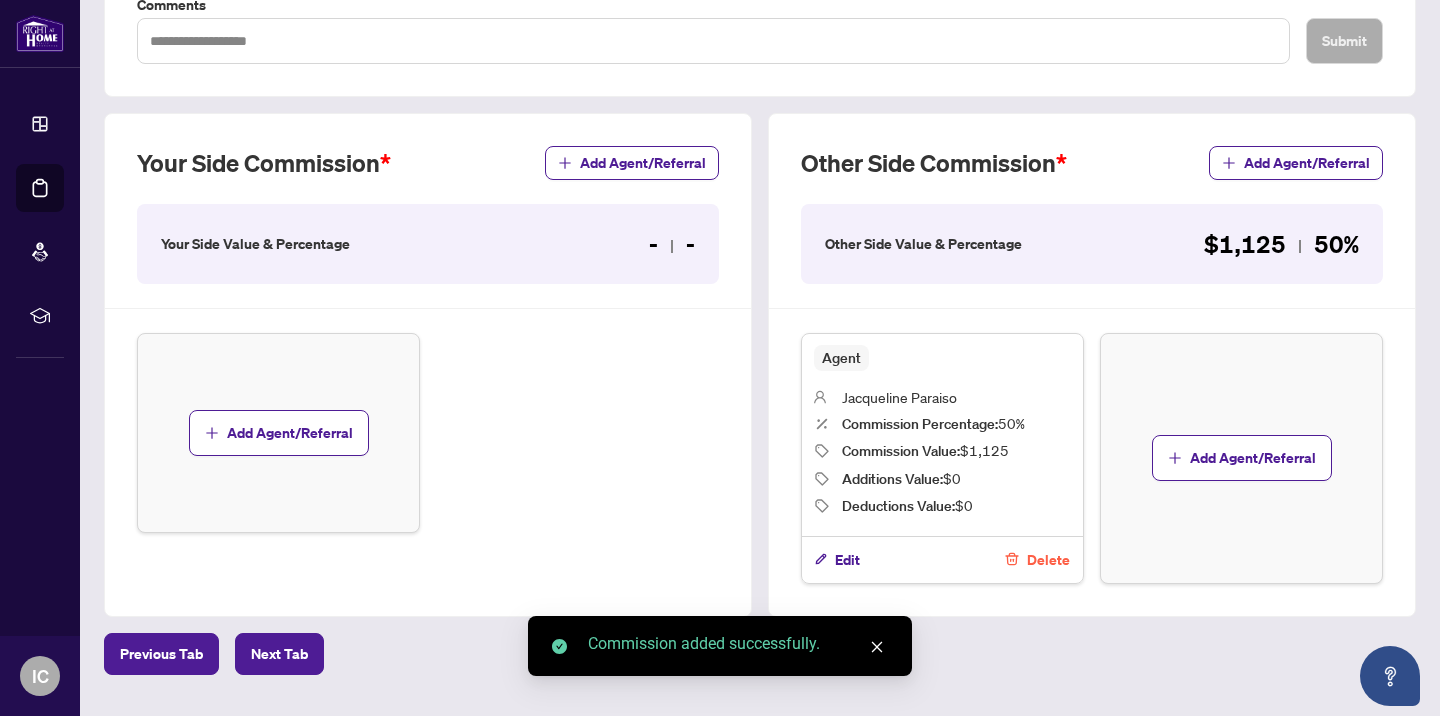click on "-     -" at bounding box center (672, 244) 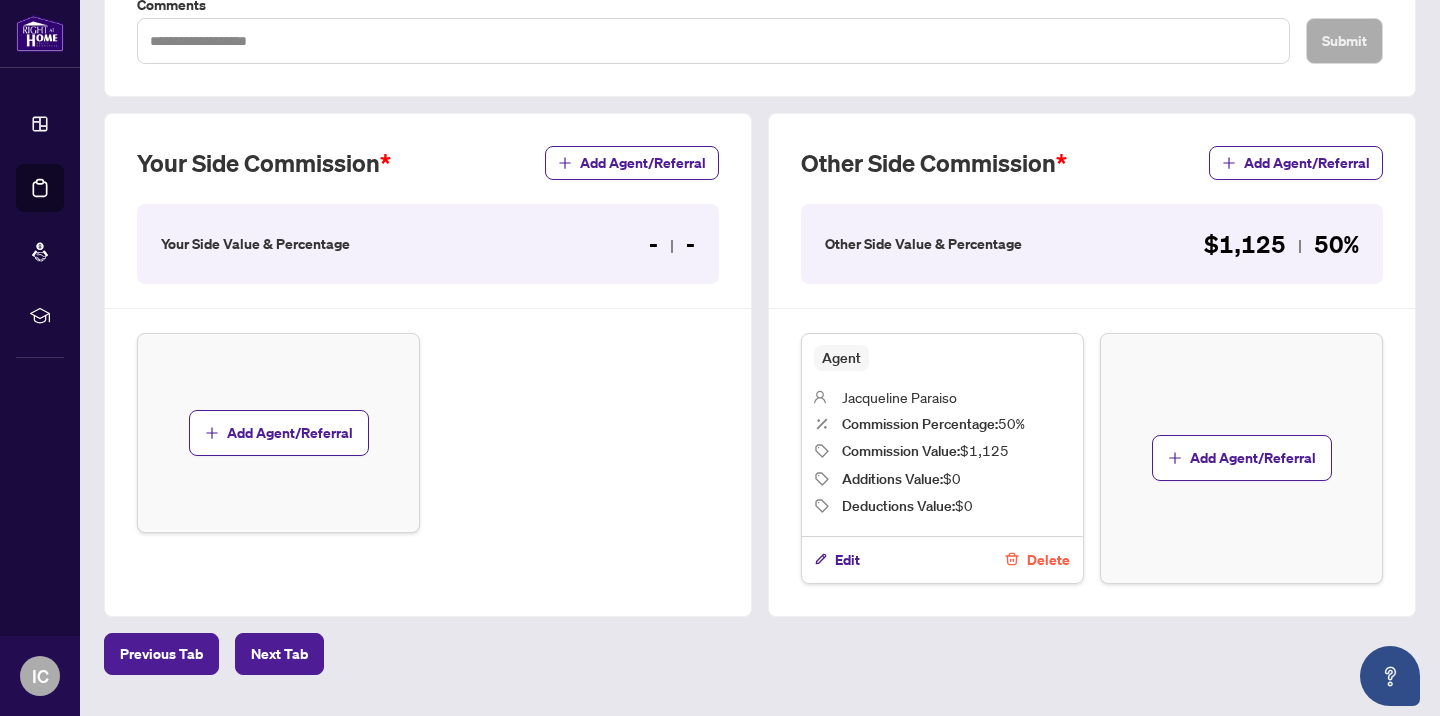 scroll, scrollTop: 496, scrollLeft: 0, axis: vertical 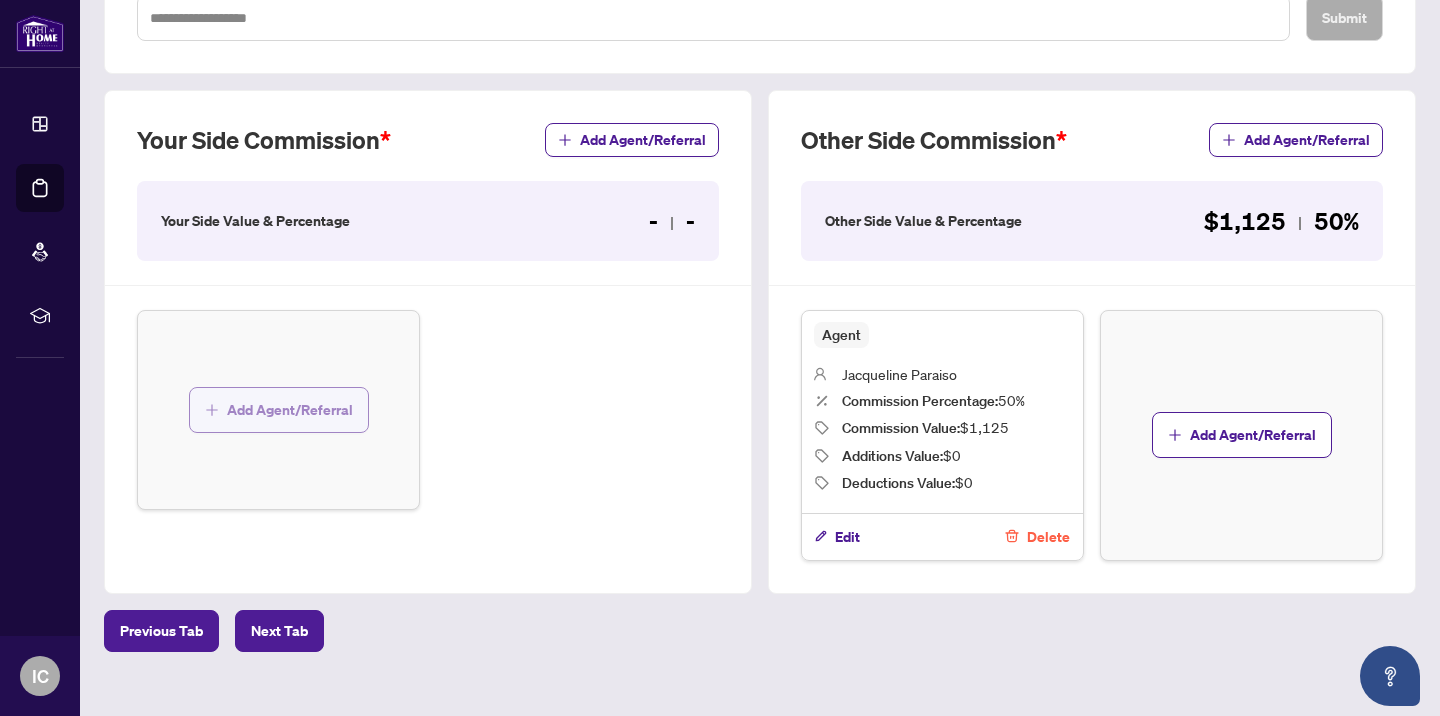 click on "Add Agent/Referral" at bounding box center [290, 410] 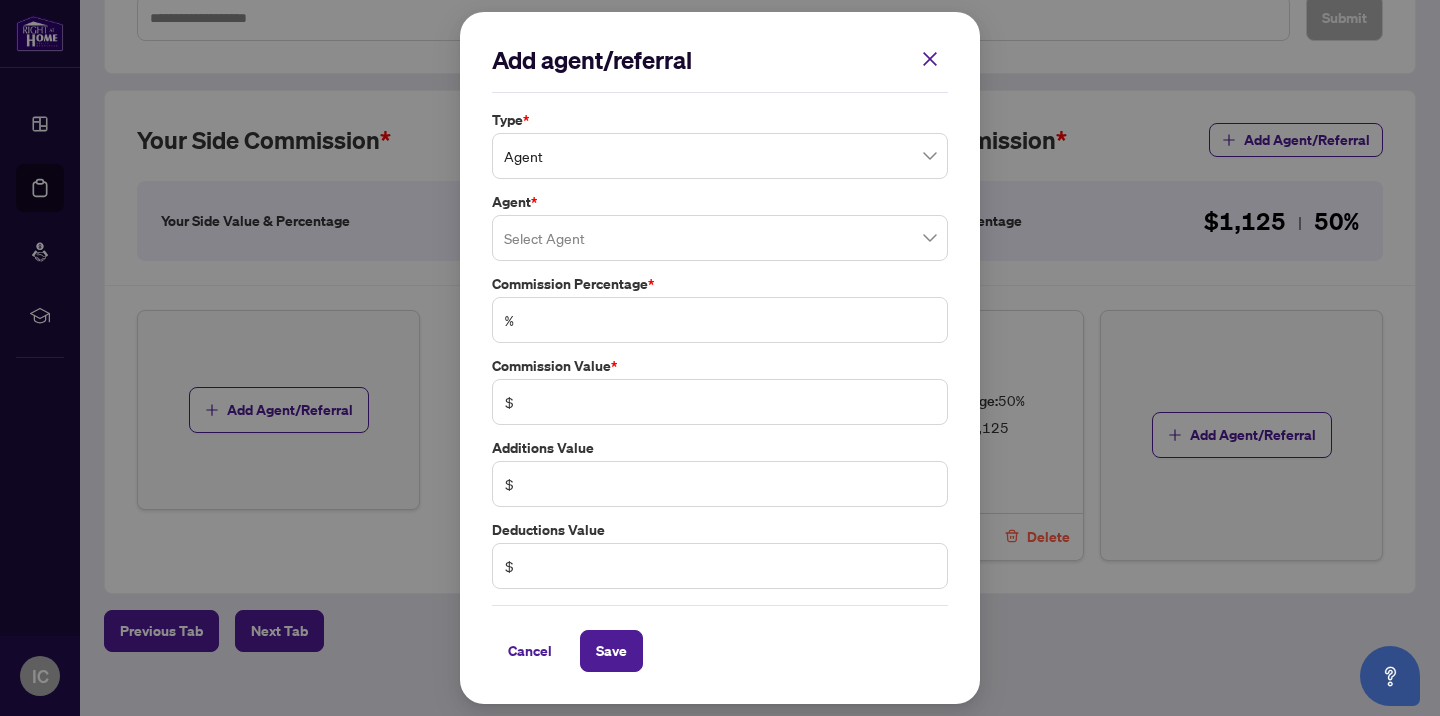 click at bounding box center (720, 238) 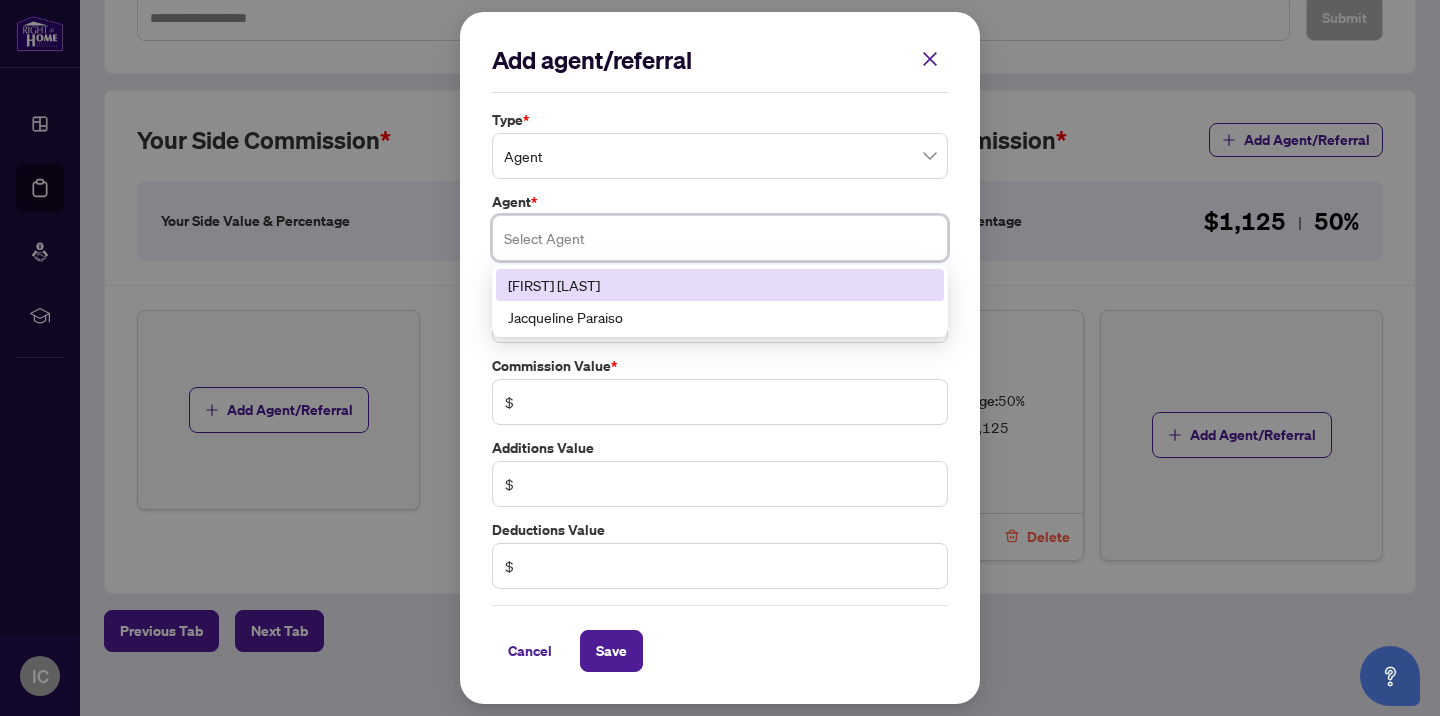 click on "[FIRST] [LAST]" at bounding box center [720, 285] 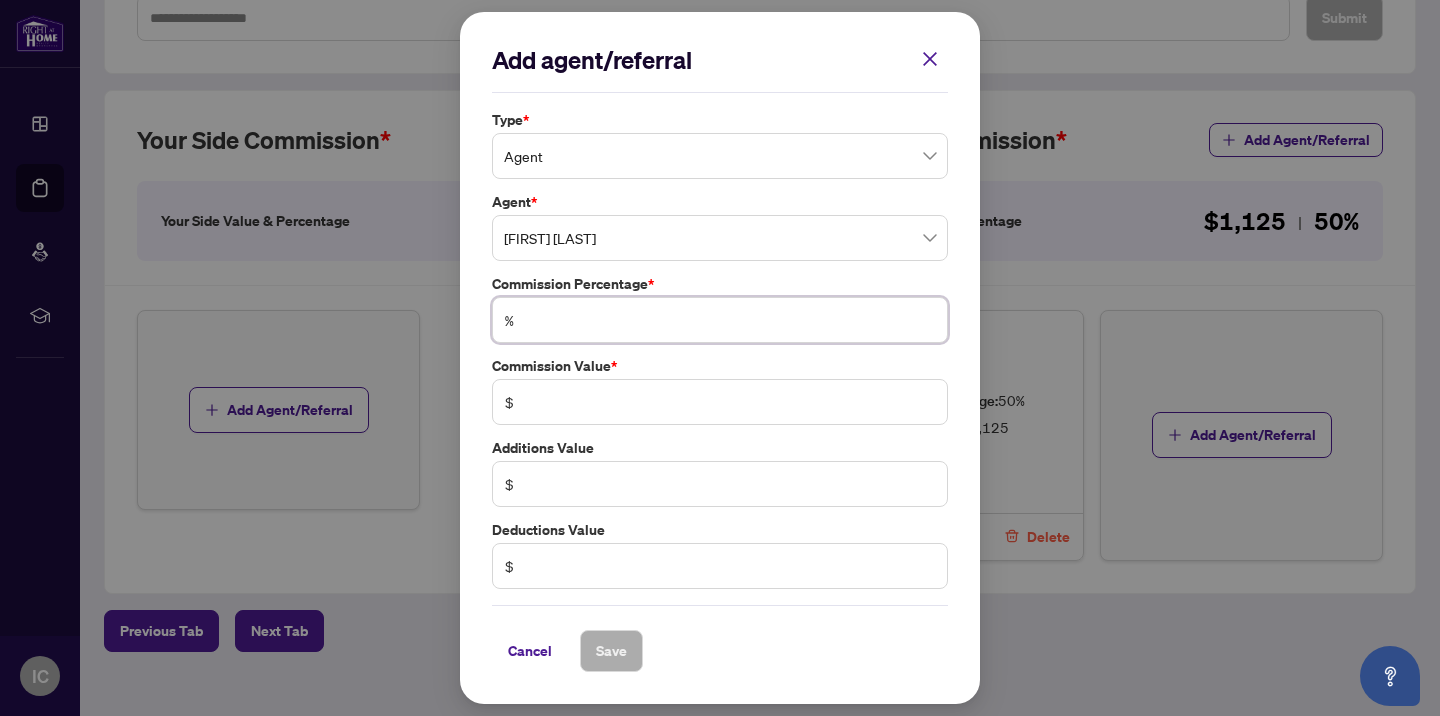 click at bounding box center (730, 320) 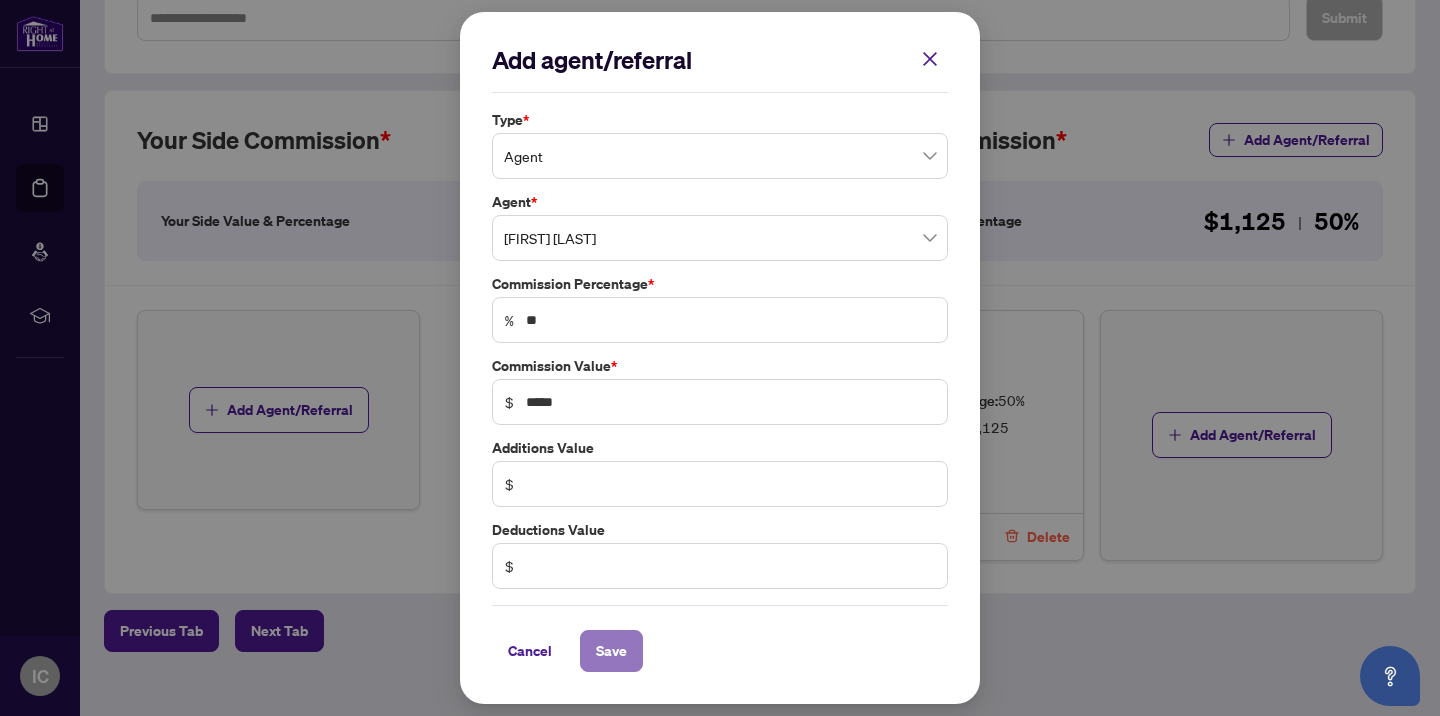 click on "Save" at bounding box center (611, 651) 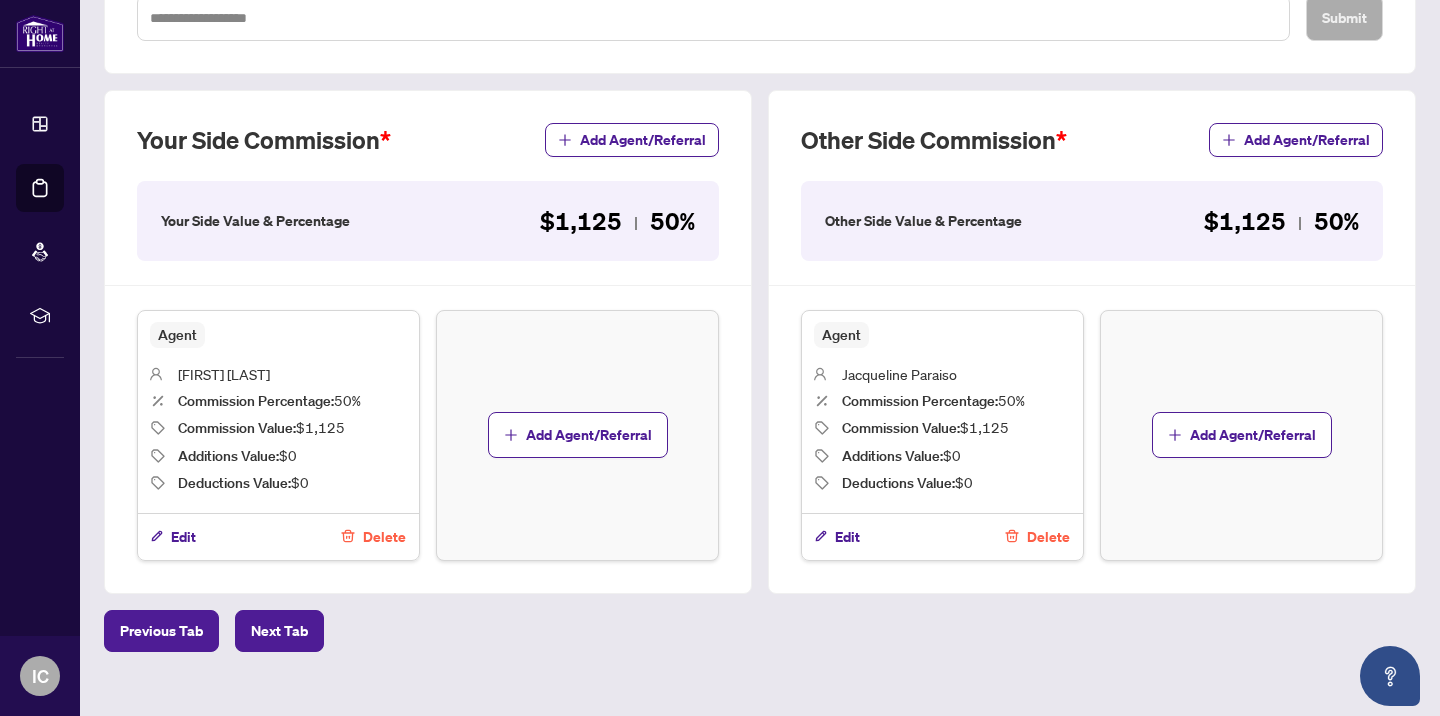 scroll, scrollTop: 521, scrollLeft: 0, axis: vertical 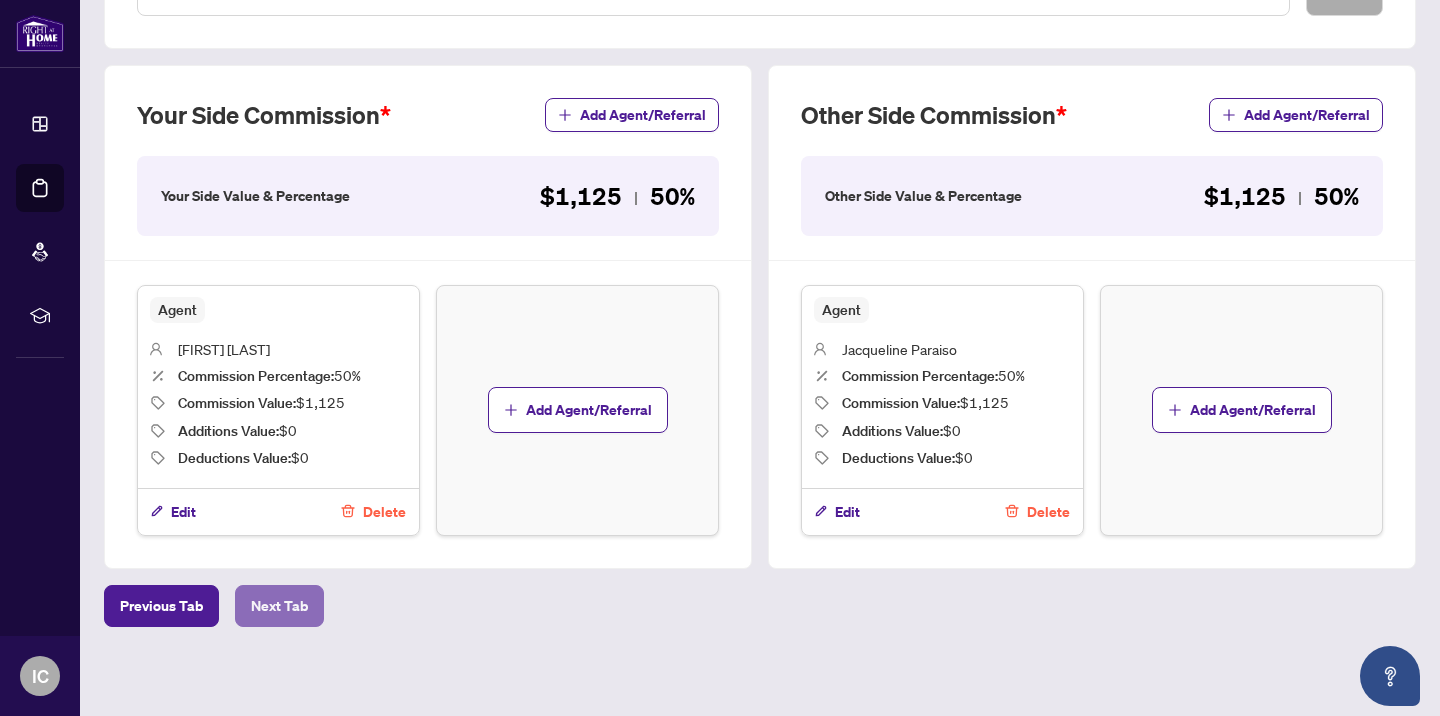 click on "Next Tab" at bounding box center (279, 606) 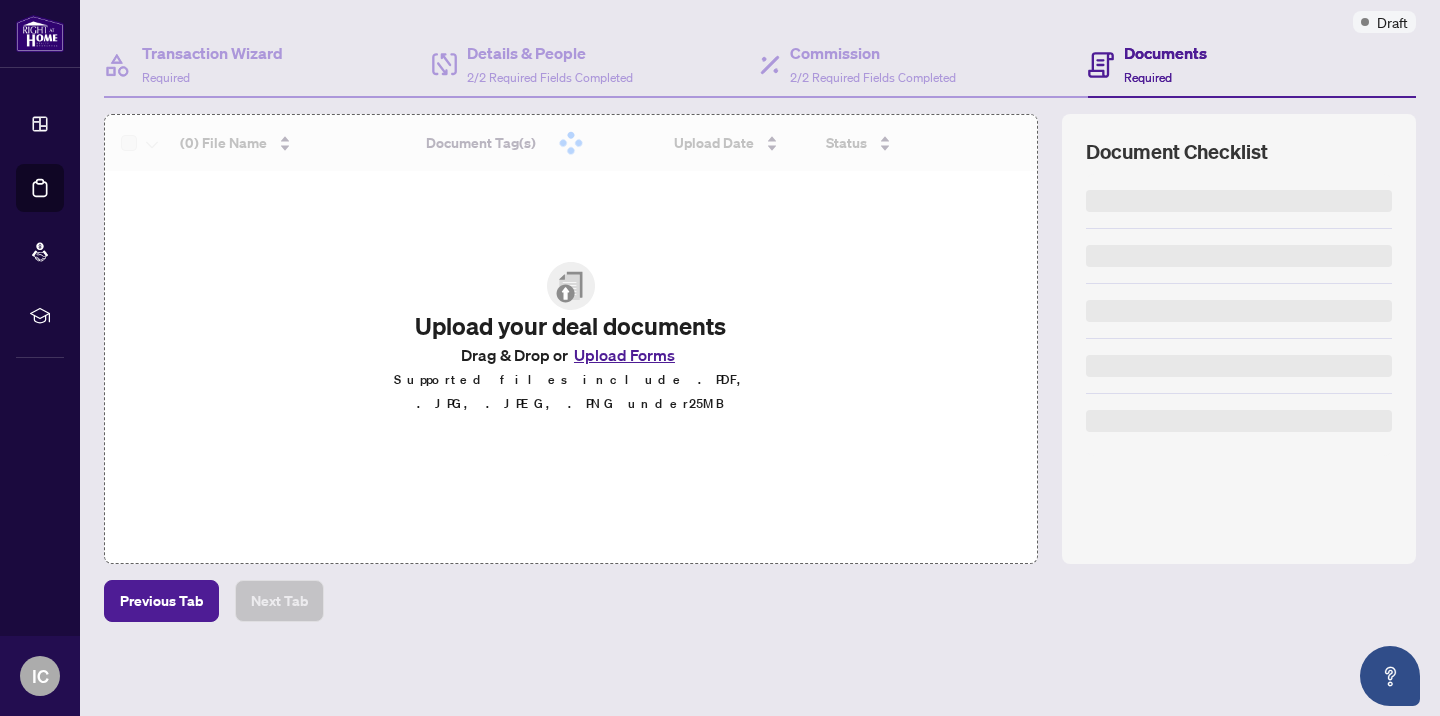 scroll, scrollTop: 0, scrollLeft: 0, axis: both 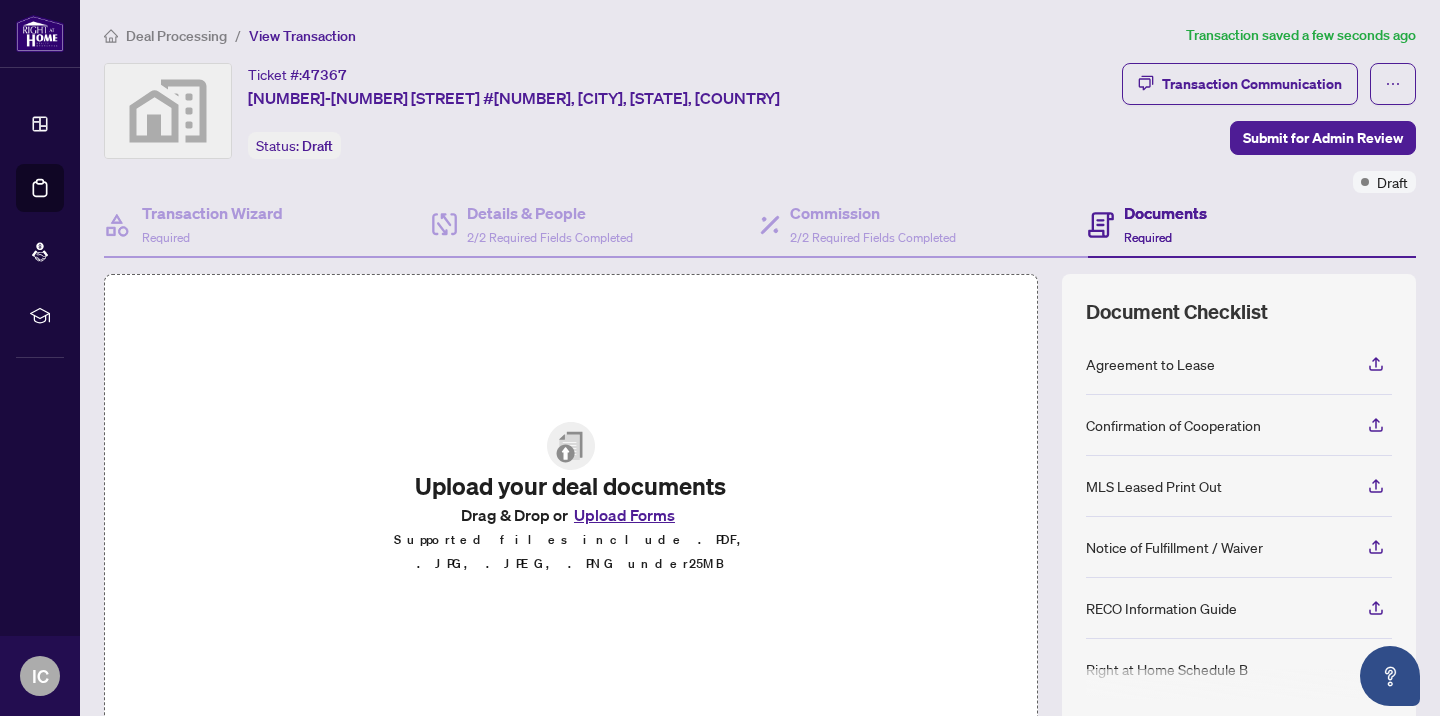 click on "Upload Forms" at bounding box center [624, 515] 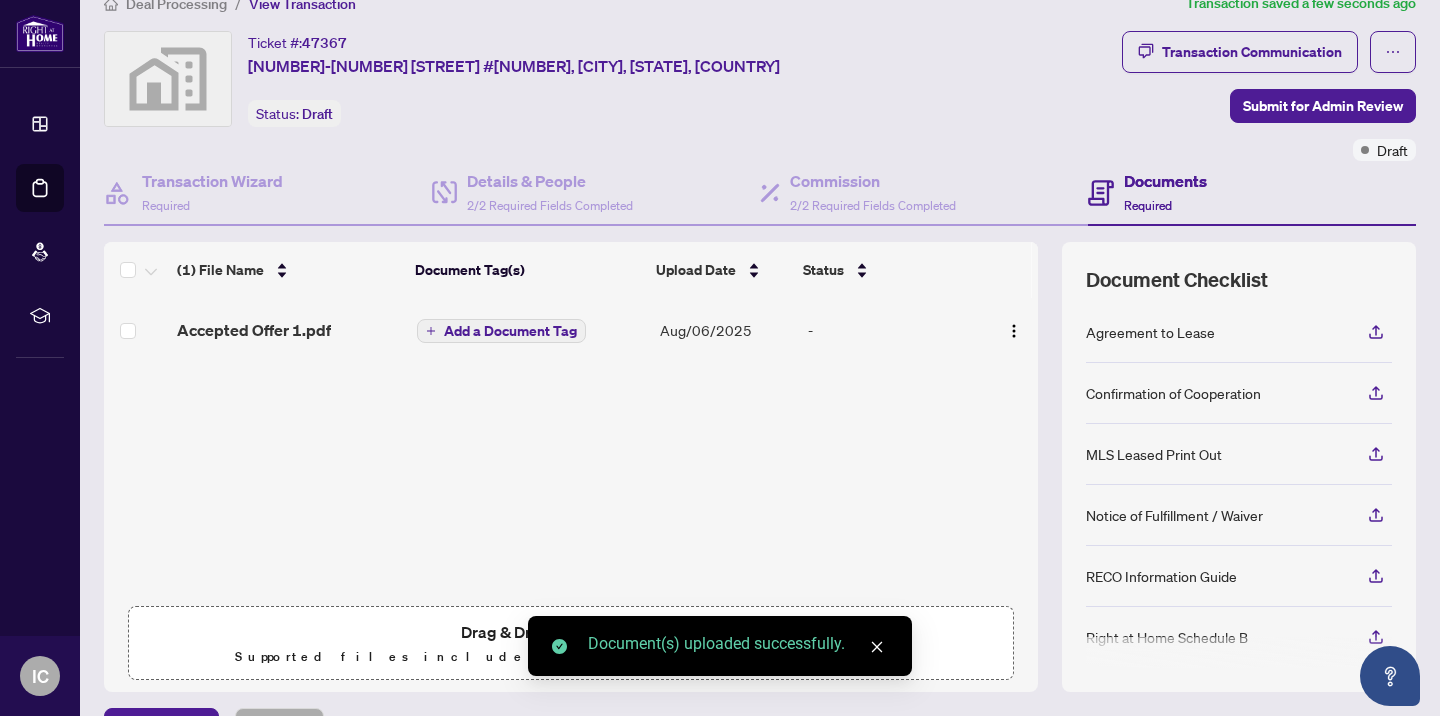 scroll, scrollTop: 30, scrollLeft: 0, axis: vertical 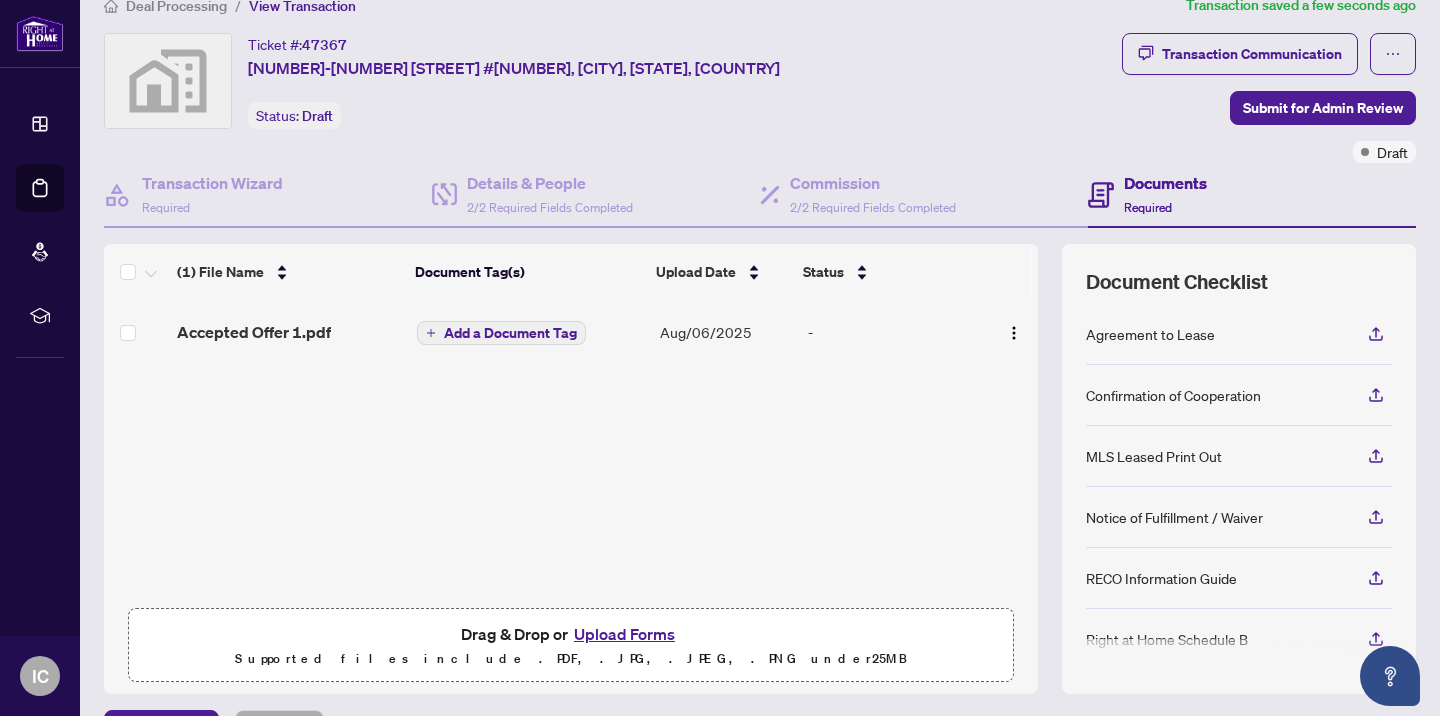 click on "Upload Forms" at bounding box center (624, 634) 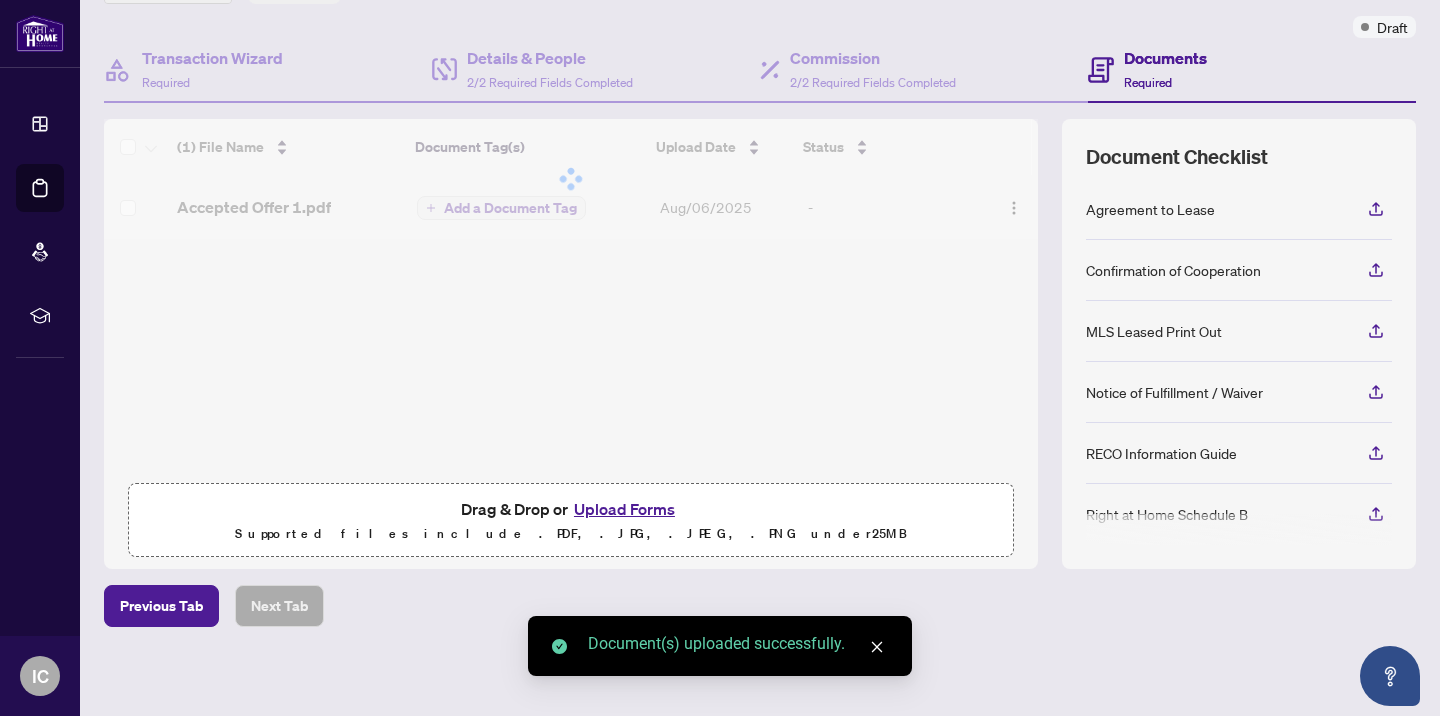 scroll, scrollTop: 158, scrollLeft: 0, axis: vertical 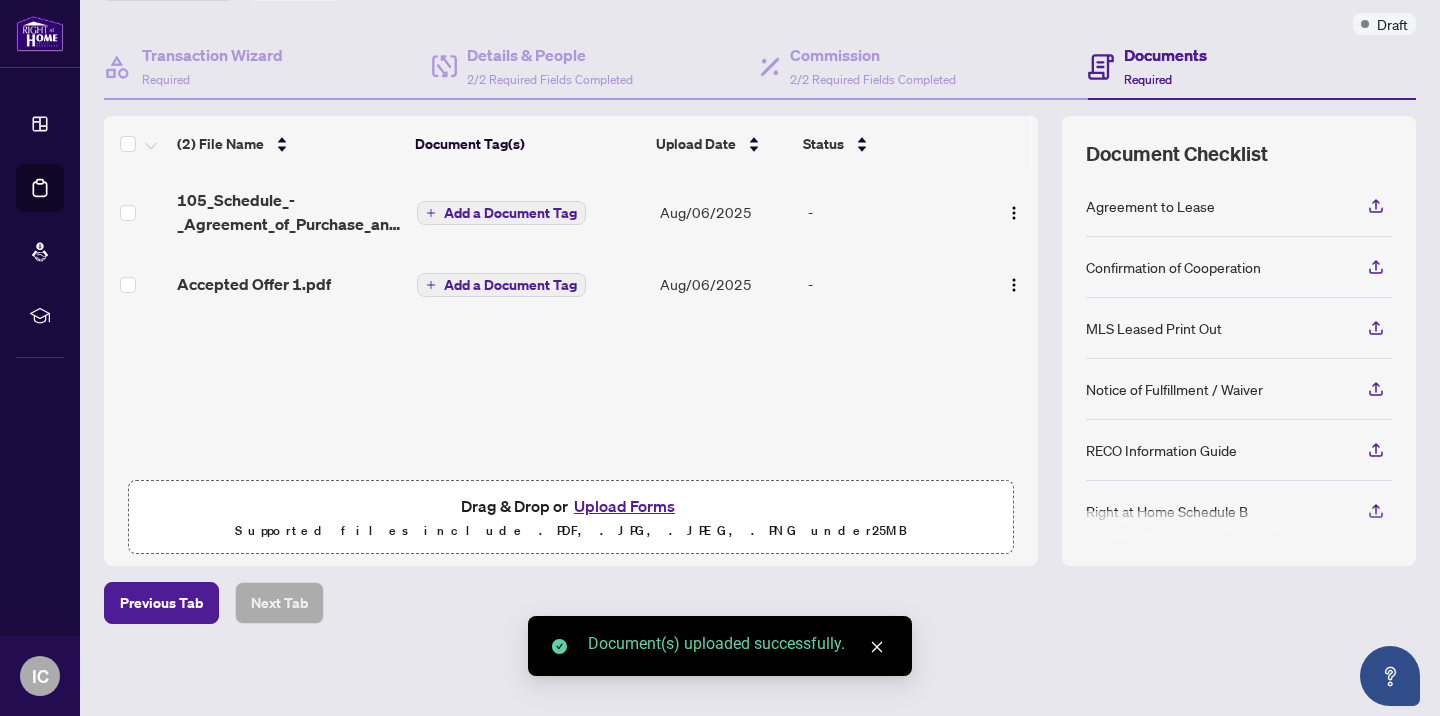 click on "Upload Forms" at bounding box center [624, 506] 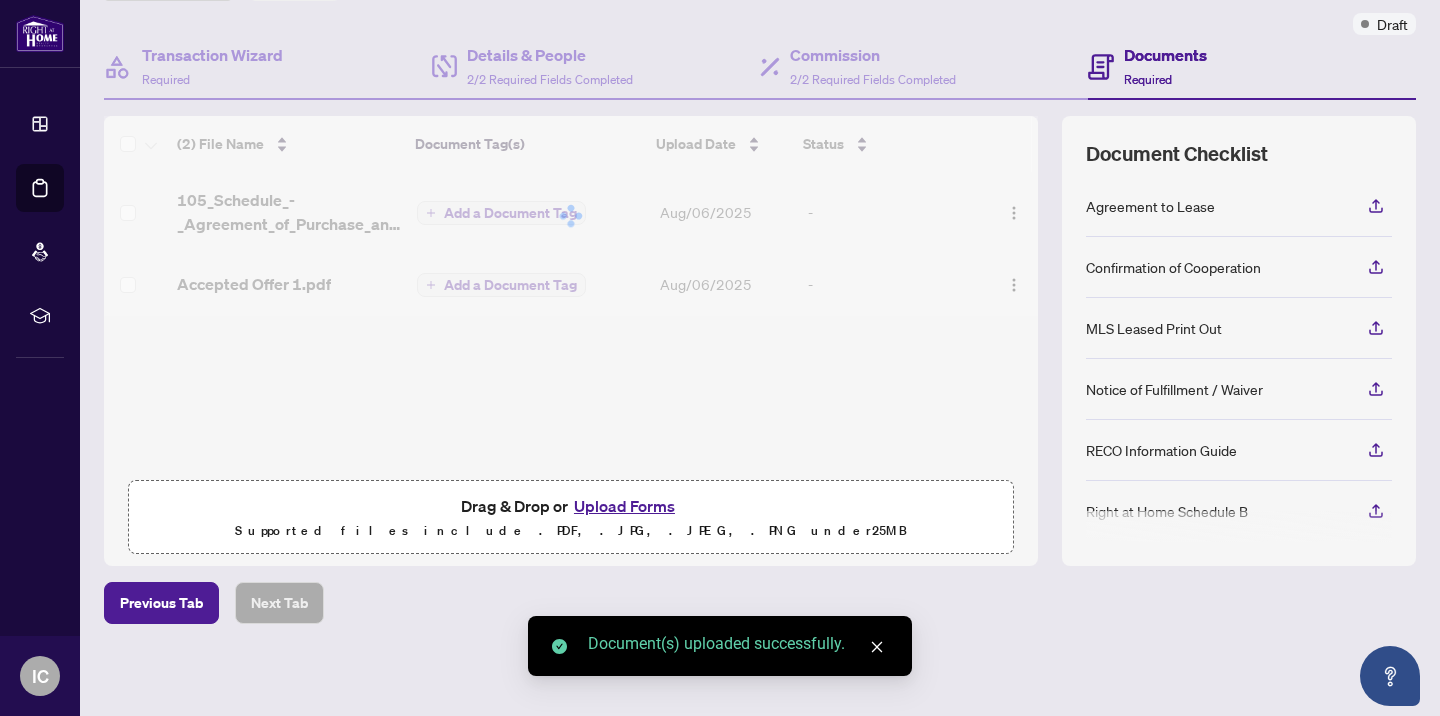 click on "Upload Forms" at bounding box center (624, 506) 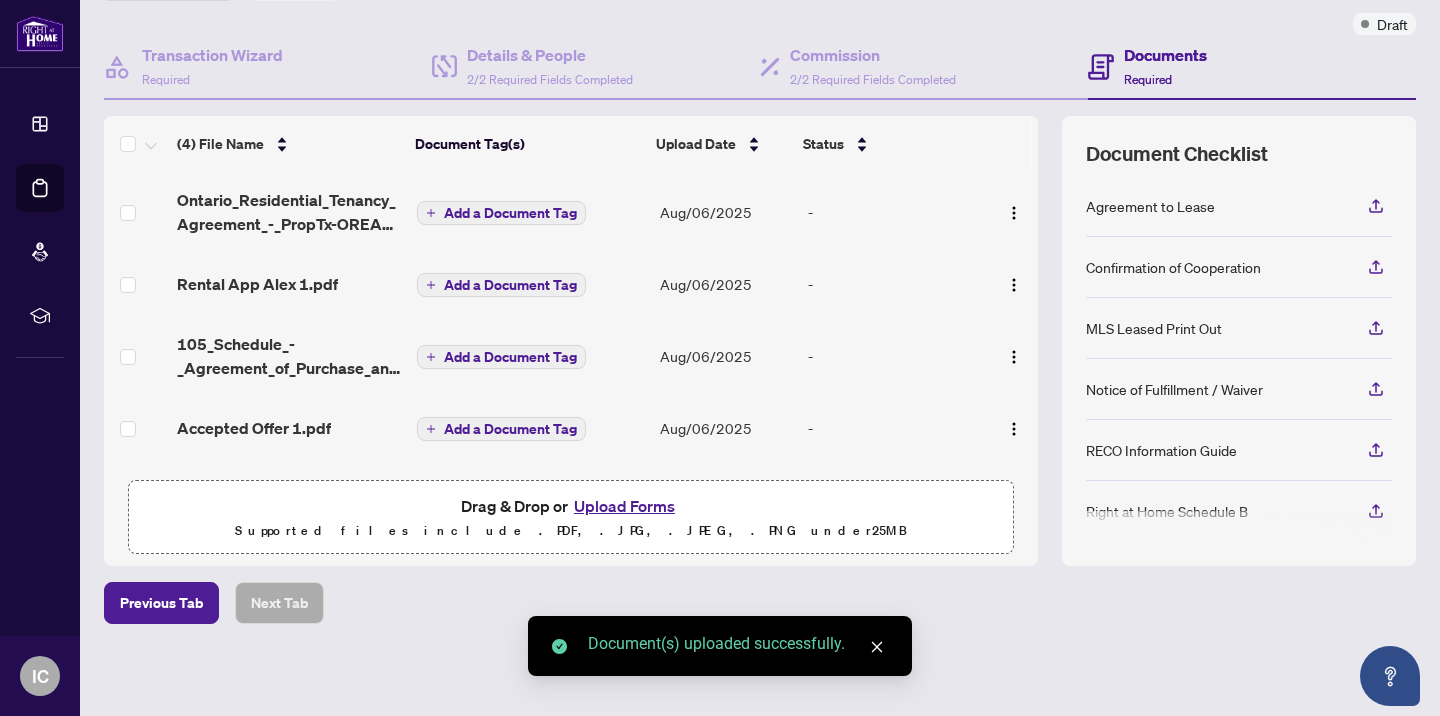 scroll, scrollTop: 1, scrollLeft: 0, axis: vertical 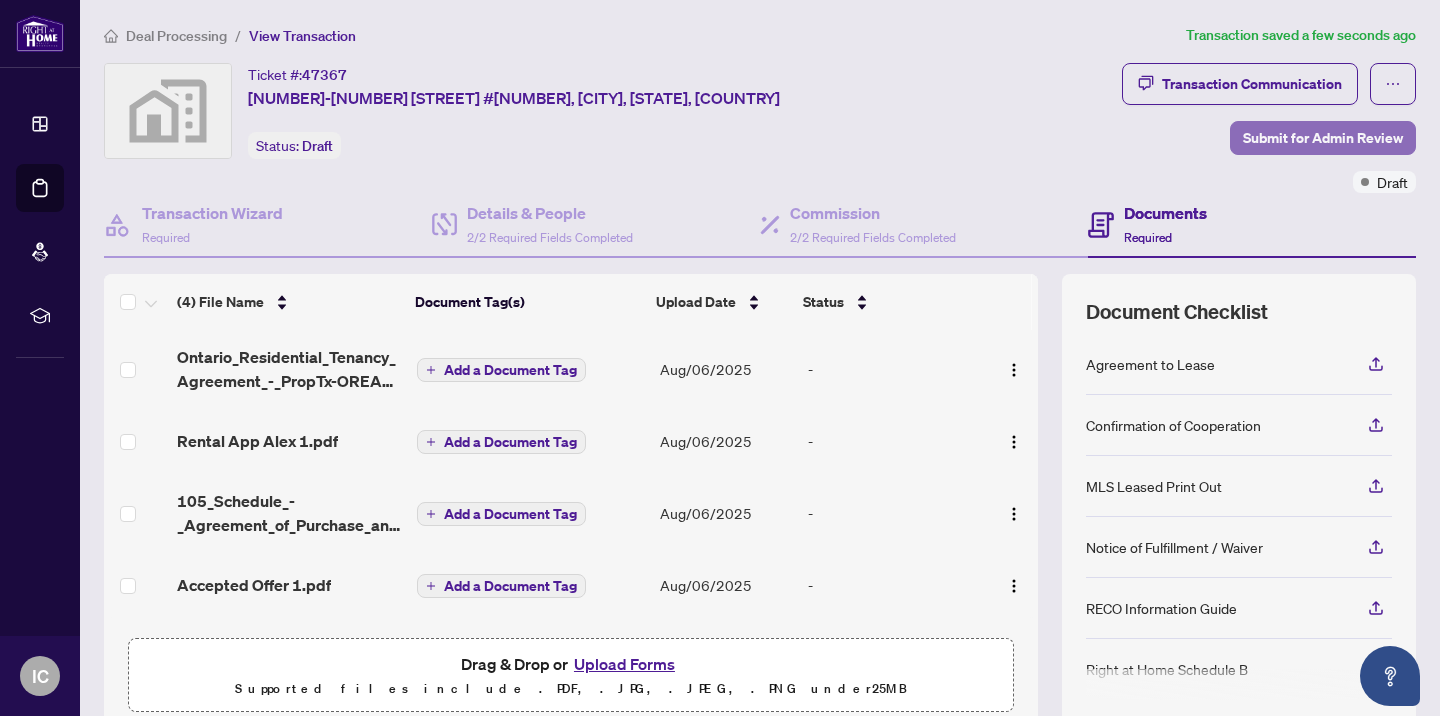 click on "Submit for Admin Review" at bounding box center [1323, 138] 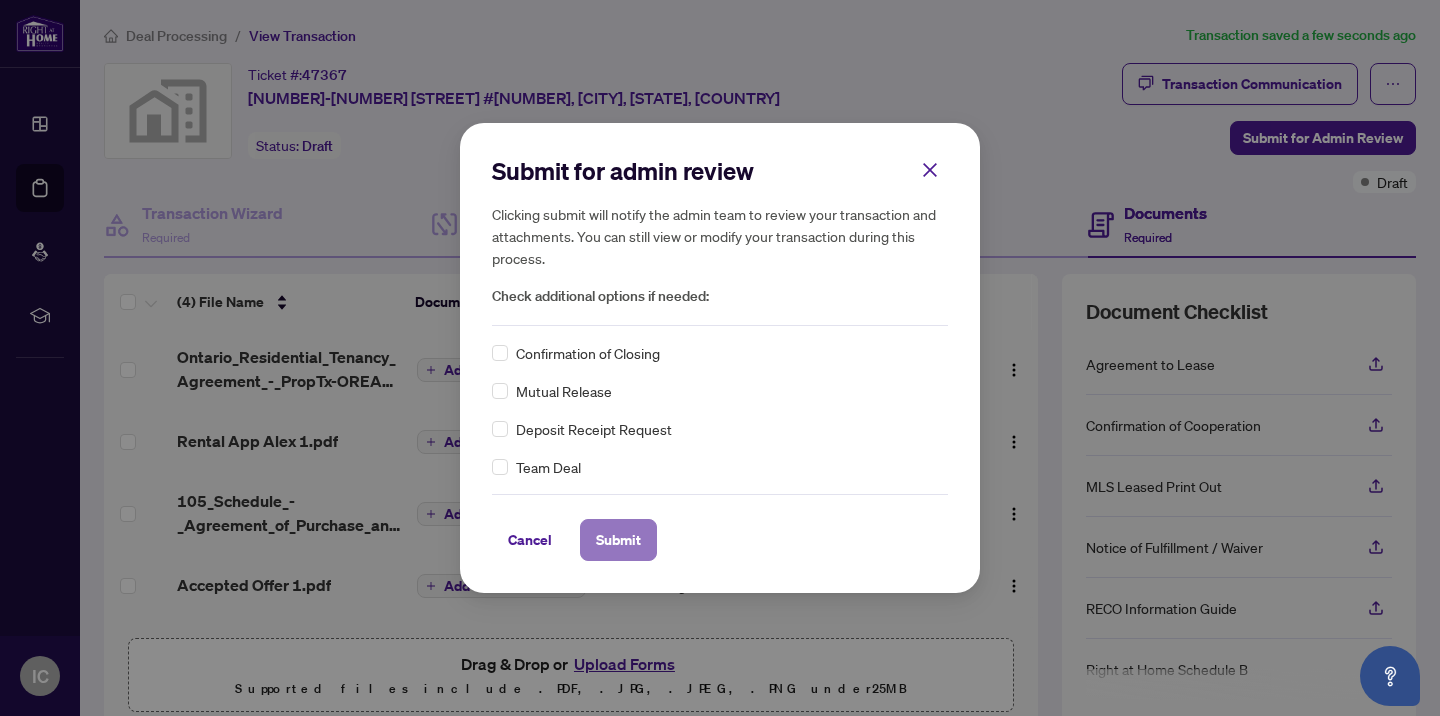 click on "Submit" at bounding box center [618, 540] 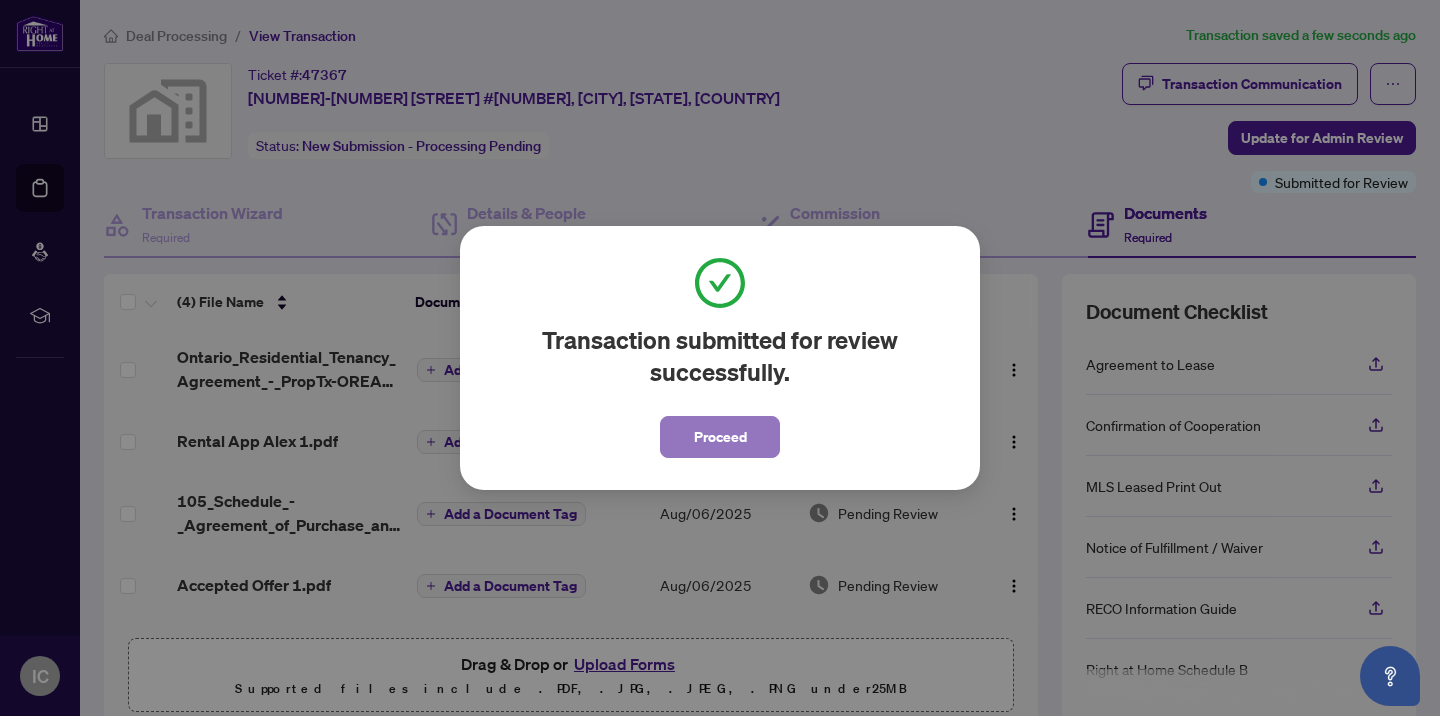 click on "Proceed" at bounding box center [720, 437] 